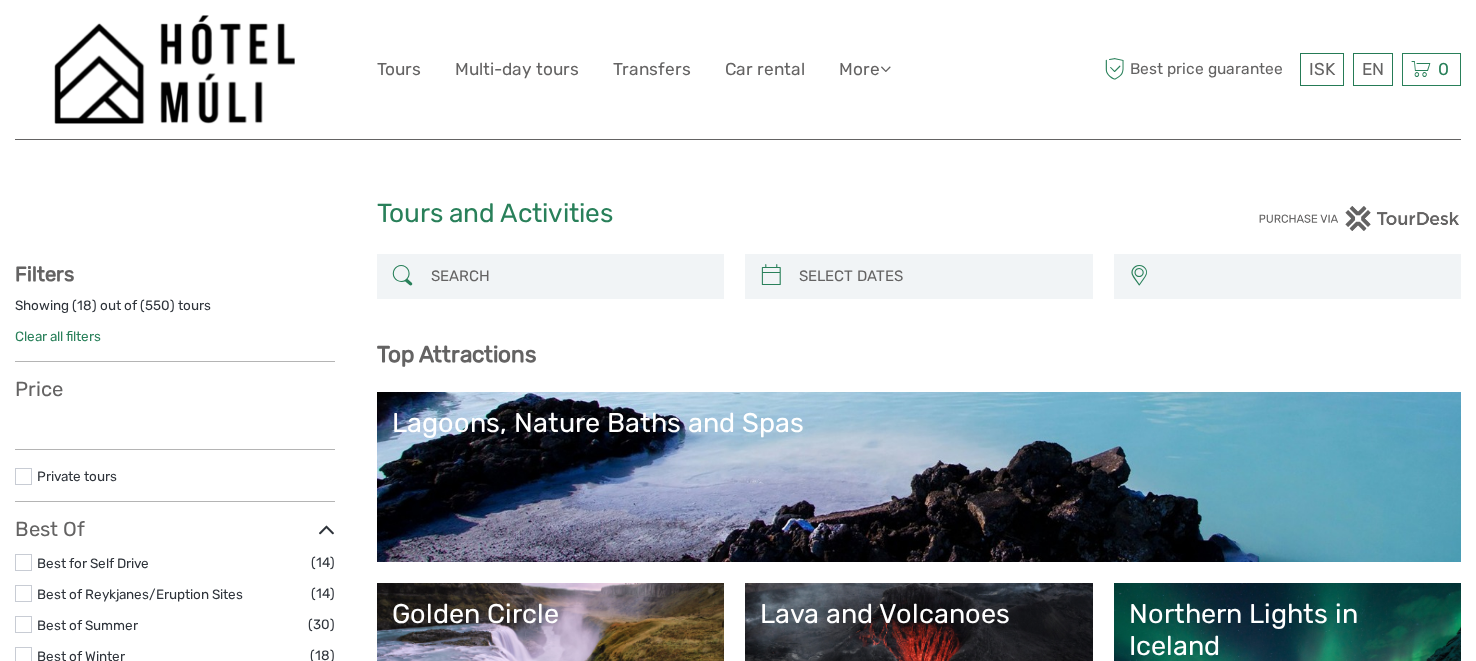 select 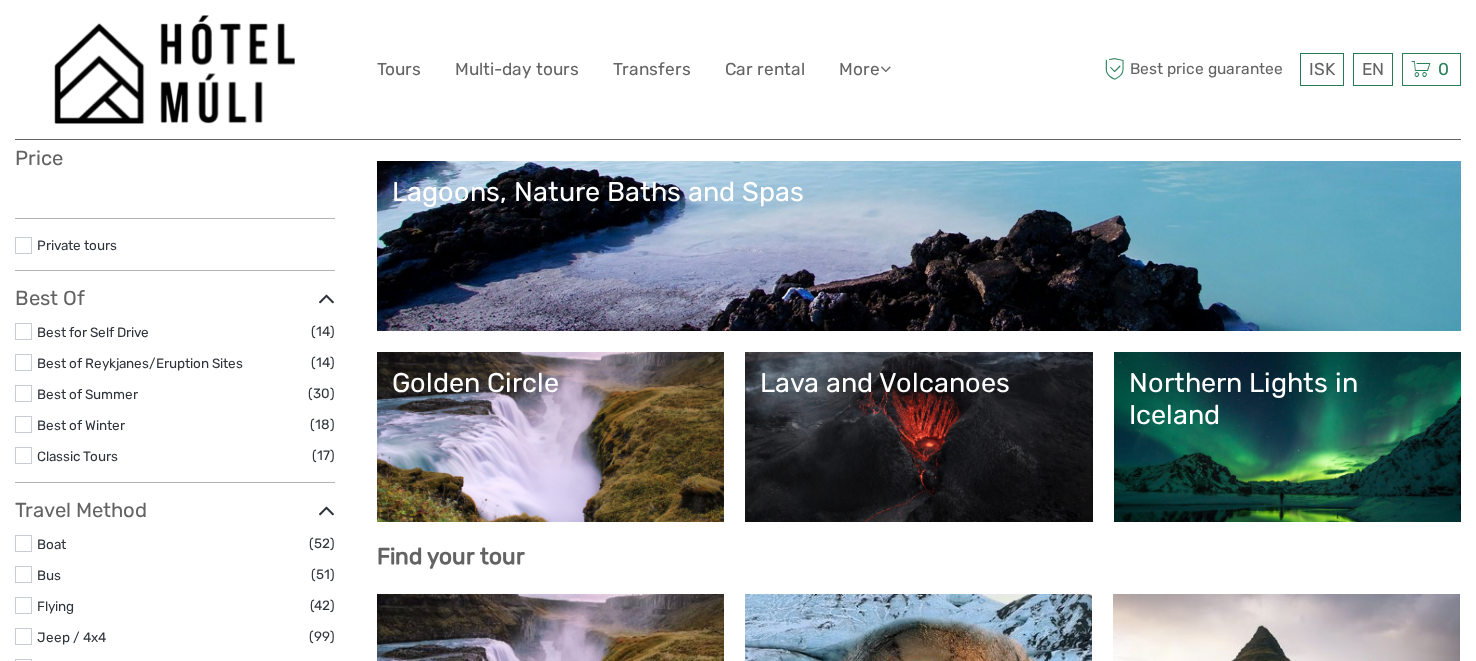 select 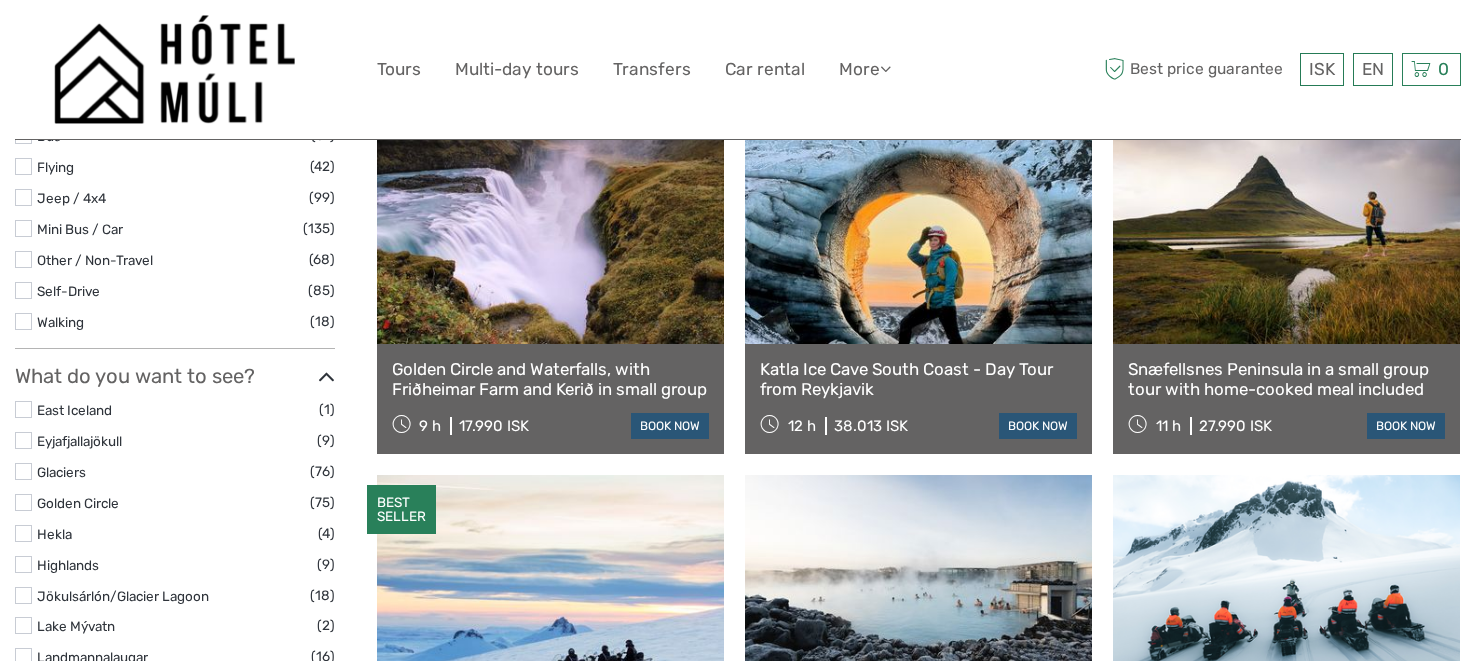 scroll, scrollTop: 633, scrollLeft: 0, axis: vertical 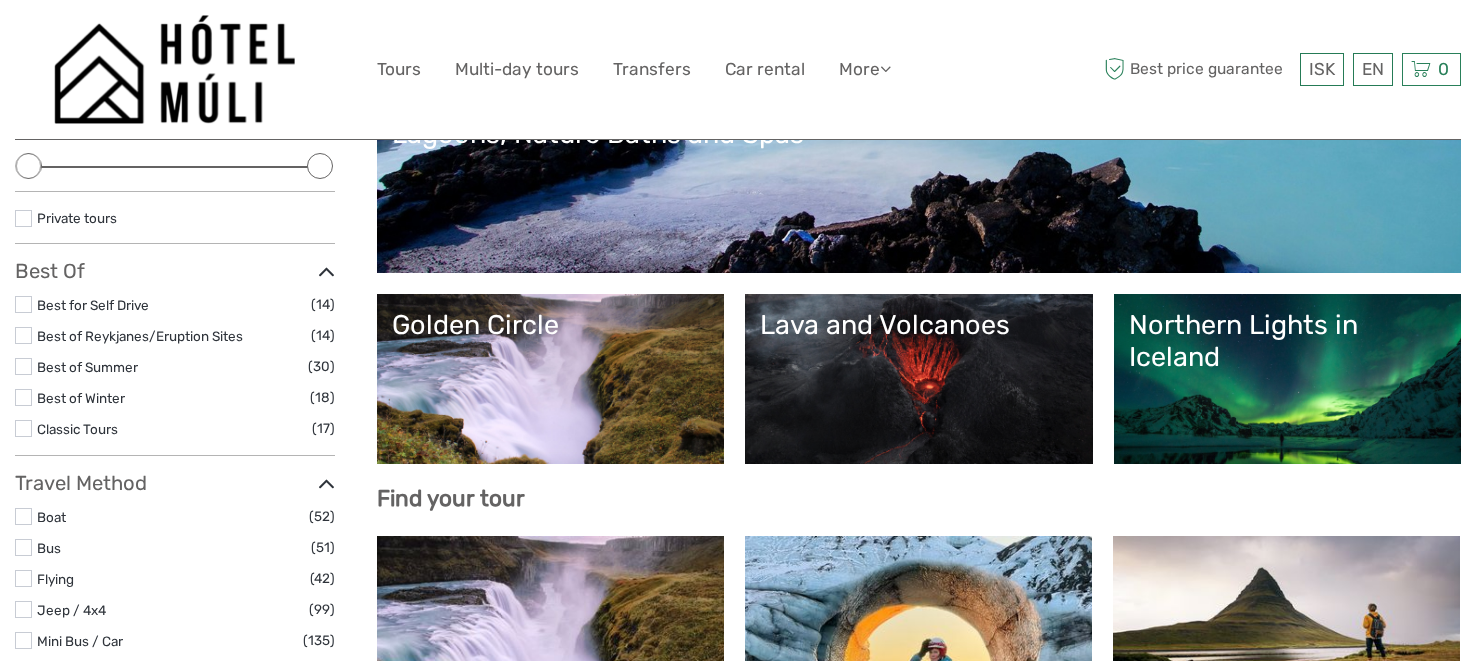 click on "Golden Circle" at bounding box center (551, 379) 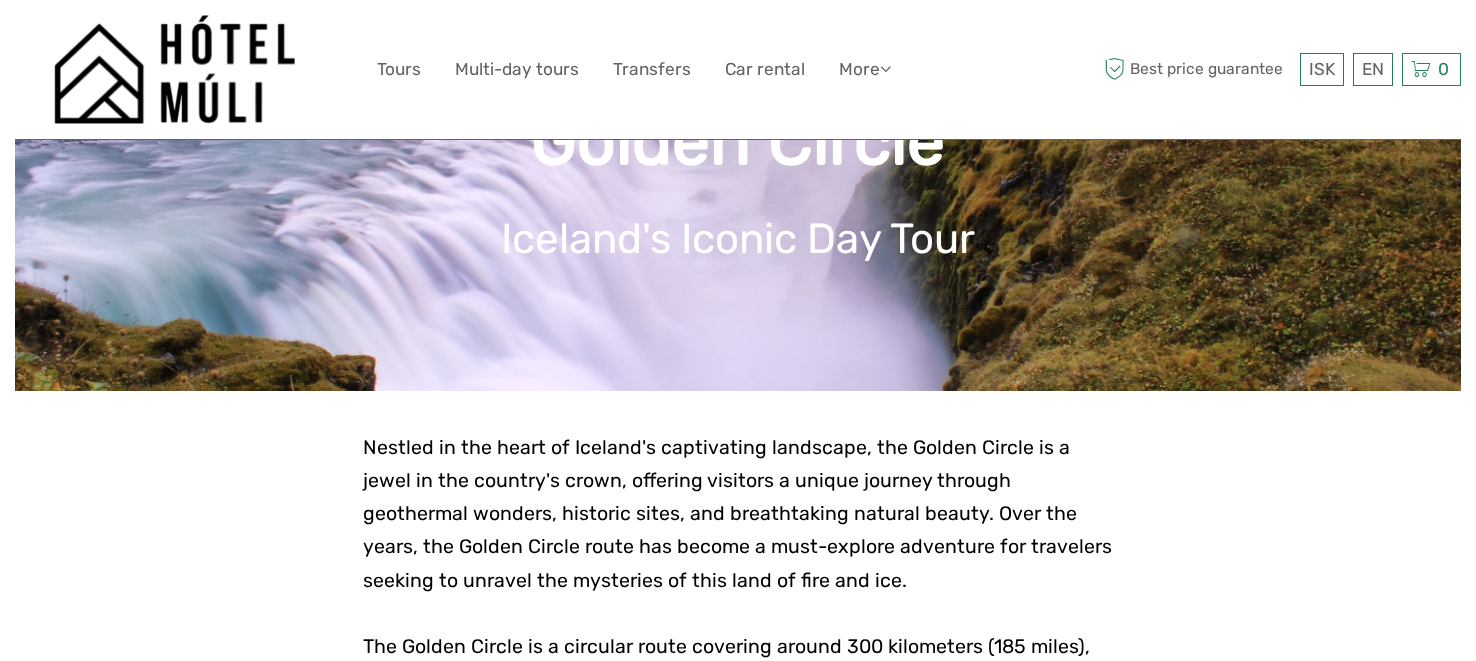 scroll, scrollTop: 283, scrollLeft: 0, axis: vertical 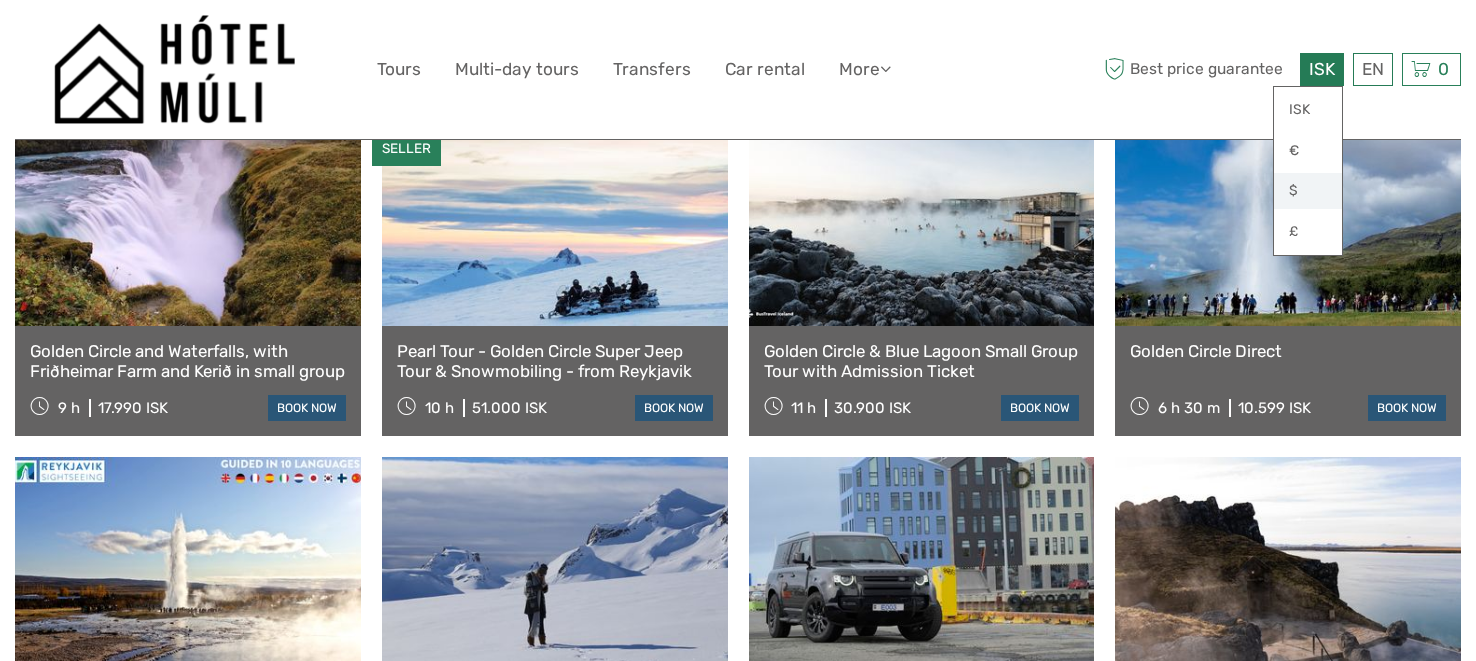 click on "$" at bounding box center (1308, 191) 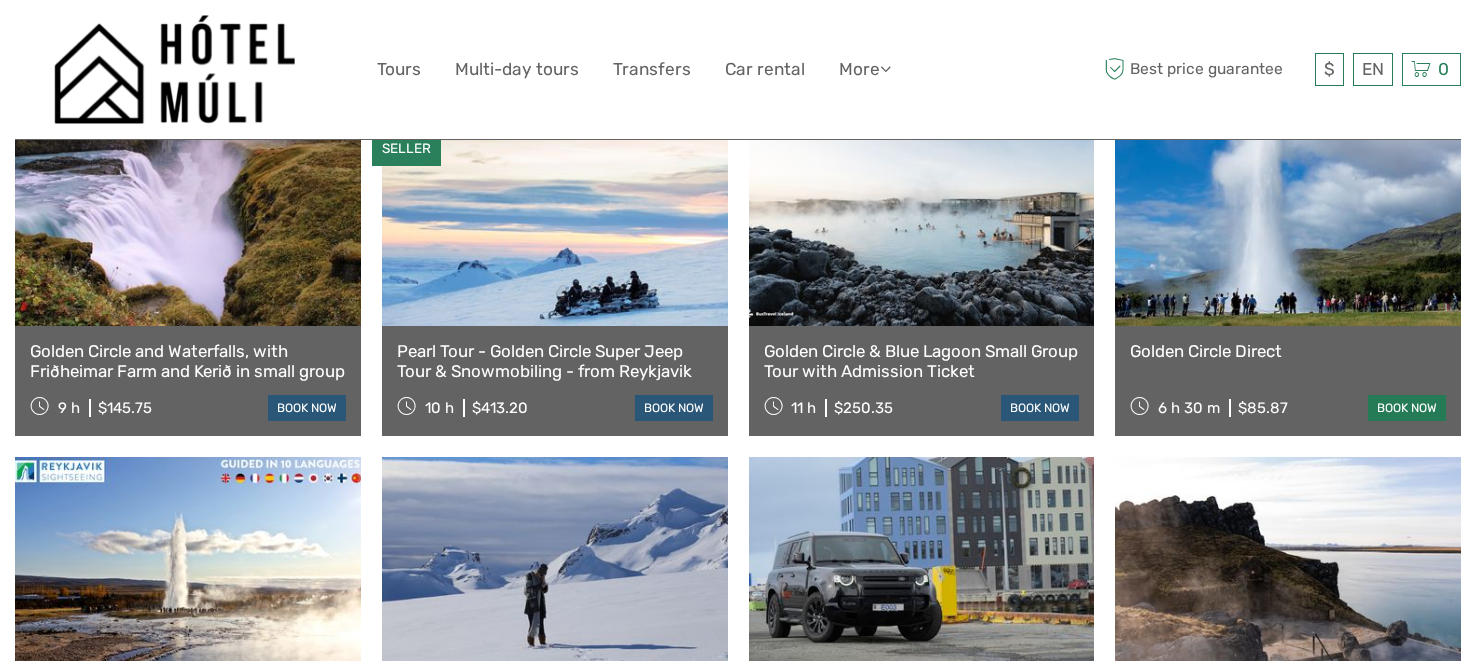 click on "book now" at bounding box center [1407, 408] 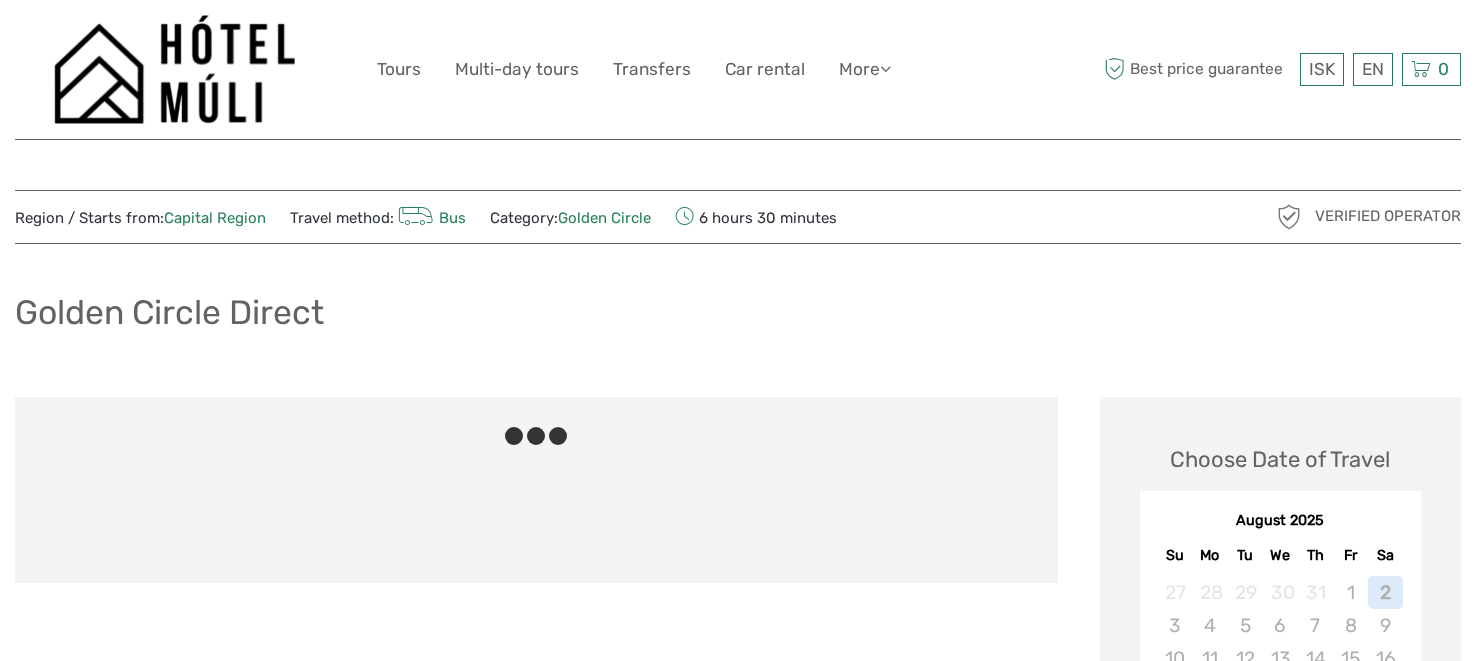 scroll, scrollTop: 0, scrollLeft: 0, axis: both 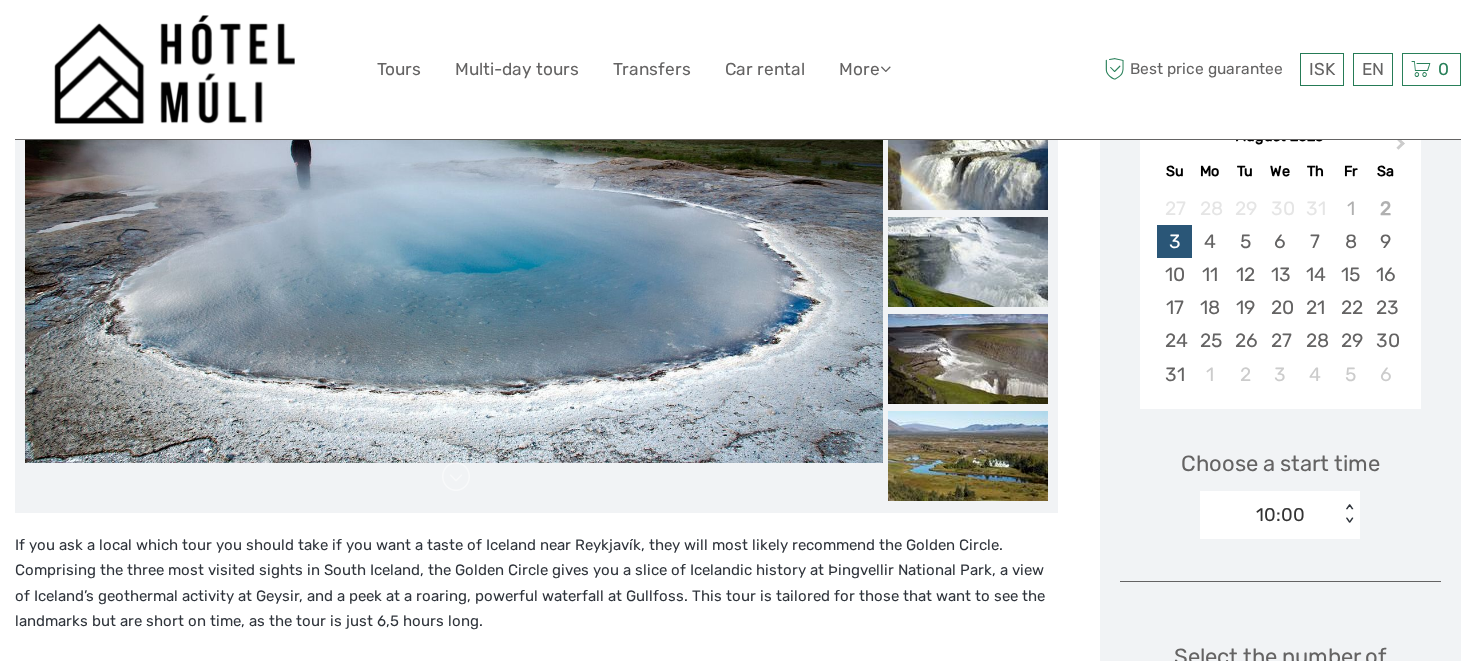 click on "< >" at bounding box center [1349, 514] 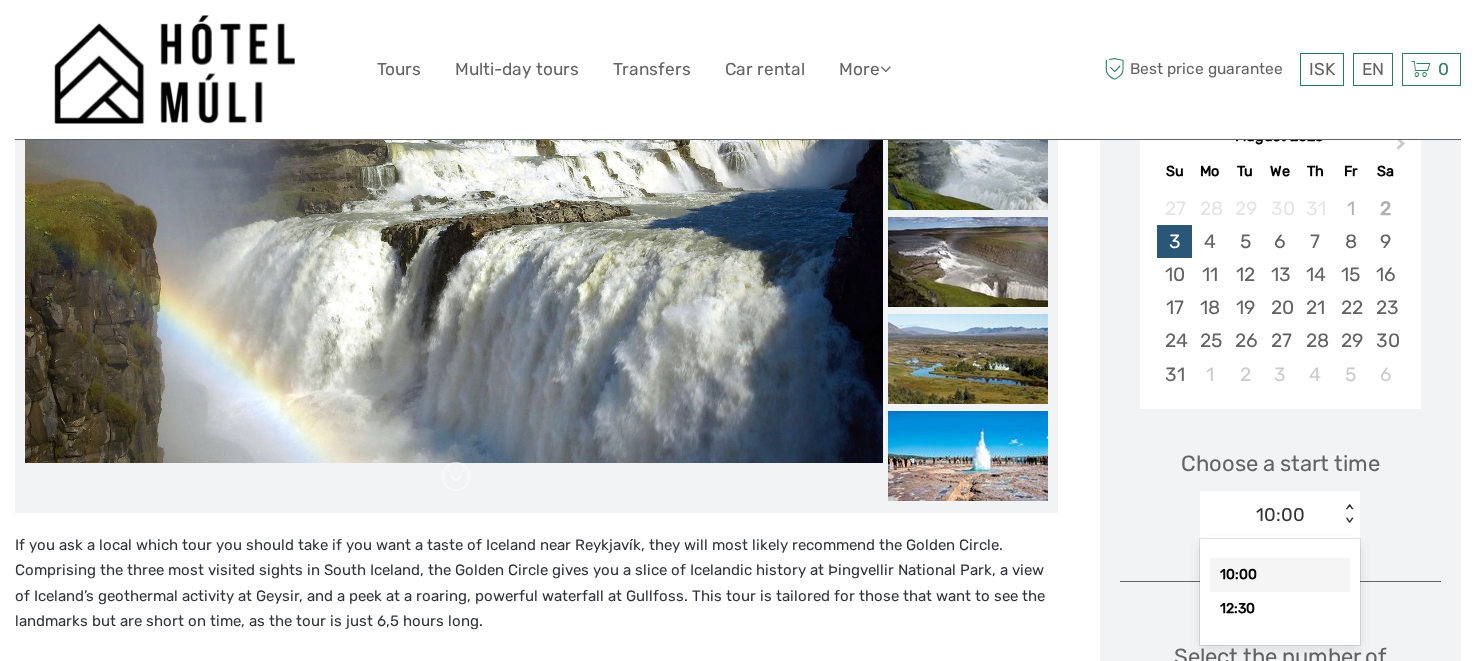 click on "Choose a start time option 10:00 selected, 1 of 2. 2 results available. Use Up and Down to choose options, press Enter to select the currently focused option, press Escape to exit the menu, press Tab to select the option and exit the menu. 10:00 < > 10:00 12:30" at bounding box center [1281, 485] 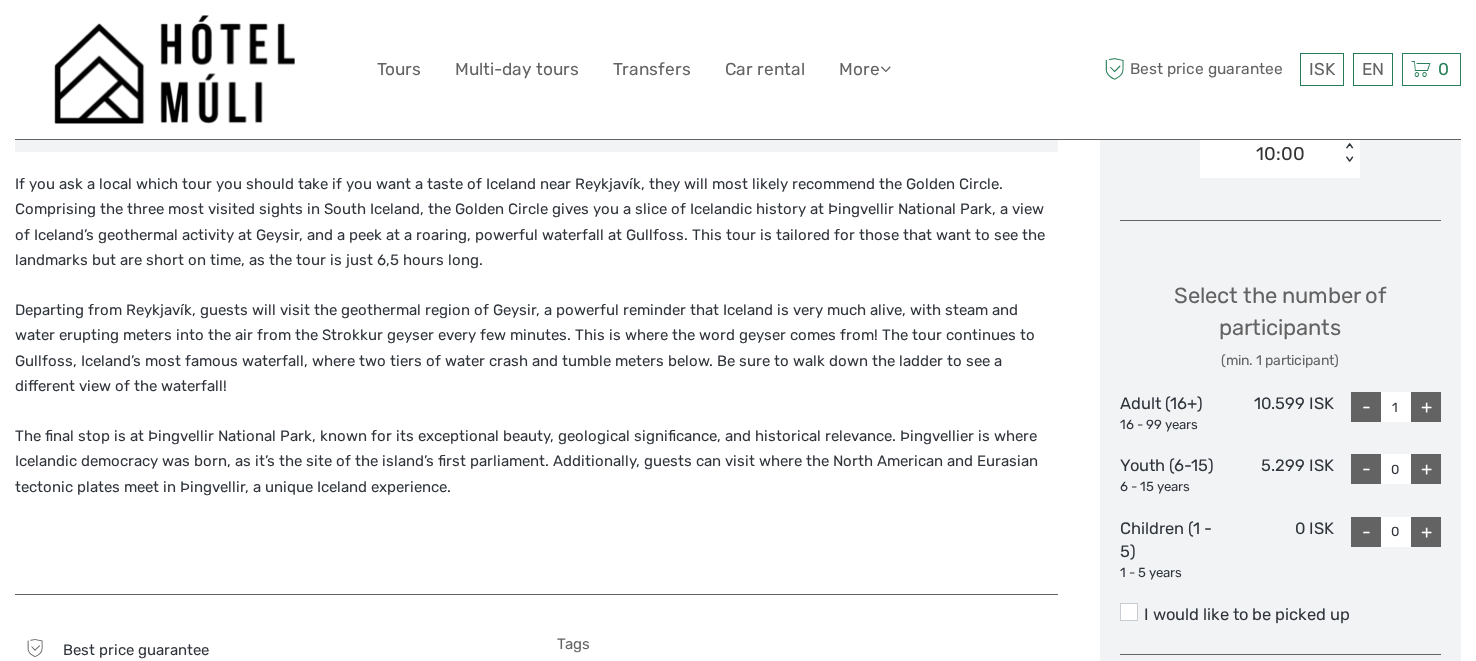 scroll, scrollTop: 746, scrollLeft: 0, axis: vertical 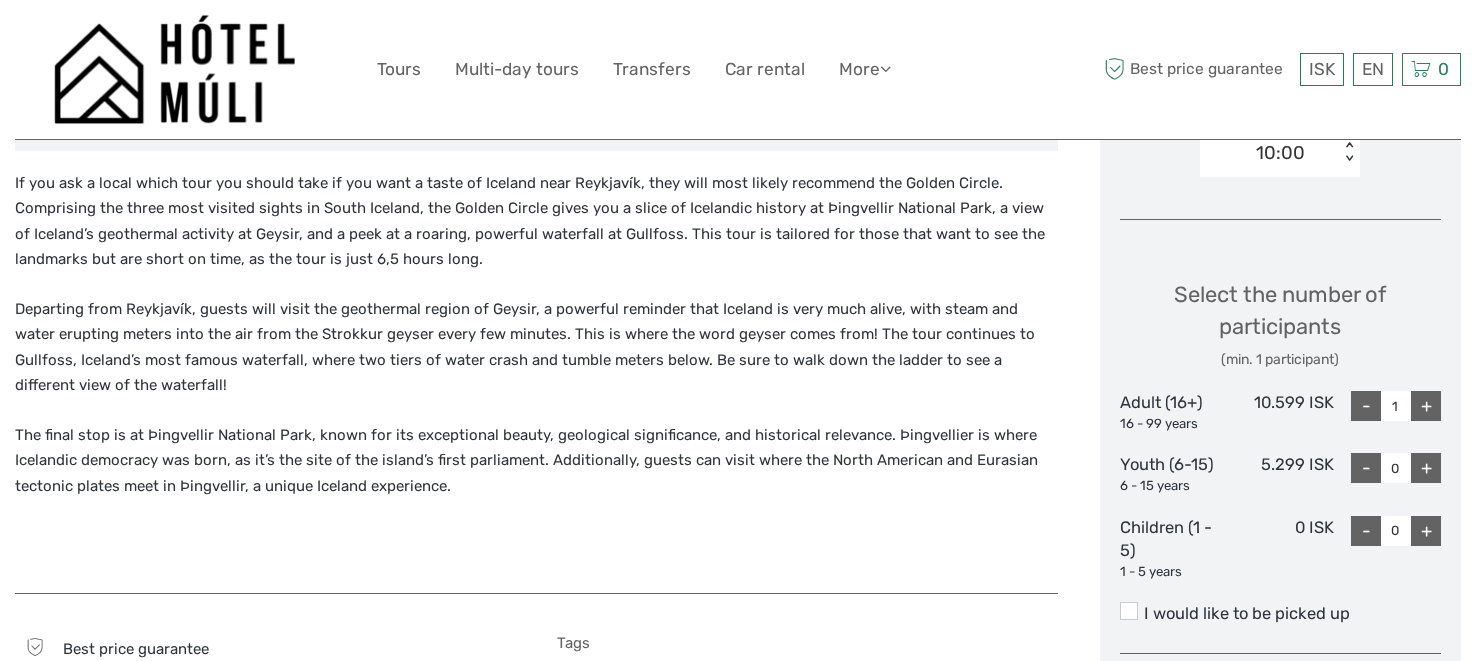 click on "+" at bounding box center (1426, 406) 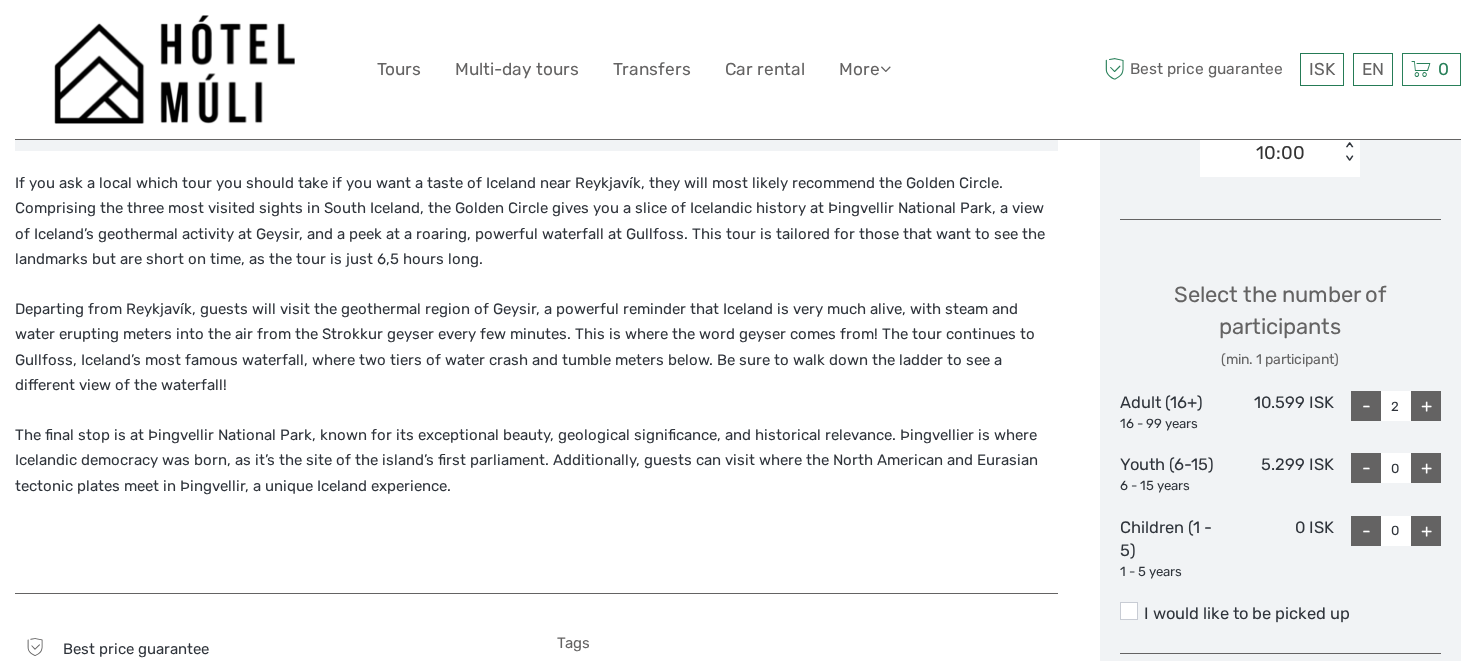 click on "+" at bounding box center [1426, 406] 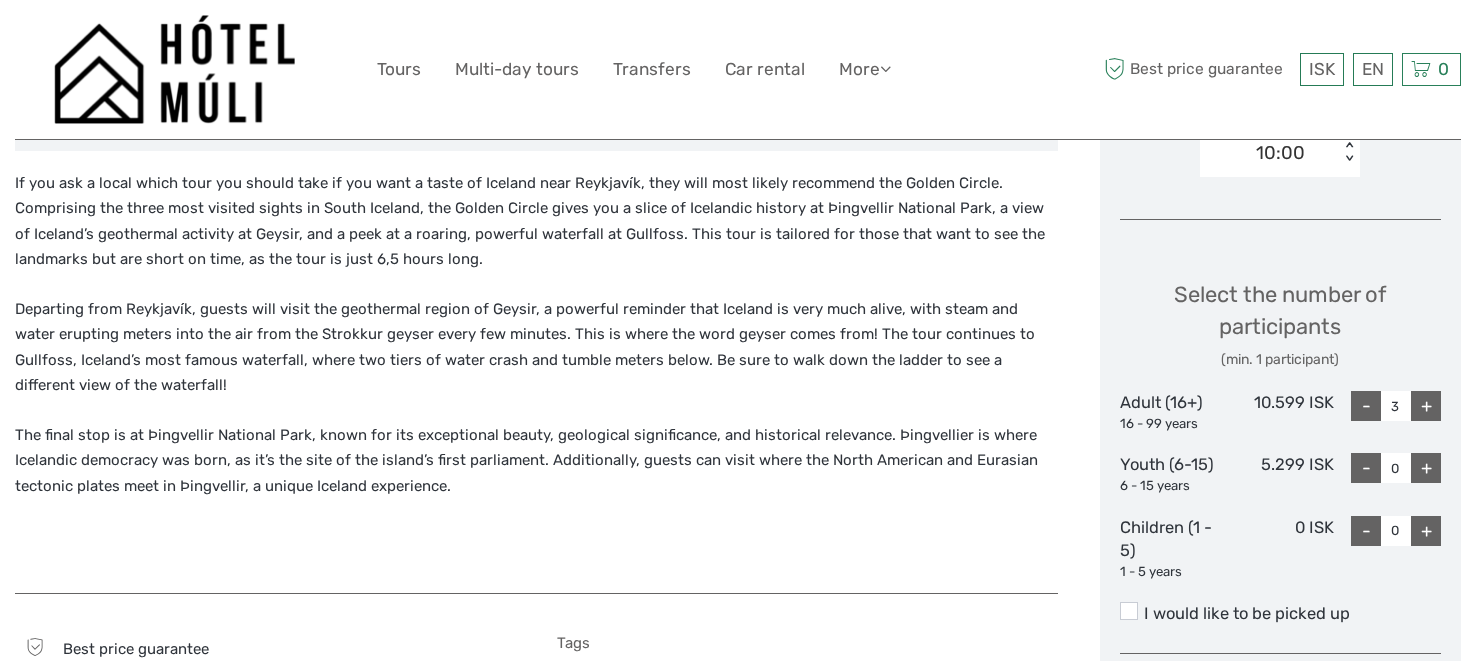 click on "+" at bounding box center (1426, 406) 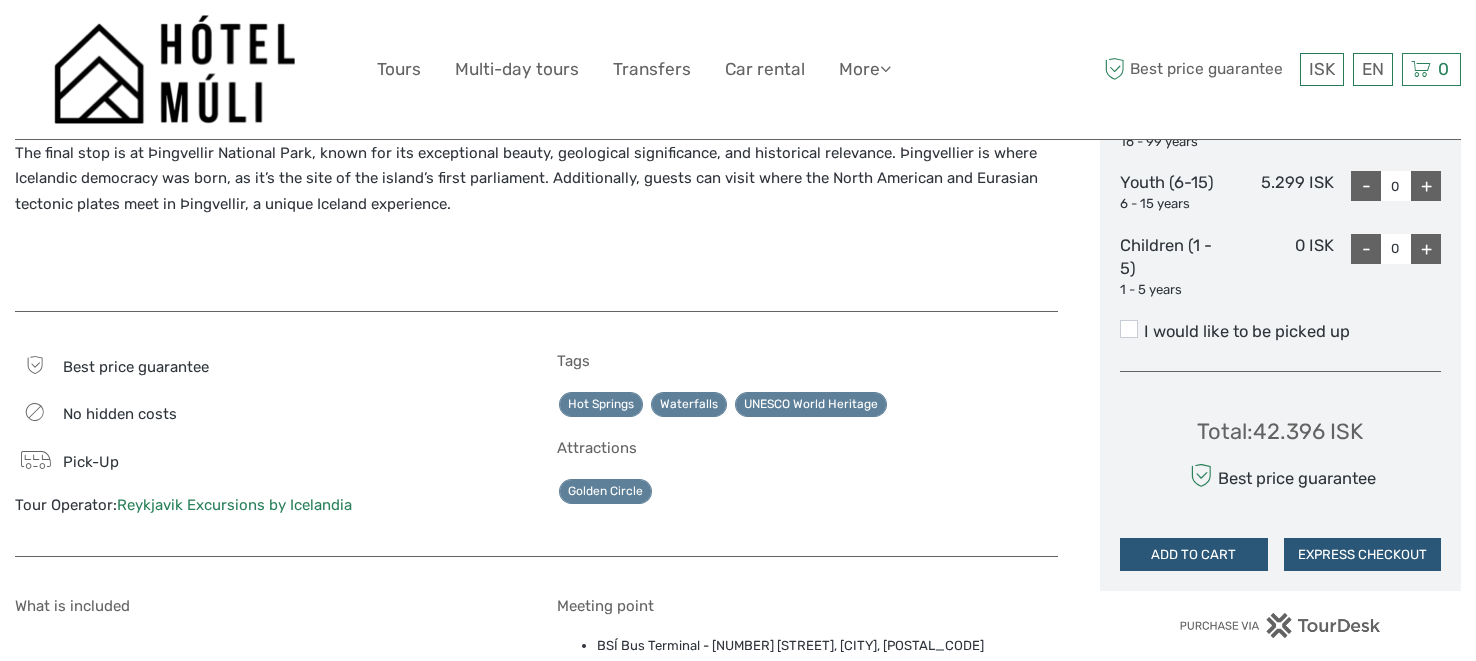 scroll, scrollTop: 1029, scrollLeft: 0, axis: vertical 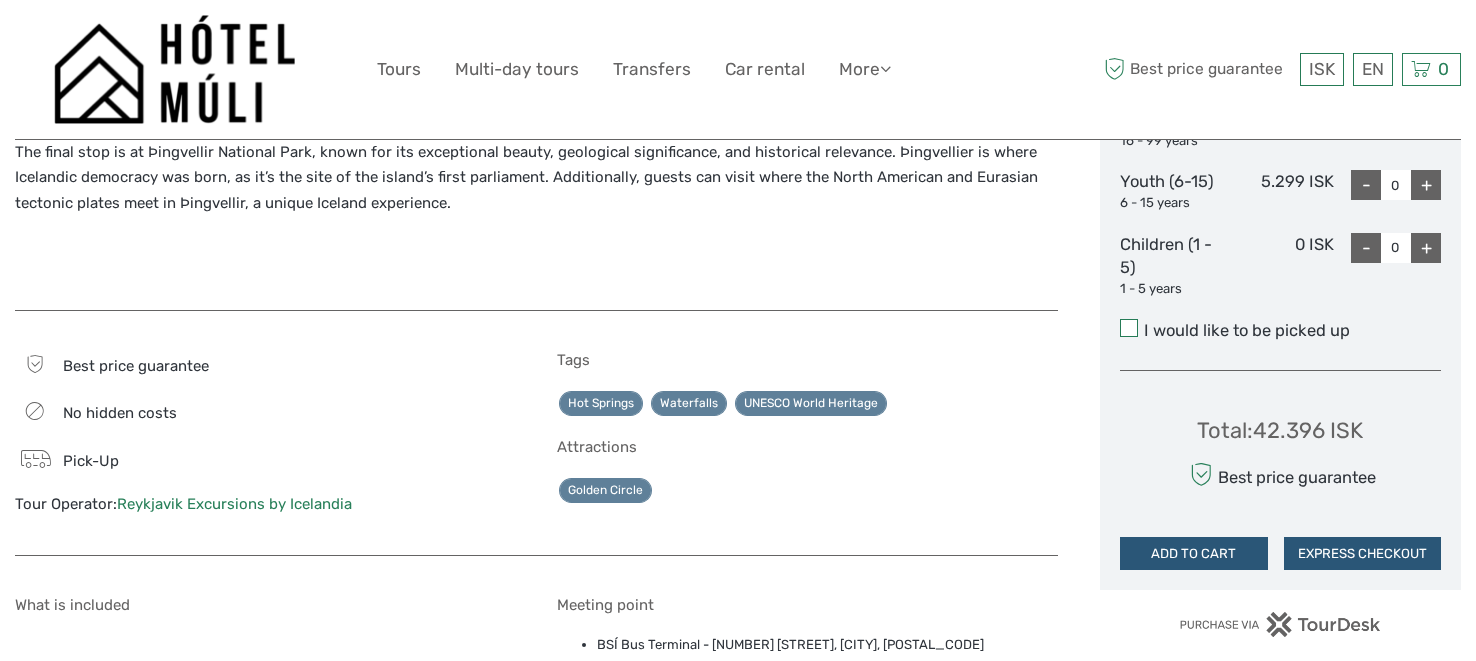 click at bounding box center (1129, 328) 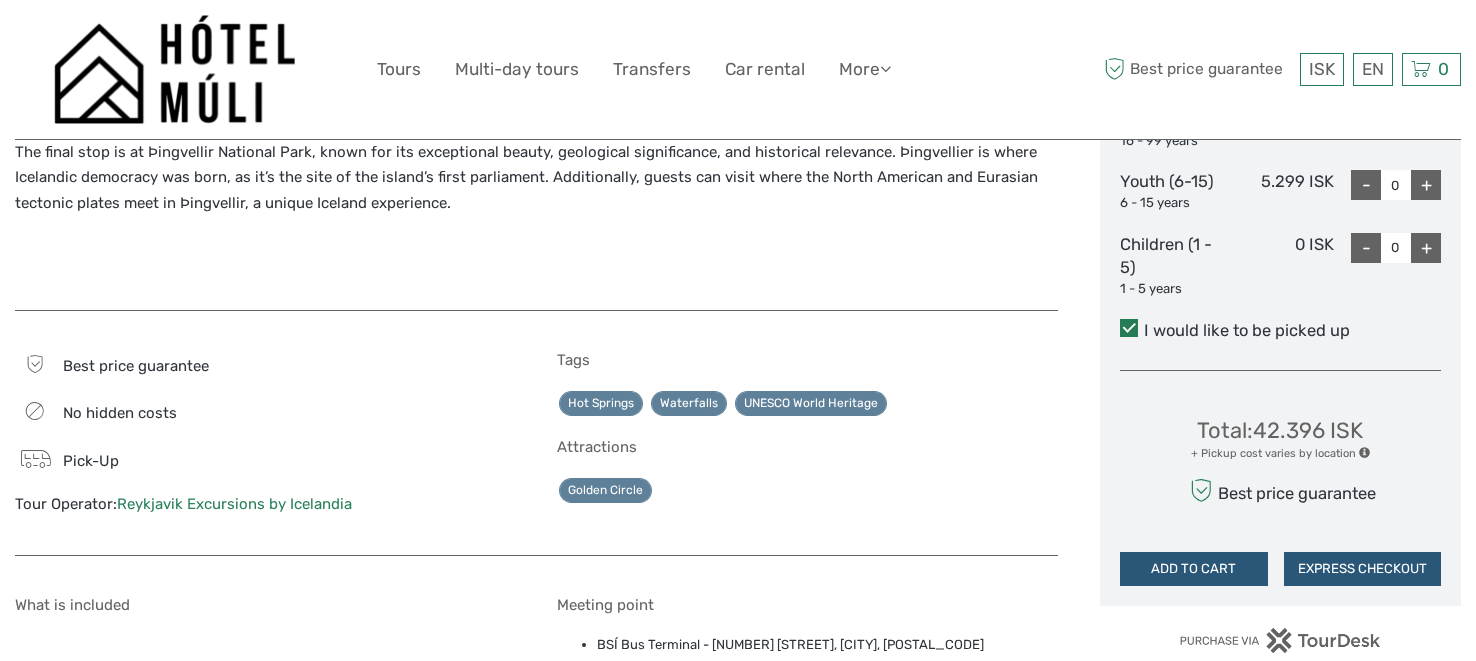 click at bounding box center [1129, 328] 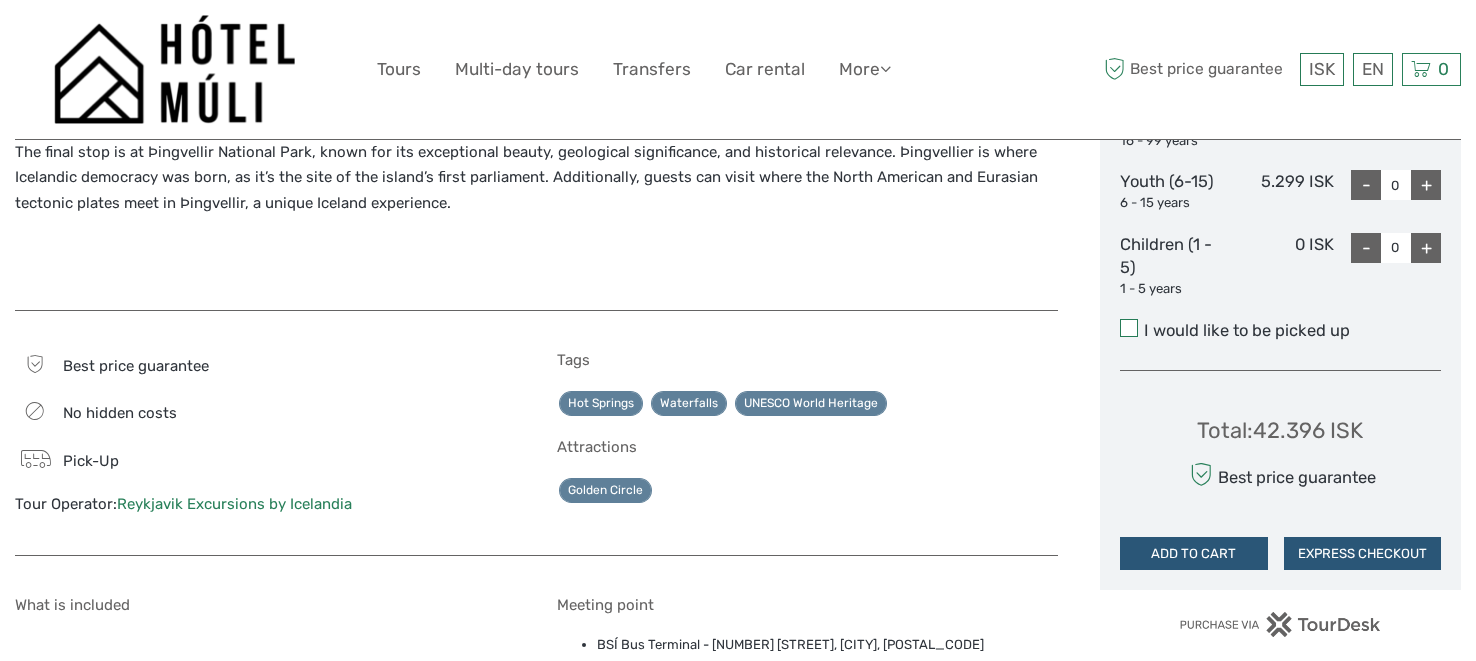 click at bounding box center (1129, 328) 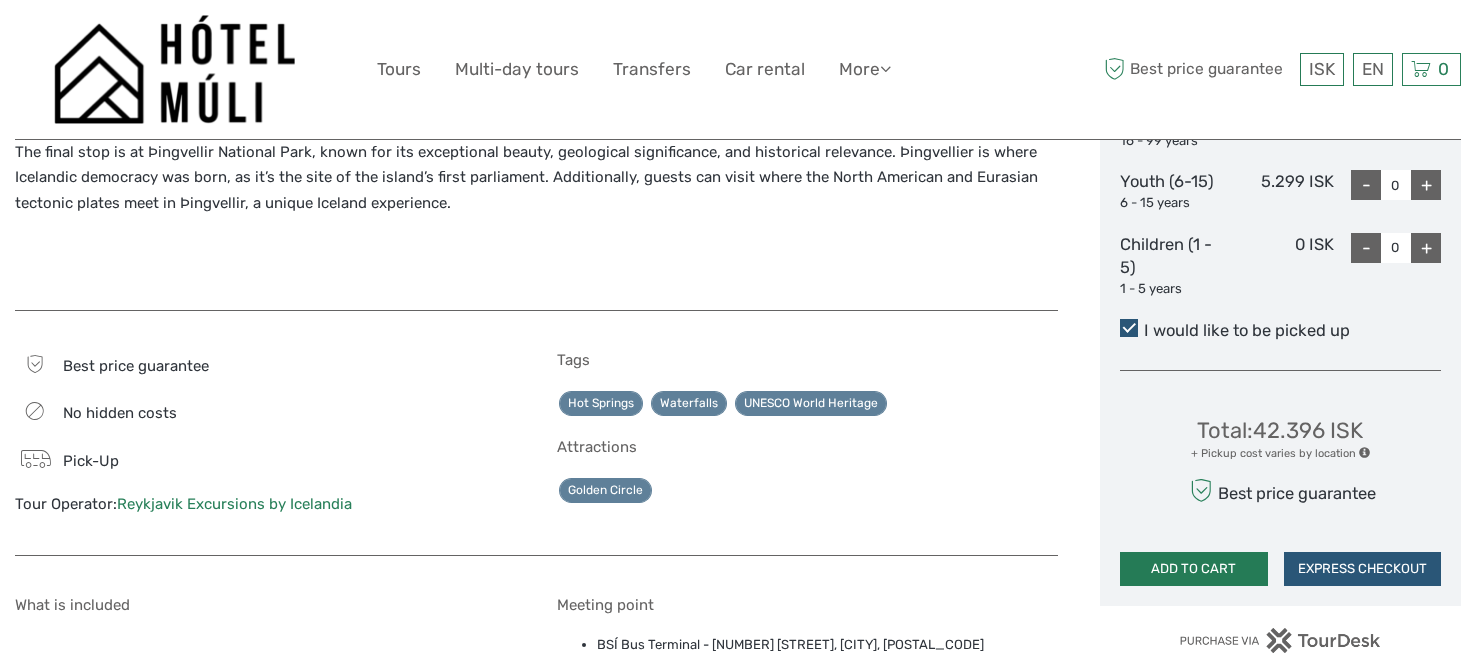 click on "ADD TO CART" at bounding box center (1194, 569) 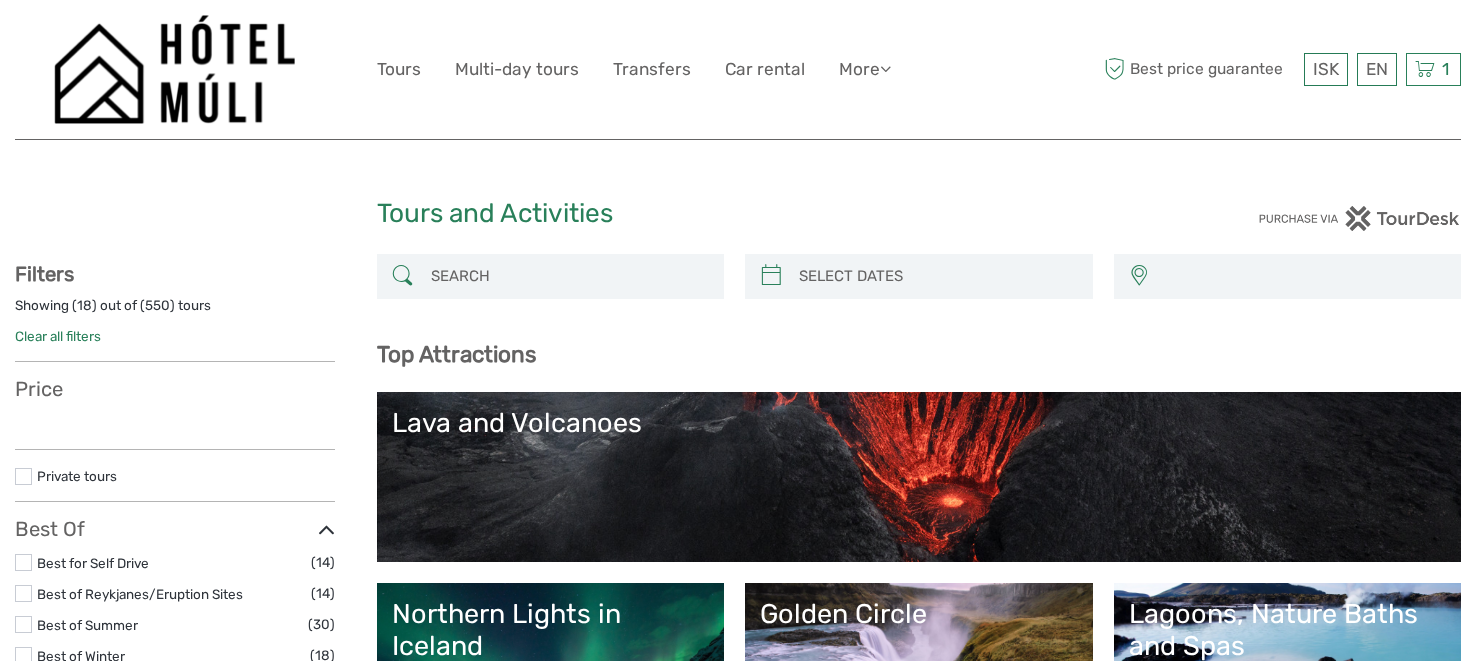 select 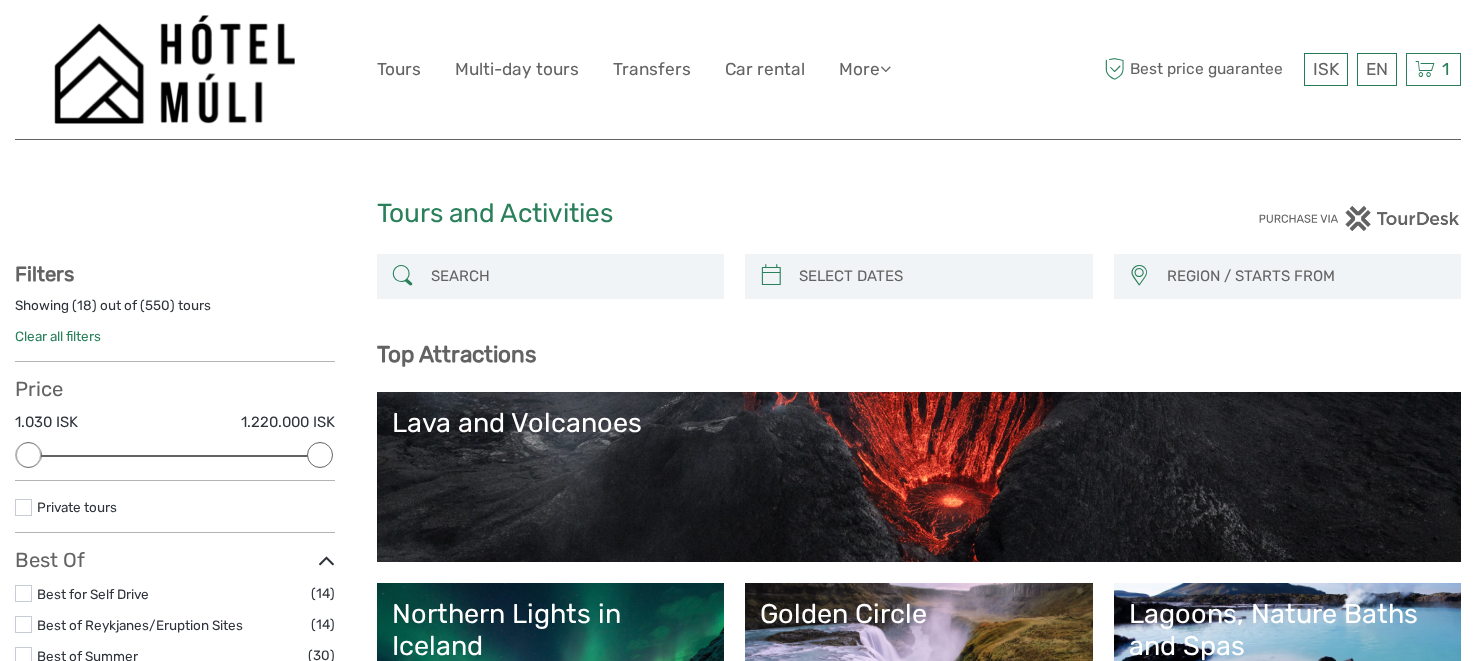 scroll, scrollTop: 0, scrollLeft: 0, axis: both 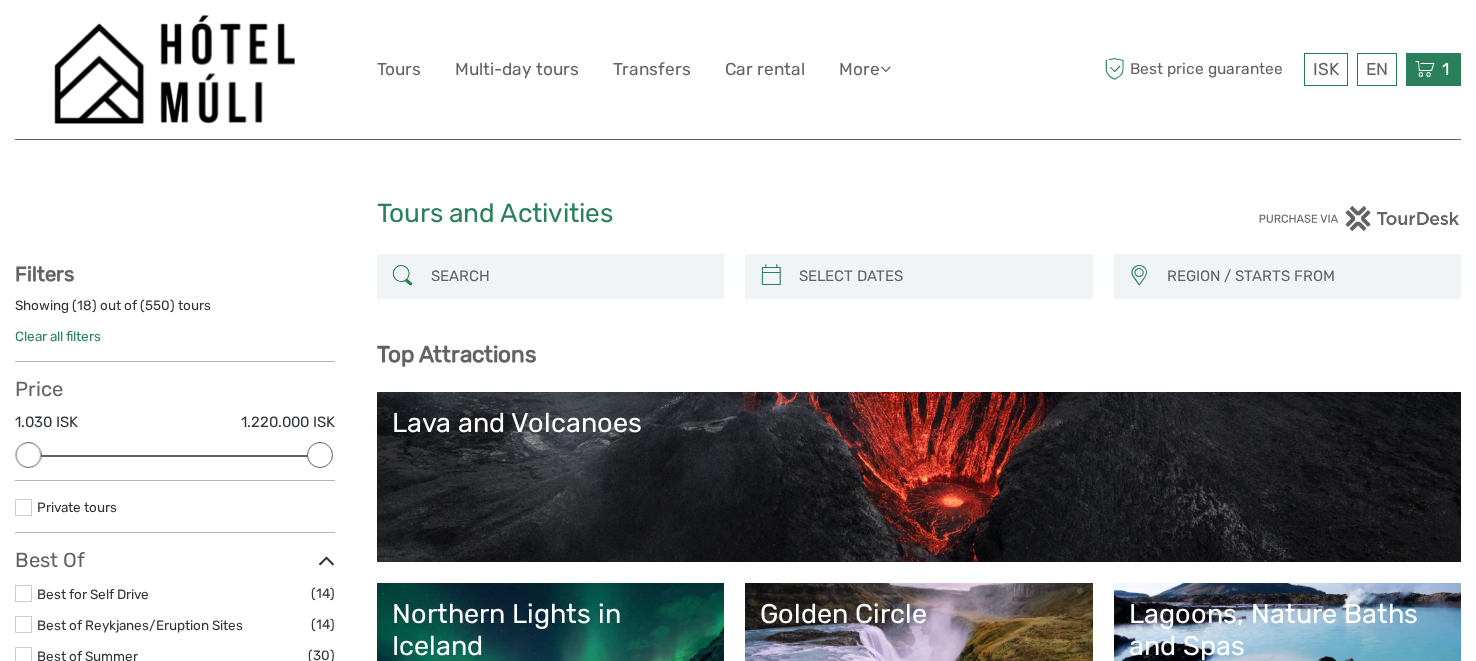 click at bounding box center (1425, 69) 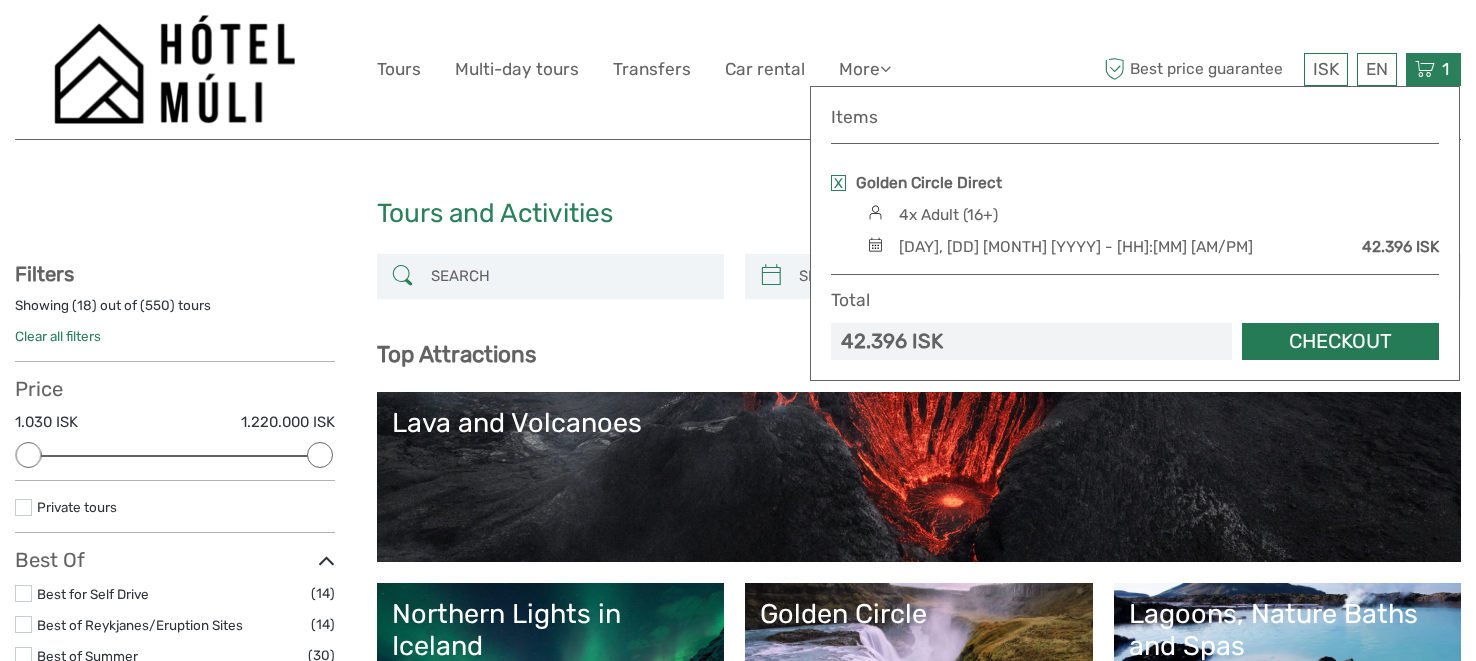 click on "Checkout" at bounding box center (1340, 341) 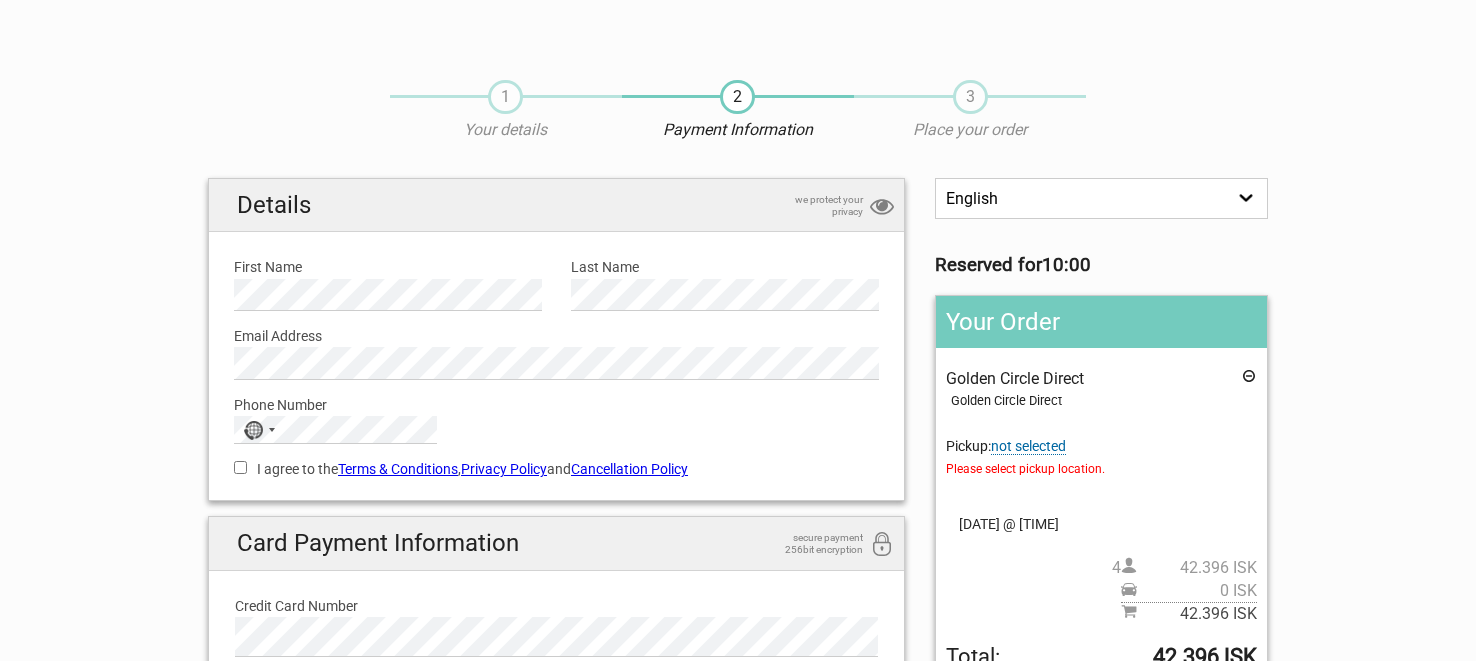 scroll, scrollTop: 56, scrollLeft: 0, axis: vertical 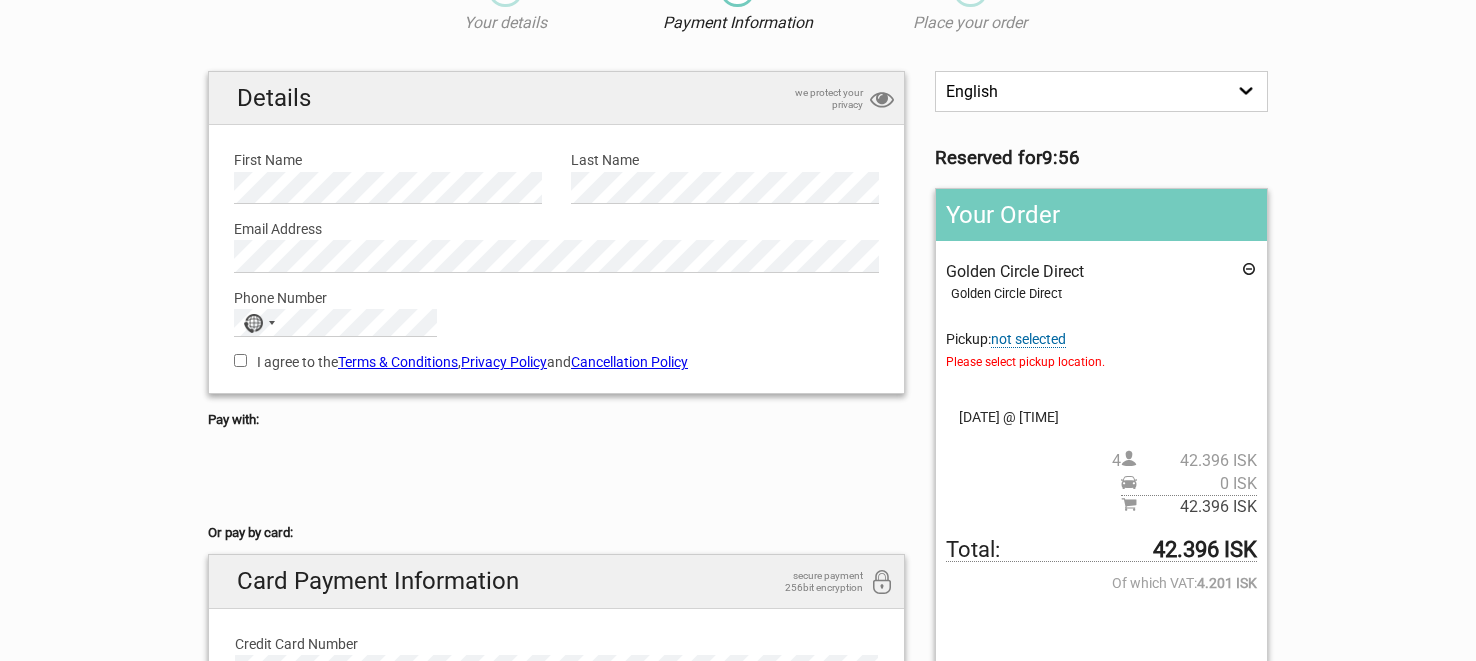 click on "not selected" at bounding box center [1028, 339] 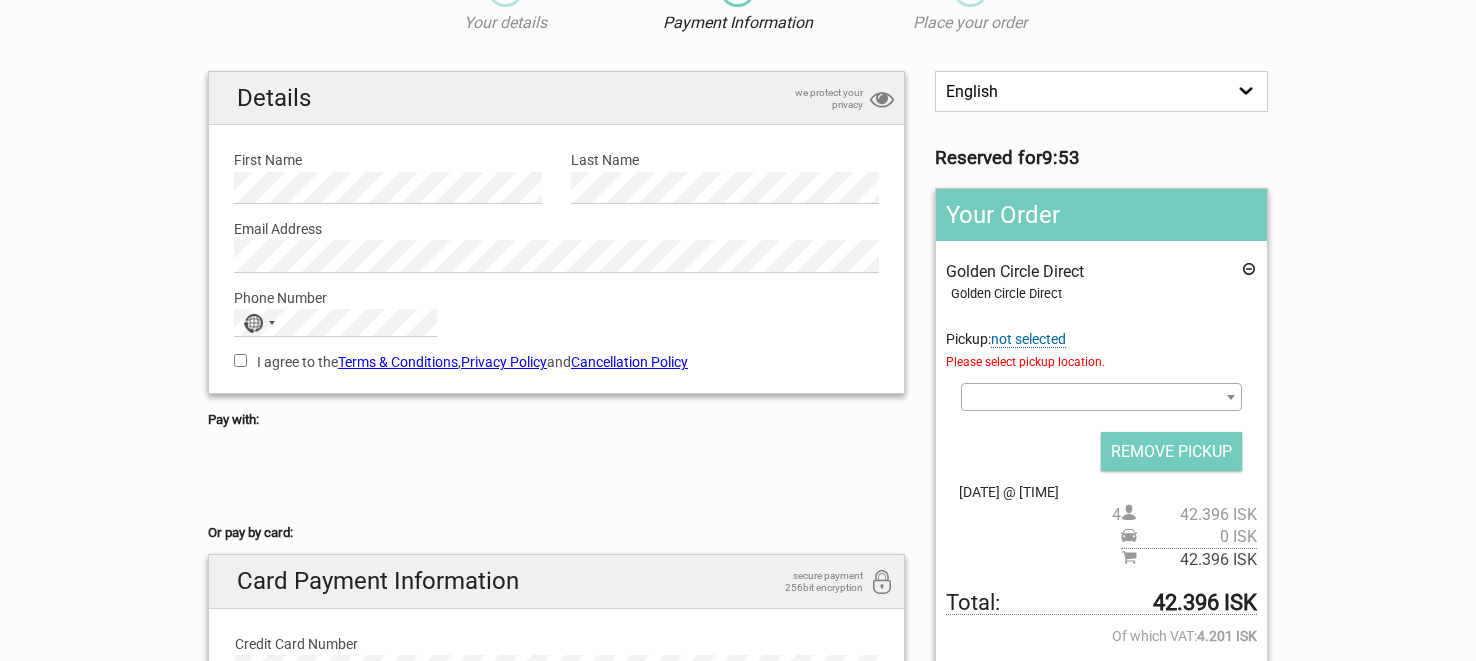 click at bounding box center [1231, 397] 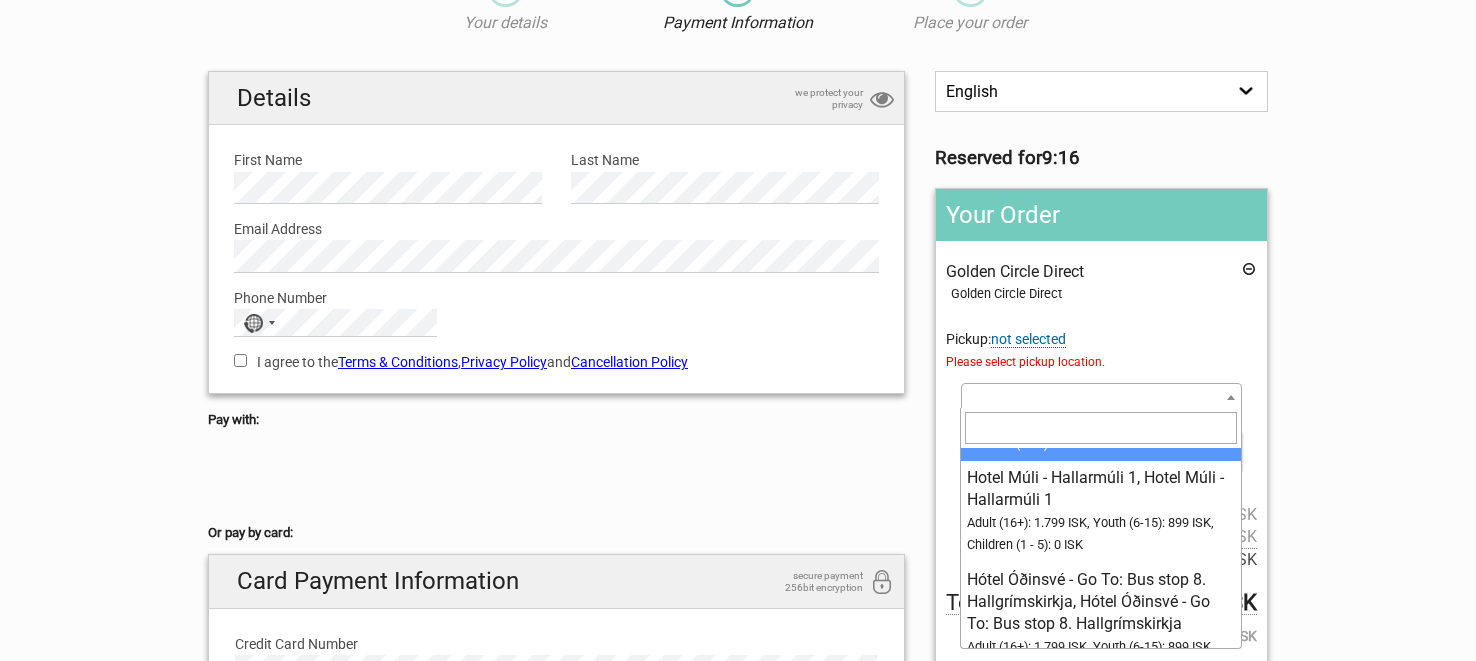 scroll, scrollTop: 10920, scrollLeft: 0, axis: vertical 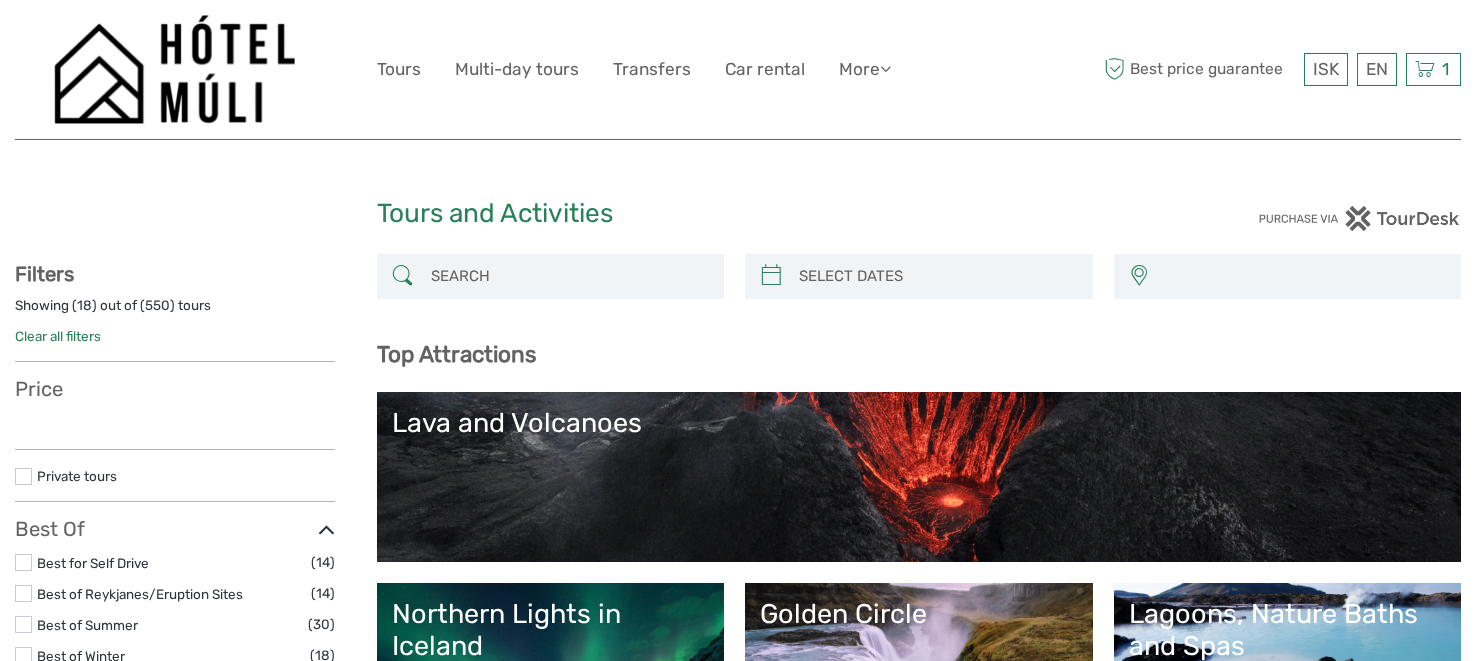 select 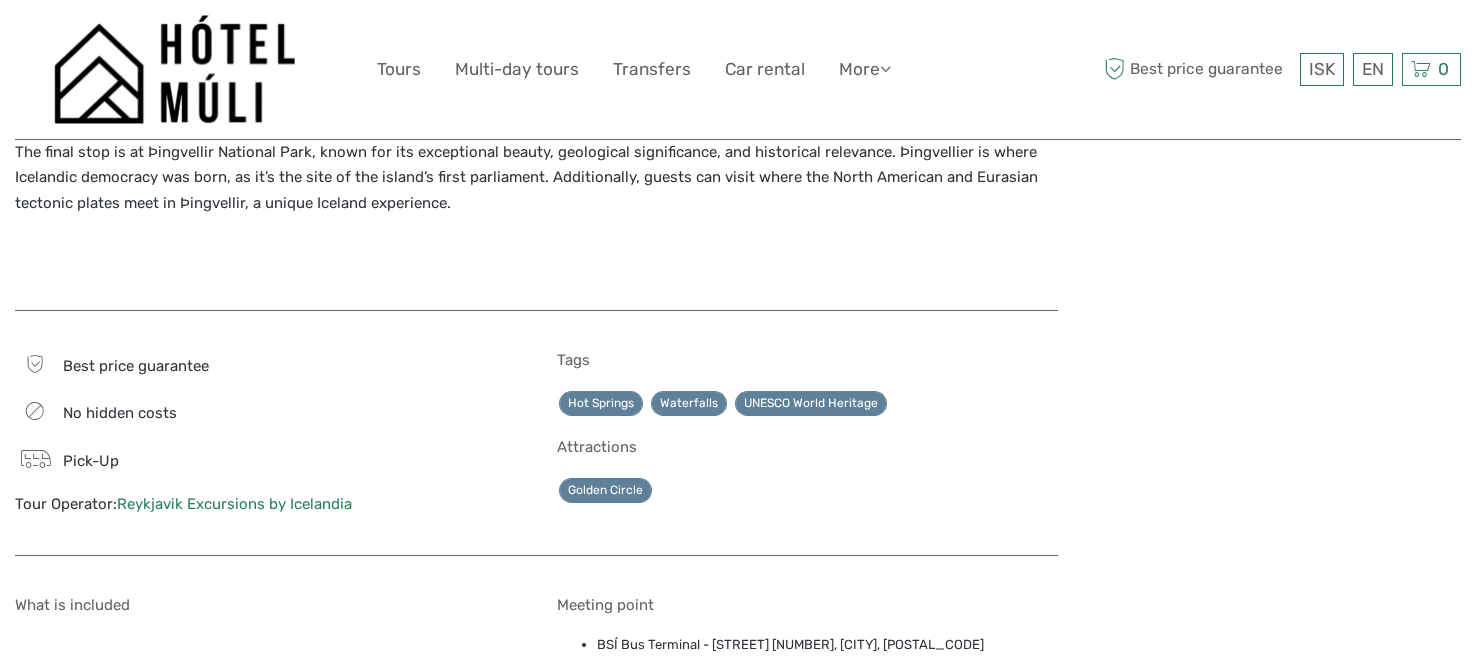 scroll, scrollTop: 975, scrollLeft: 0, axis: vertical 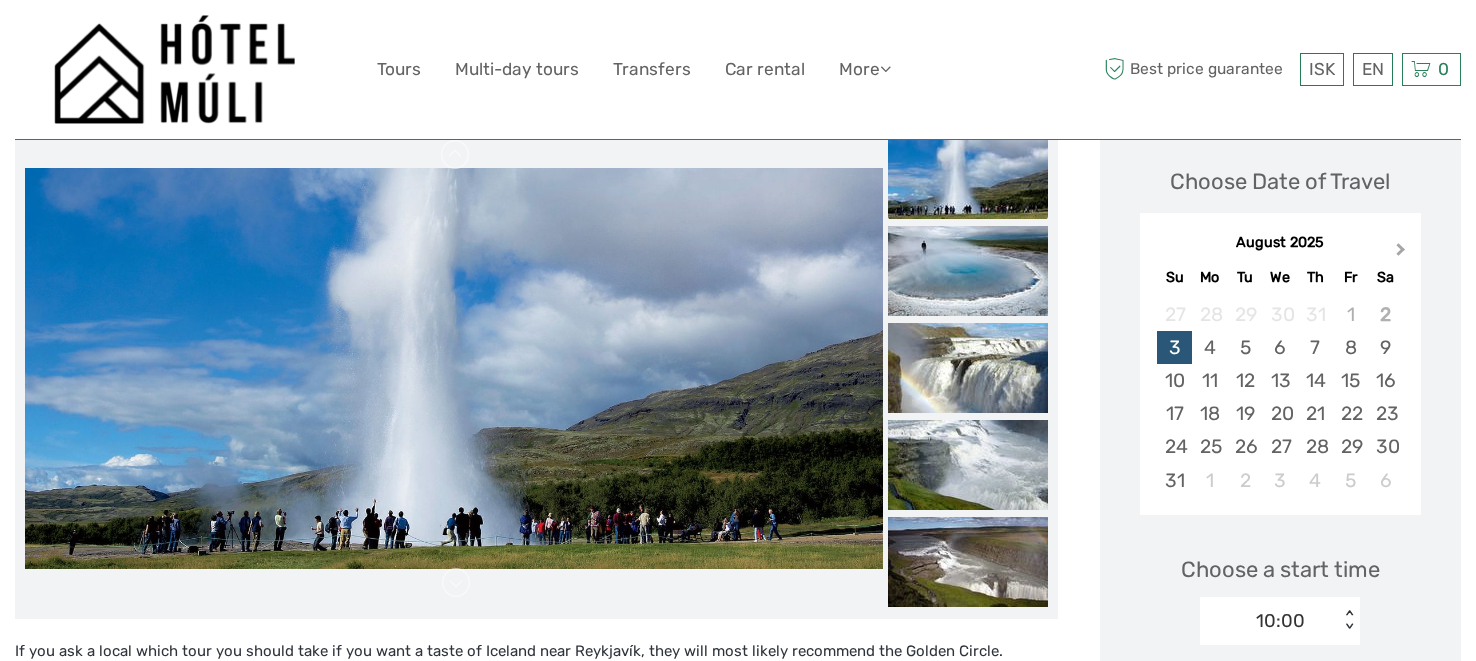 click on "Next Month" at bounding box center [1403, 254] 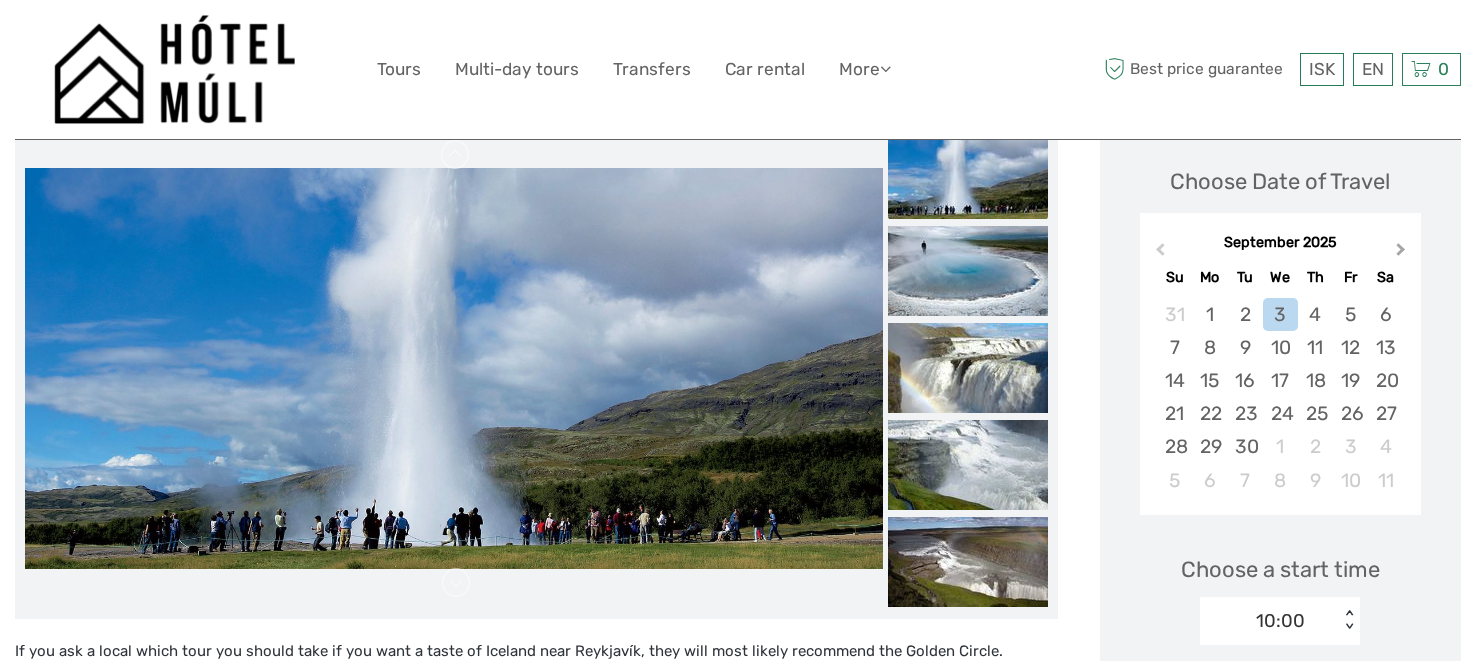 click on "Next Month" at bounding box center (1403, 254) 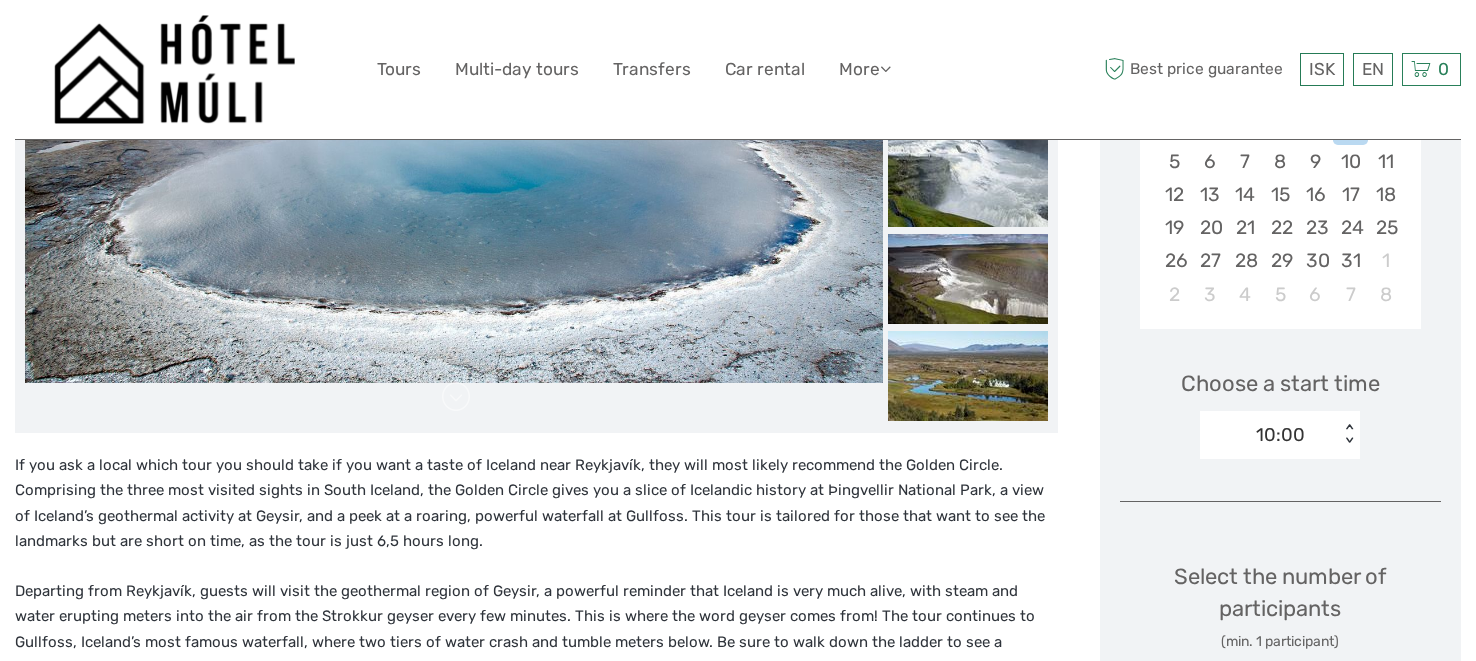 scroll, scrollTop: 478, scrollLeft: 0, axis: vertical 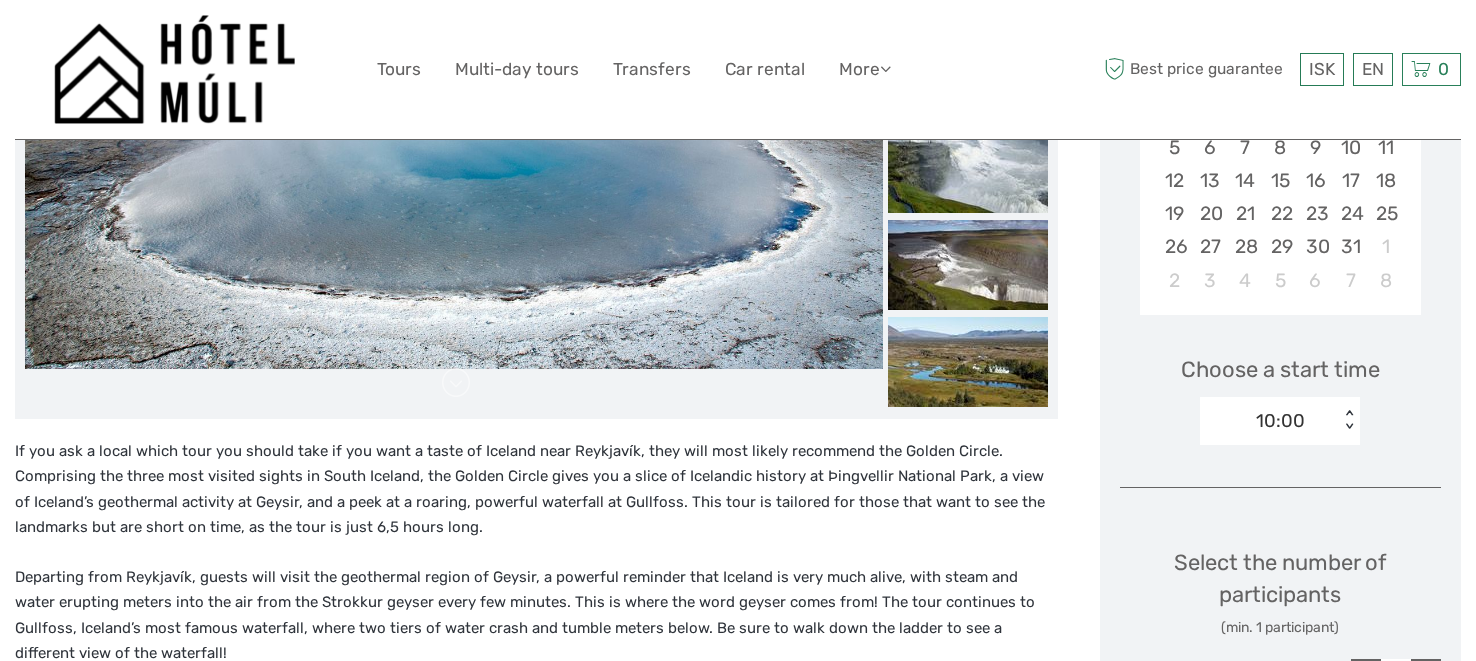 click on "< >" at bounding box center (1349, 420) 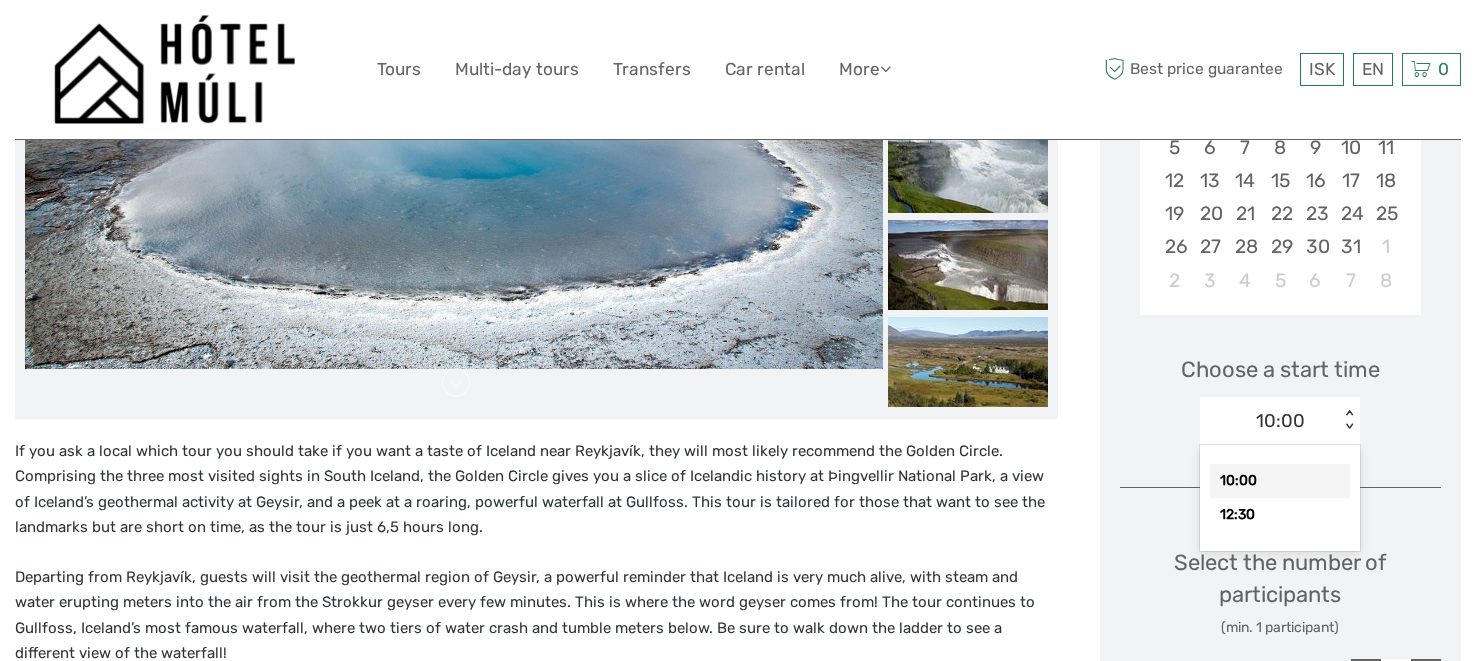 click on "10:00" at bounding box center [1280, 481] 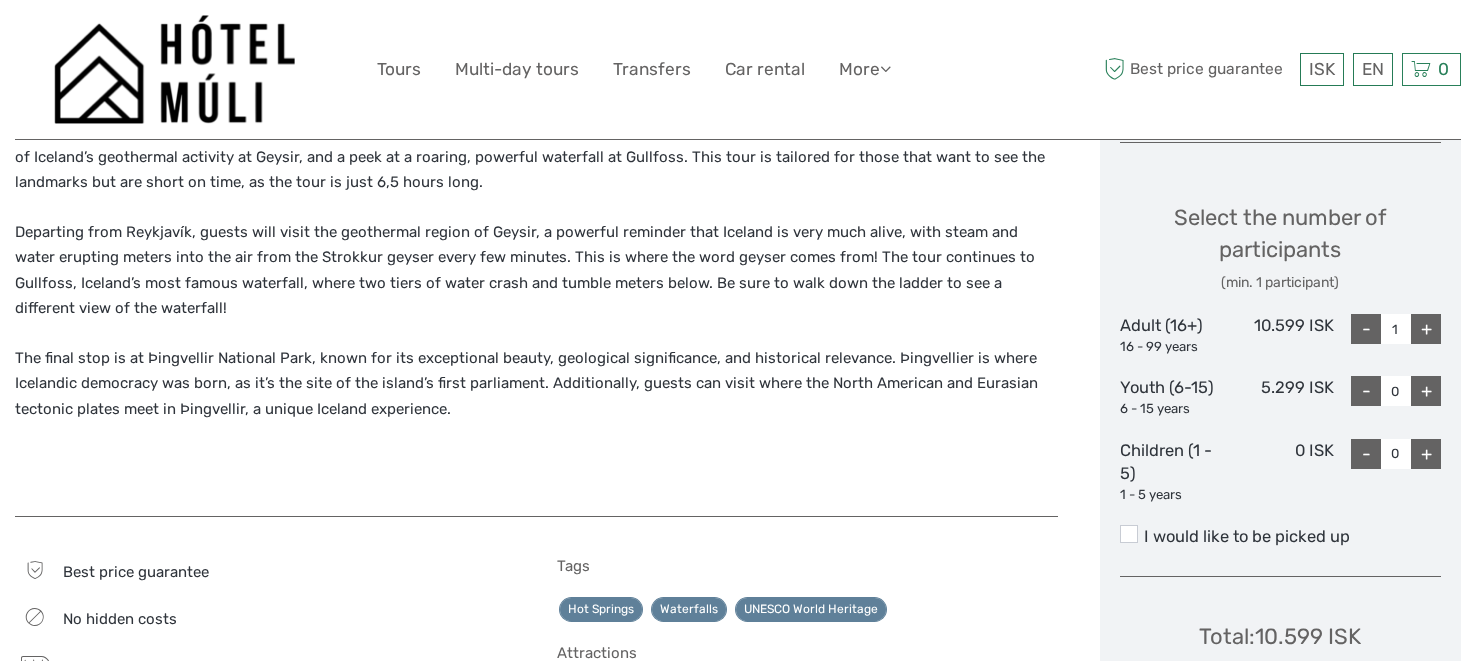 scroll, scrollTop: 826, scrollLeft: 0, axis: vertical 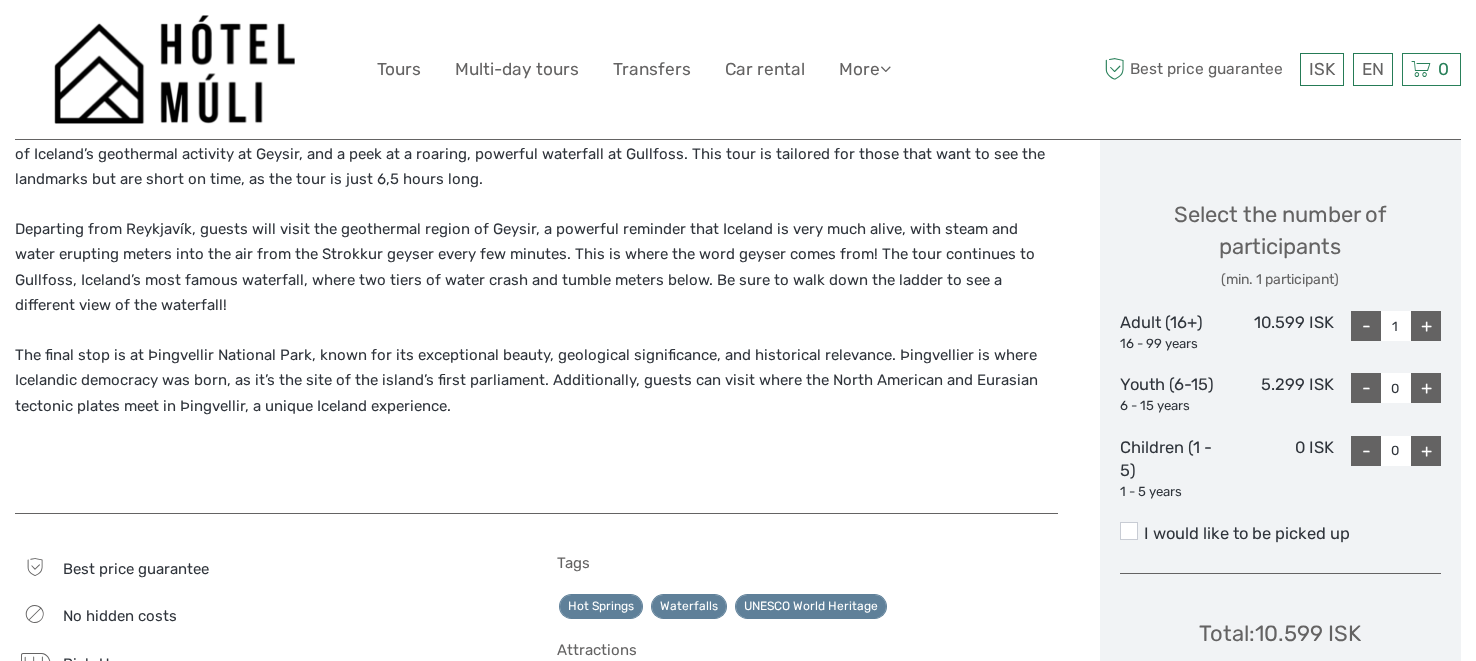 click on "+" at bounding box center [1426, 326] 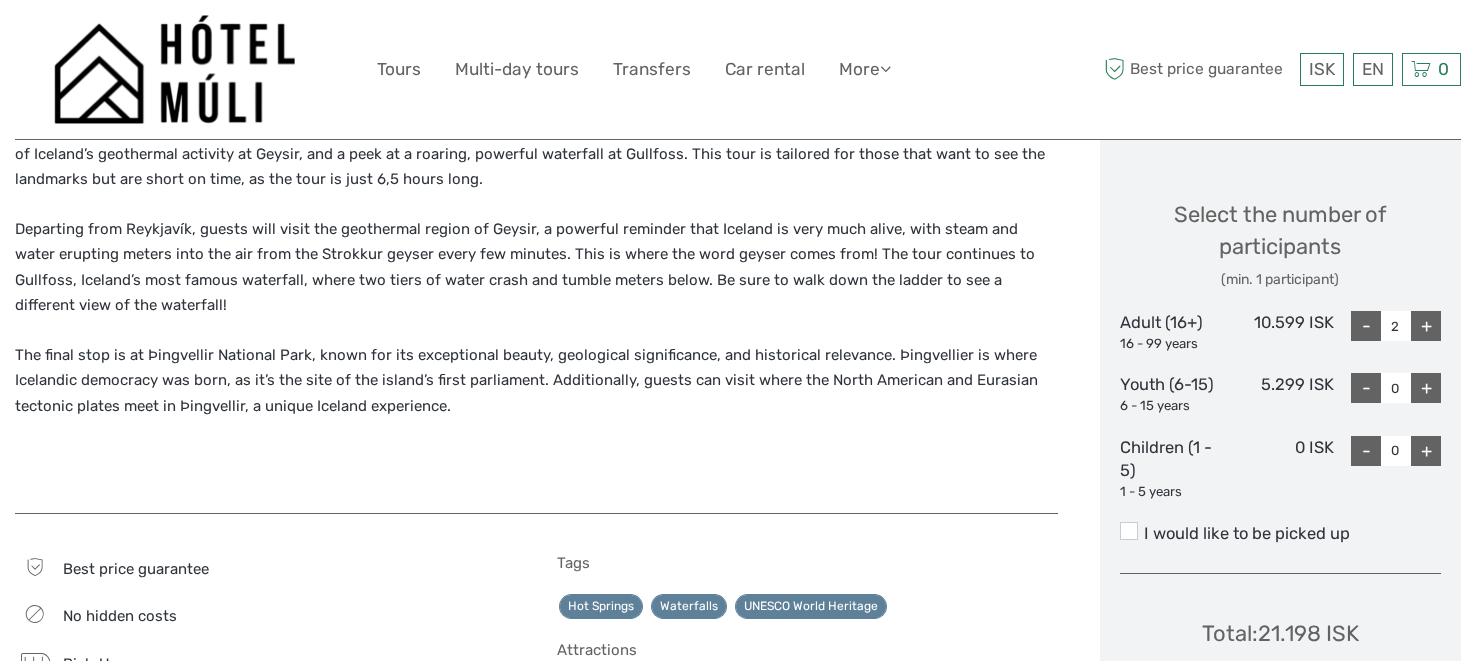 click on "+" at bounding box center [1426, 326] 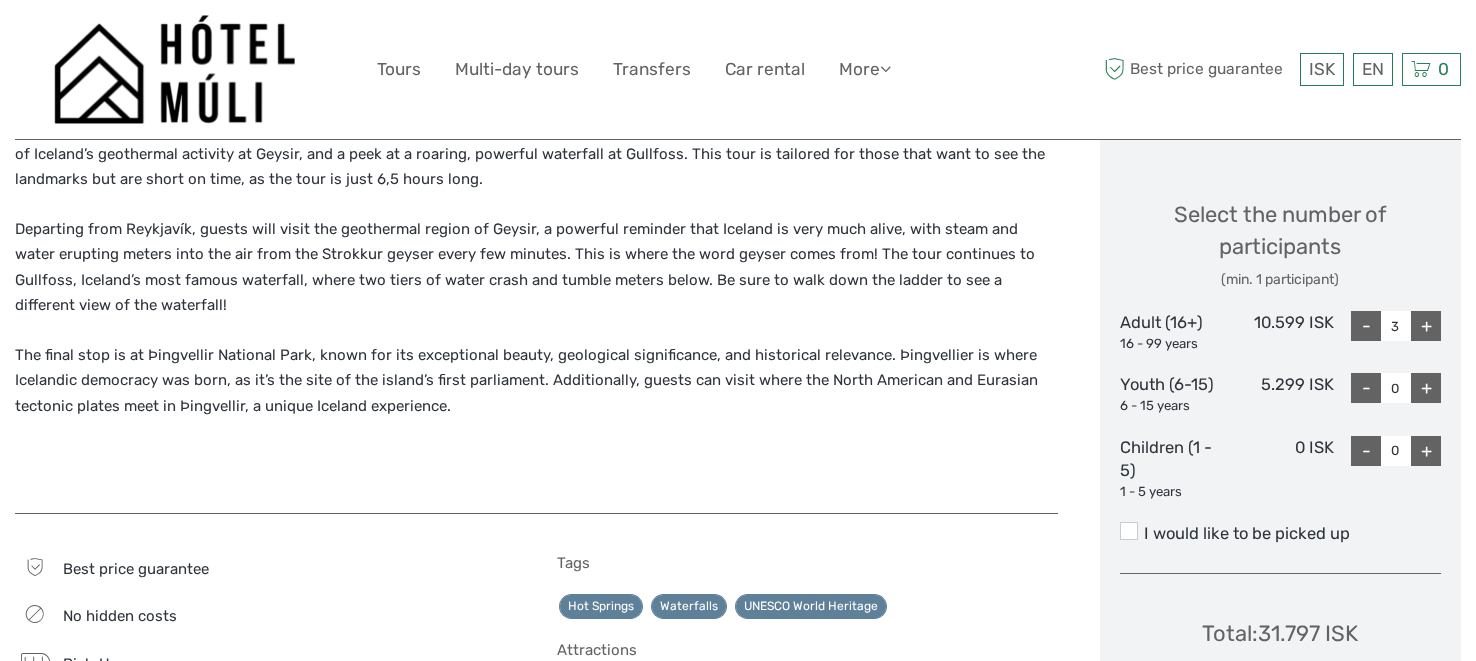 click on "+" at bounding box center (1426, 326) 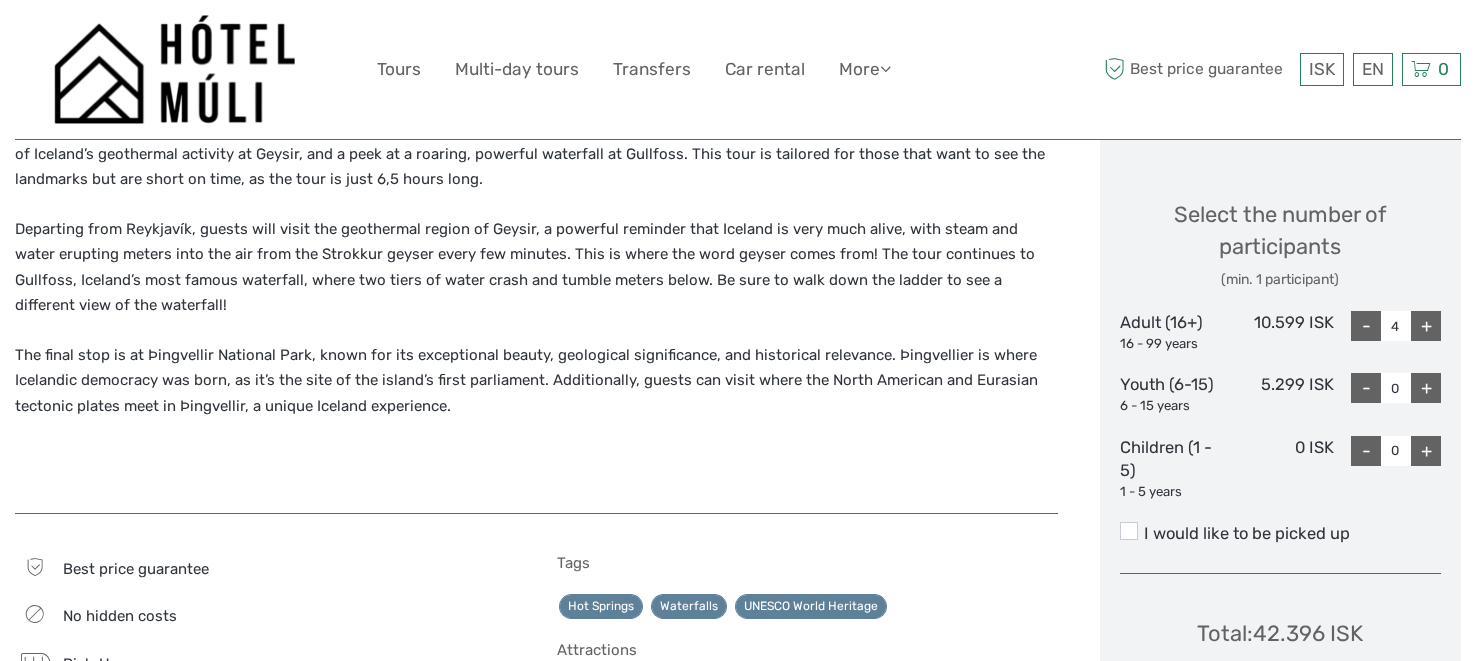 click on "+" at bounding box center (1426, 326) 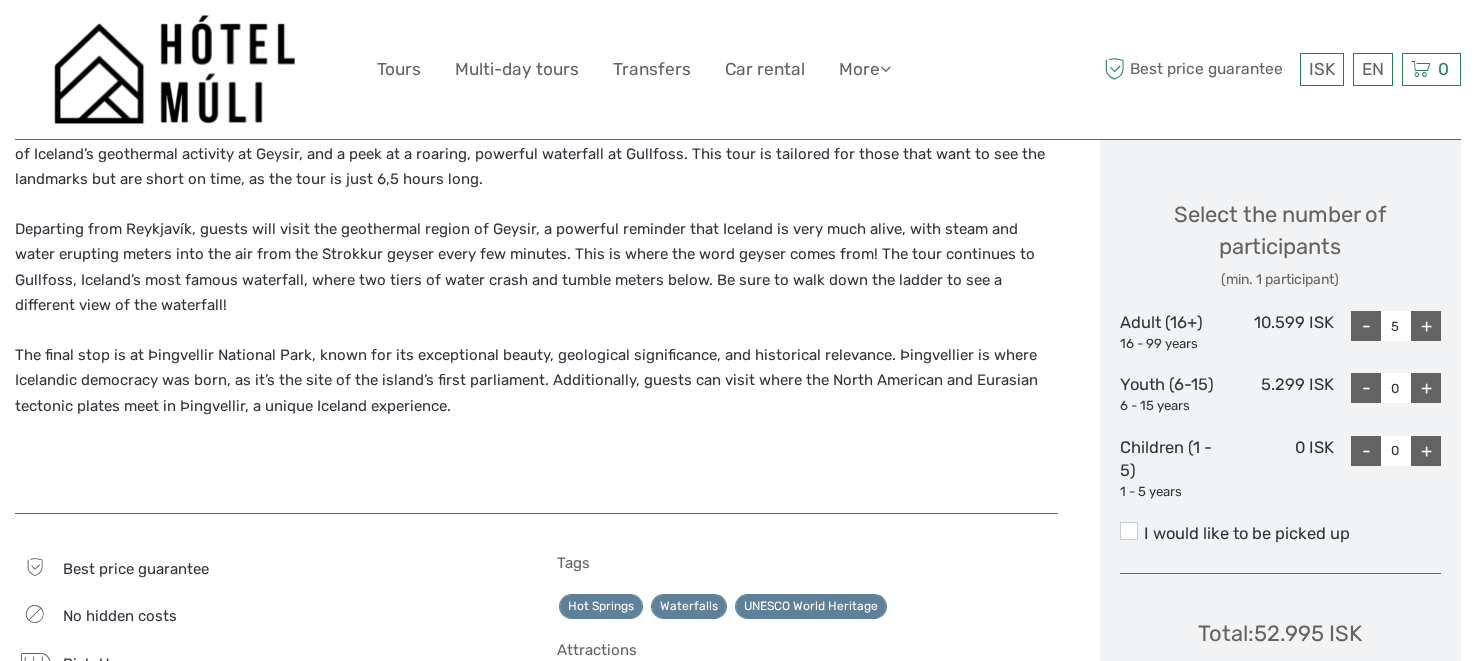click on "+" at bounding box center [1426, 326] 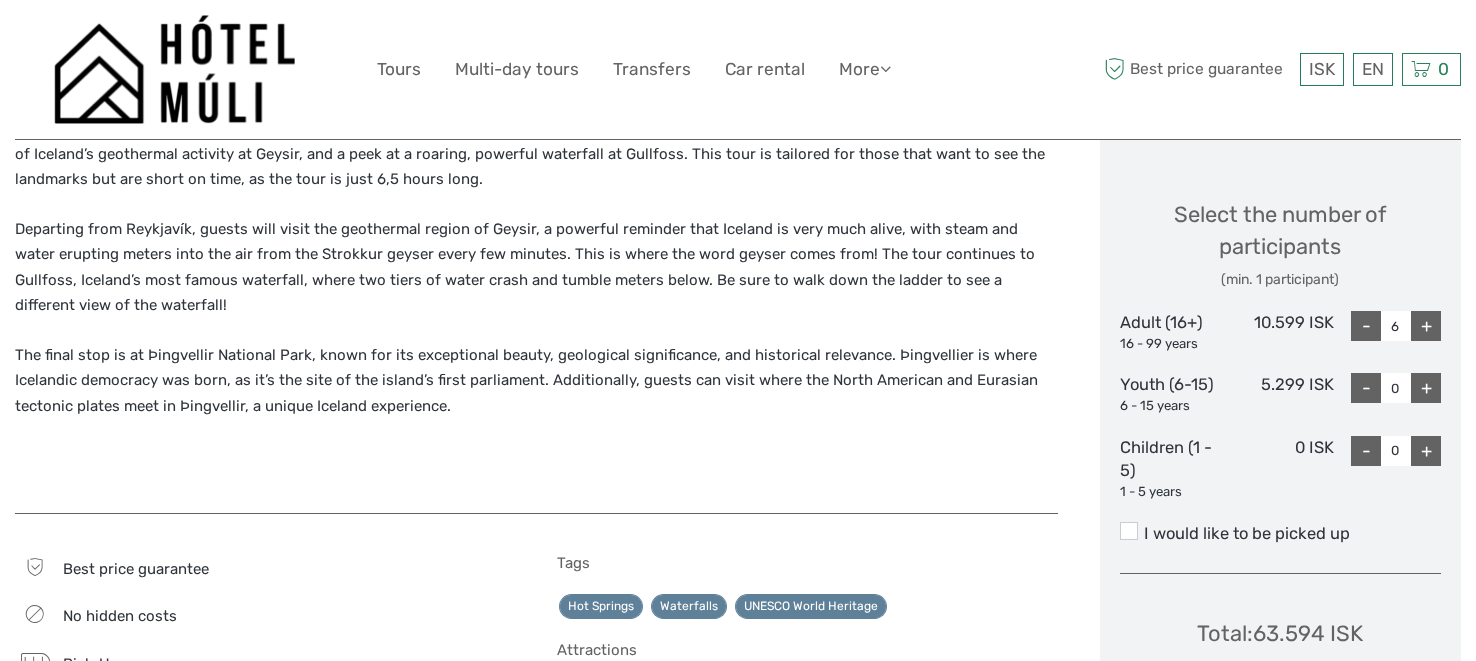 click on "-" at bounding box center (1366, 326) 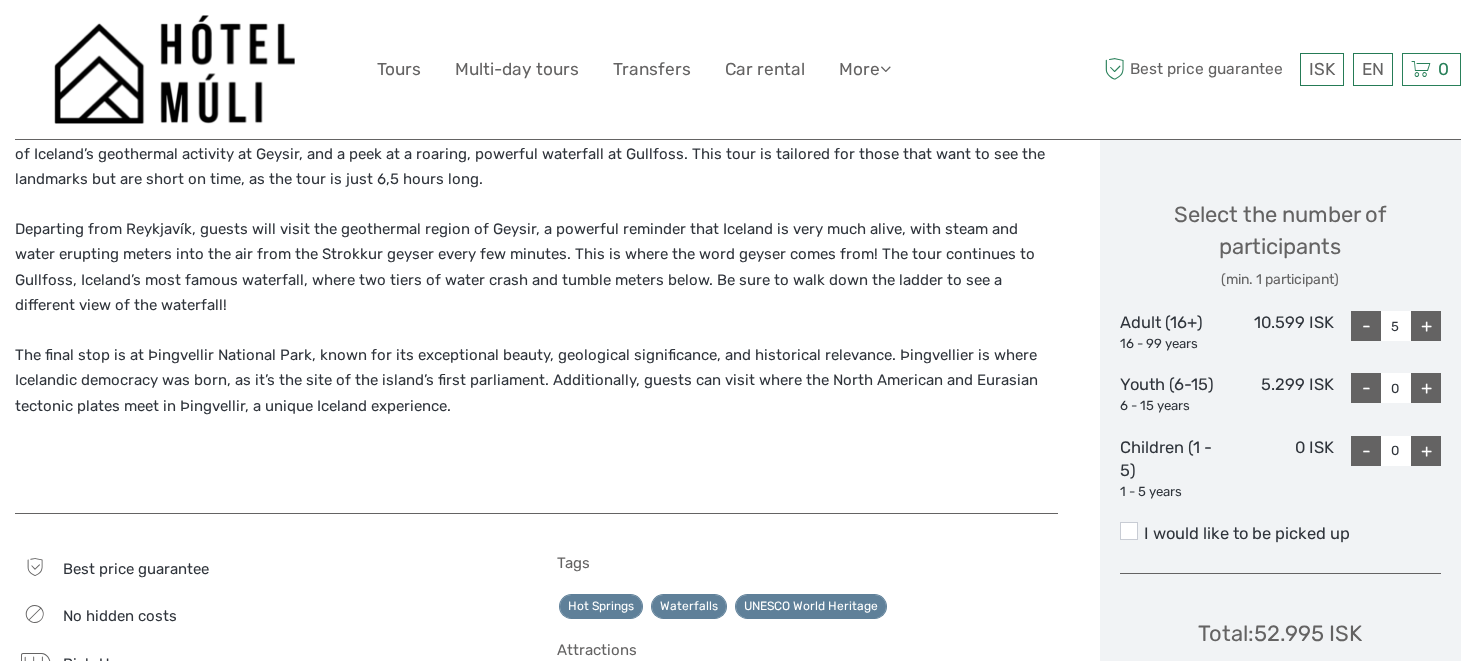 click on "-" at bounding box center (1366, 326) 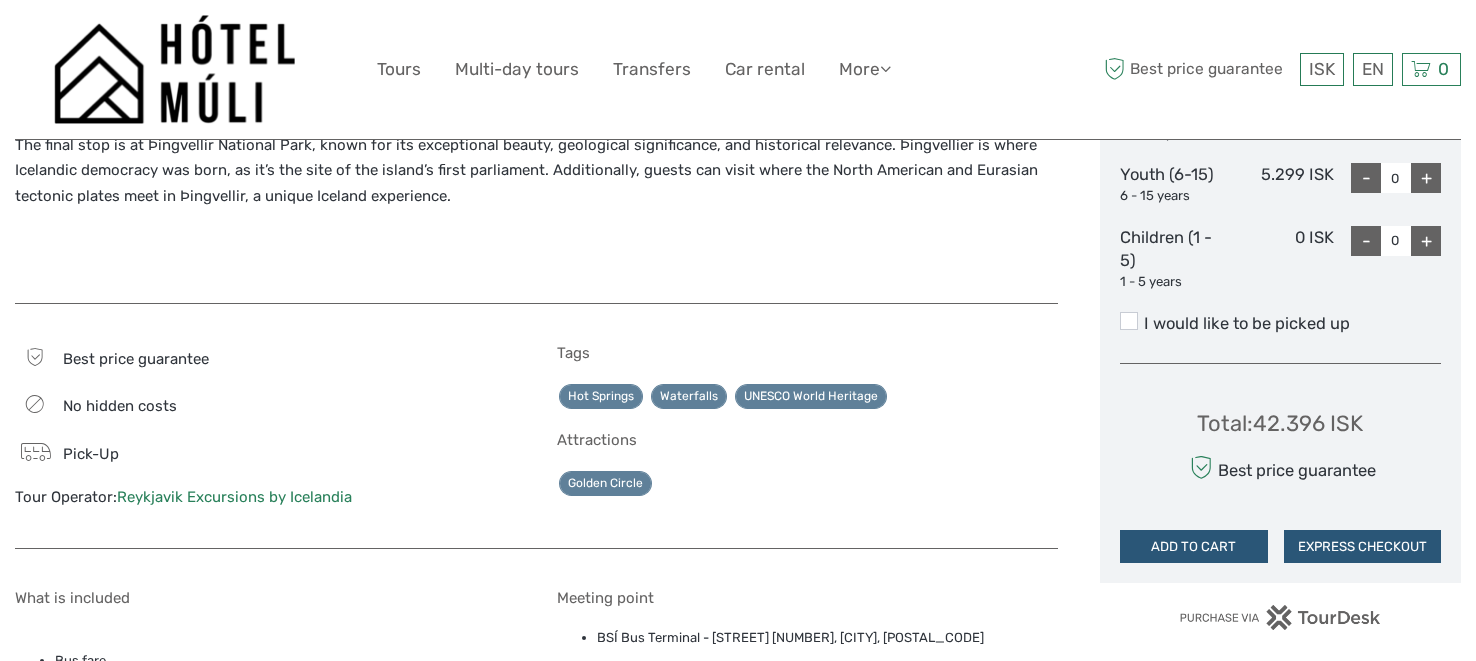 scroll, scrollTop: 1041, scrollLeft: 0, axis: vertical 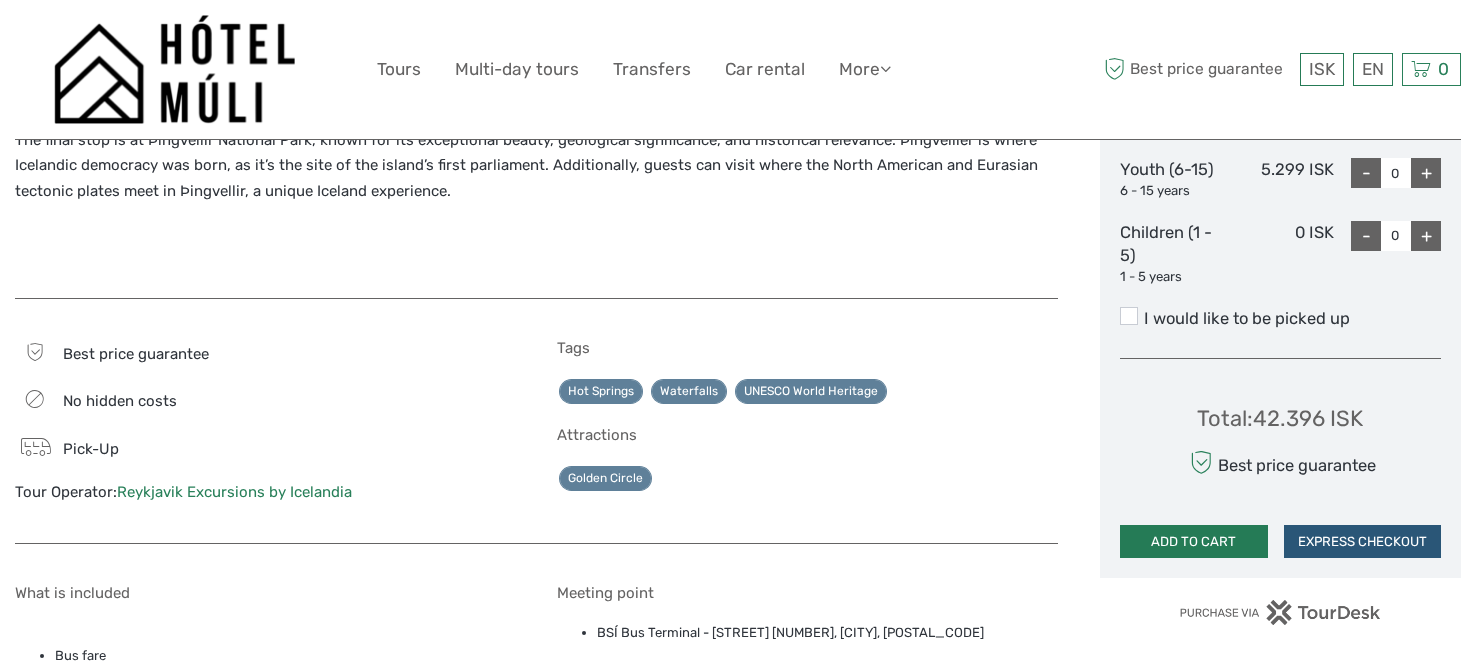 click on "ADD TO CART" at bounding box center (1194, 542) 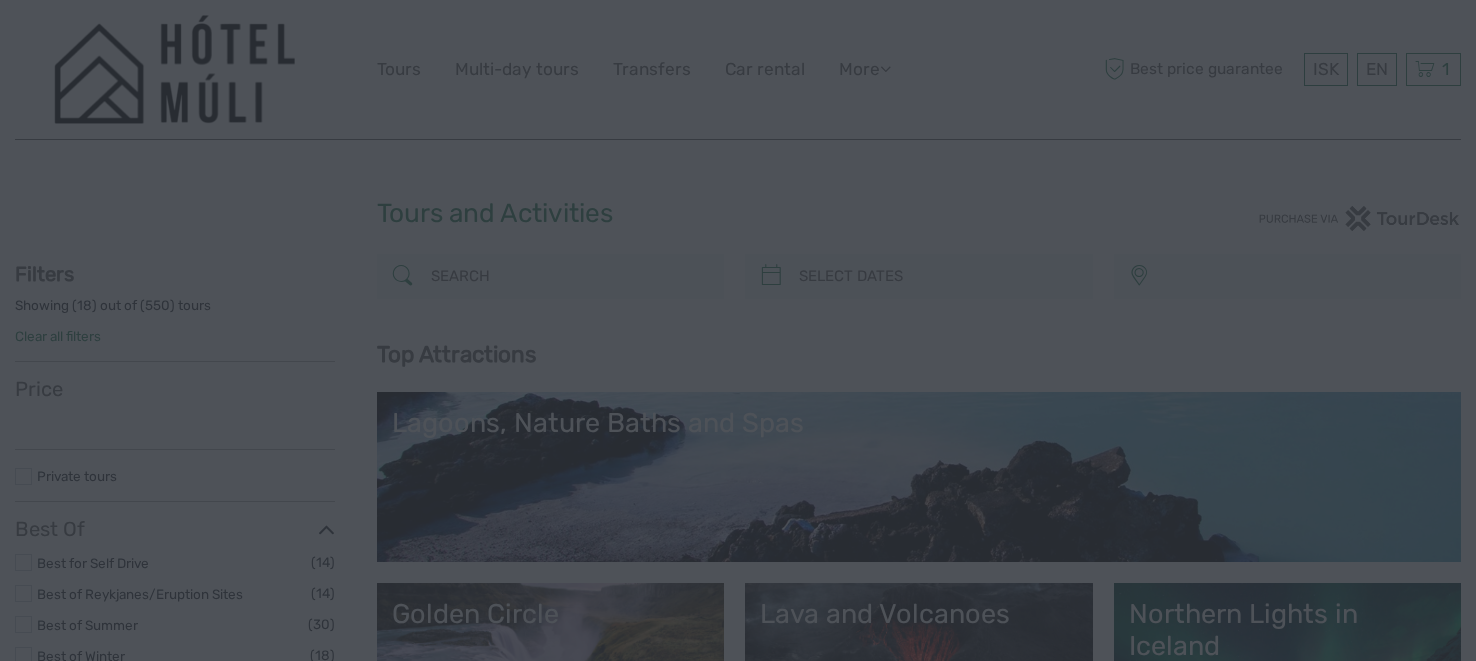 select 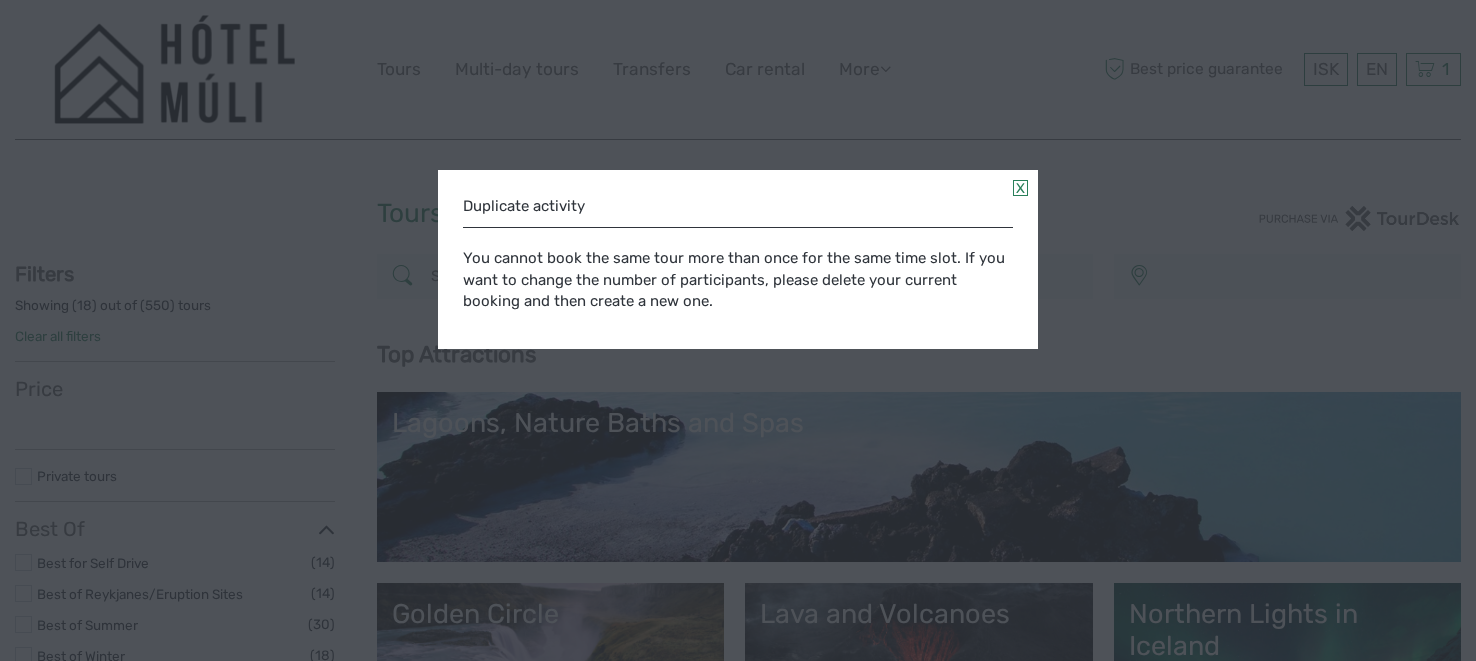 select 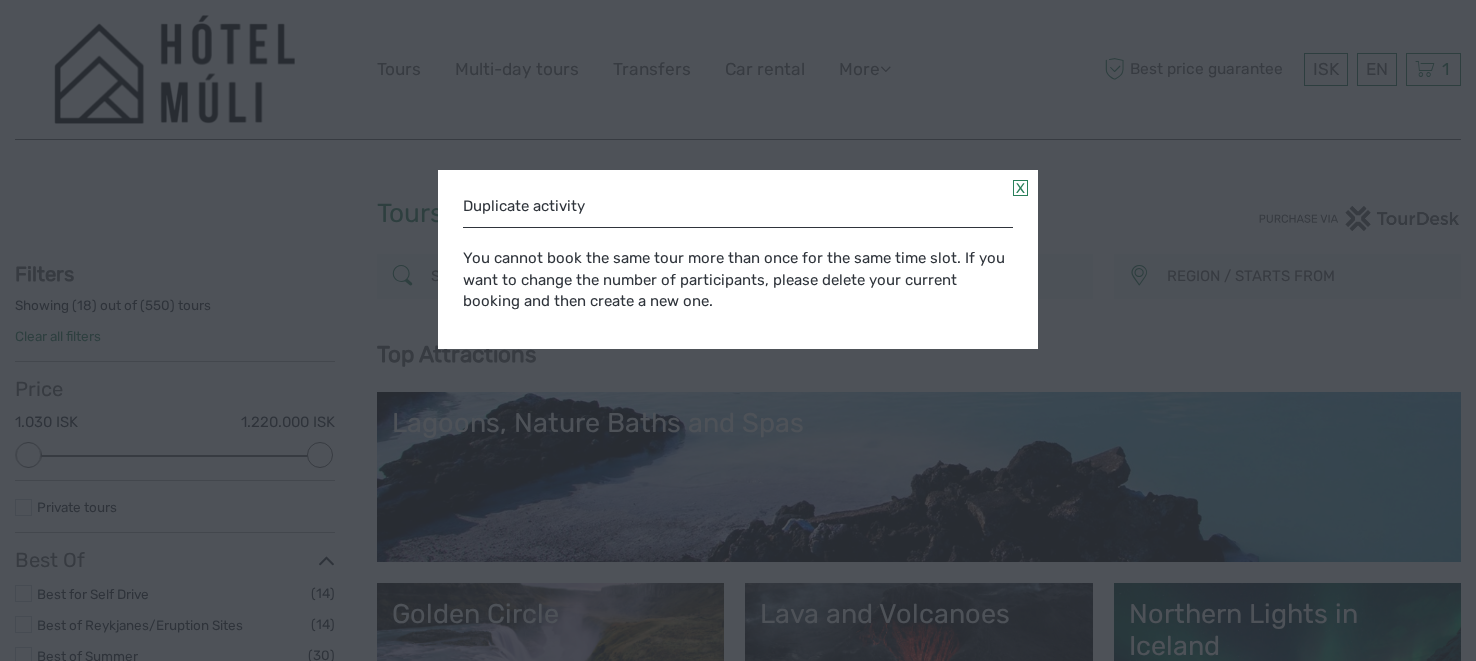 scroll, scrollTop: 0, scrollLeft: 0, axis: both 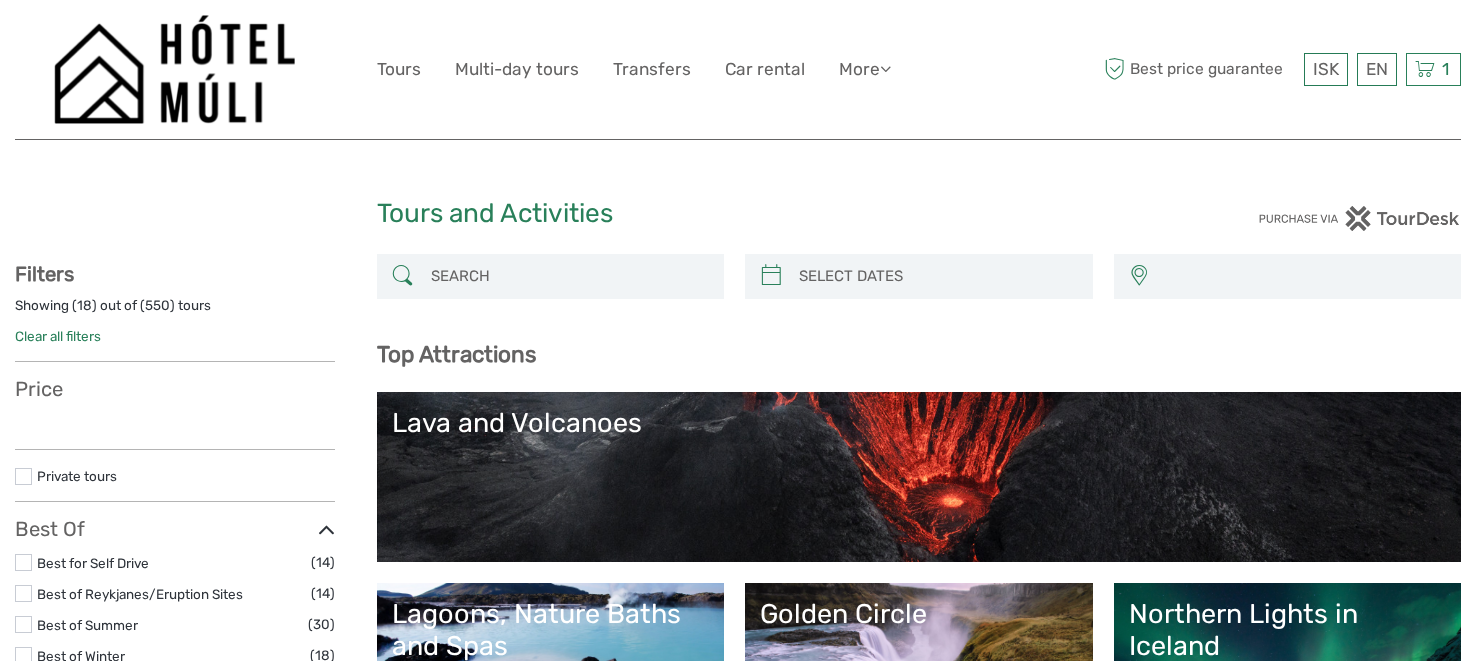 select 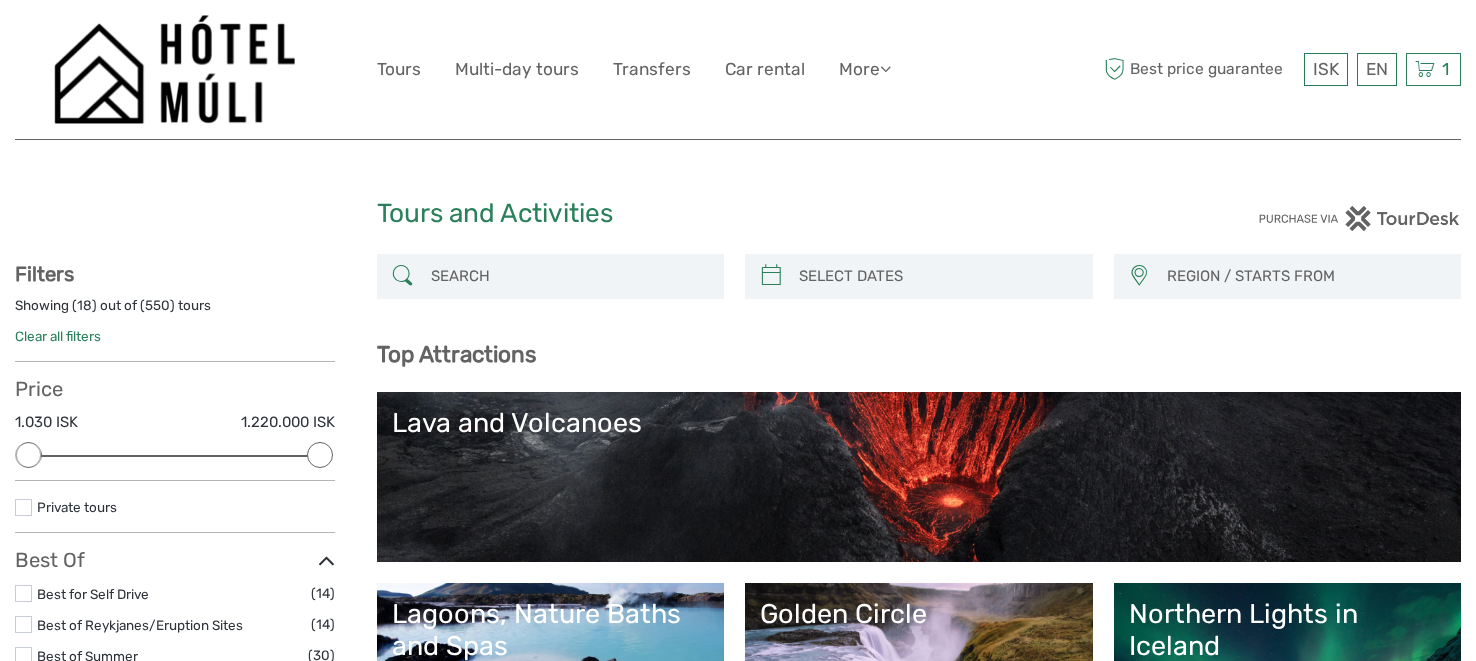 scroll, scrollTop: 0, scrollLeft: 0, axis: both 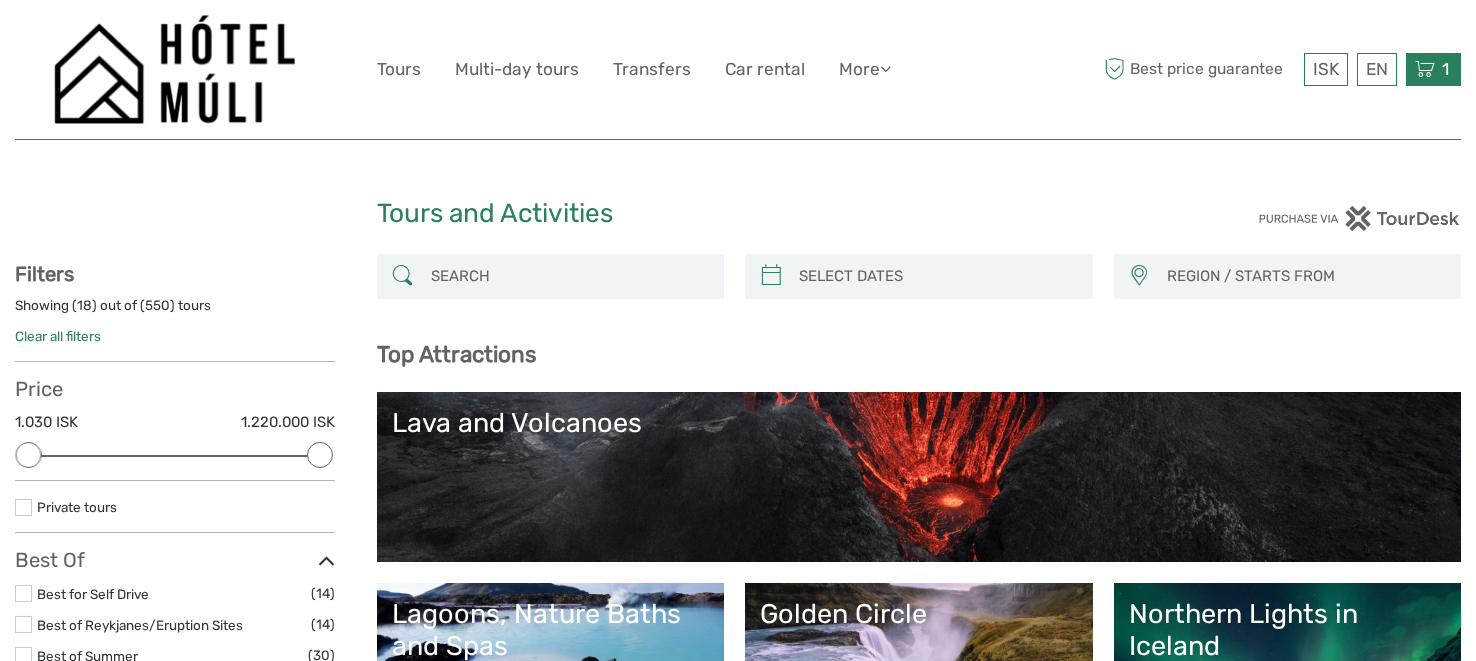 click at bounding box center (1425, 69) 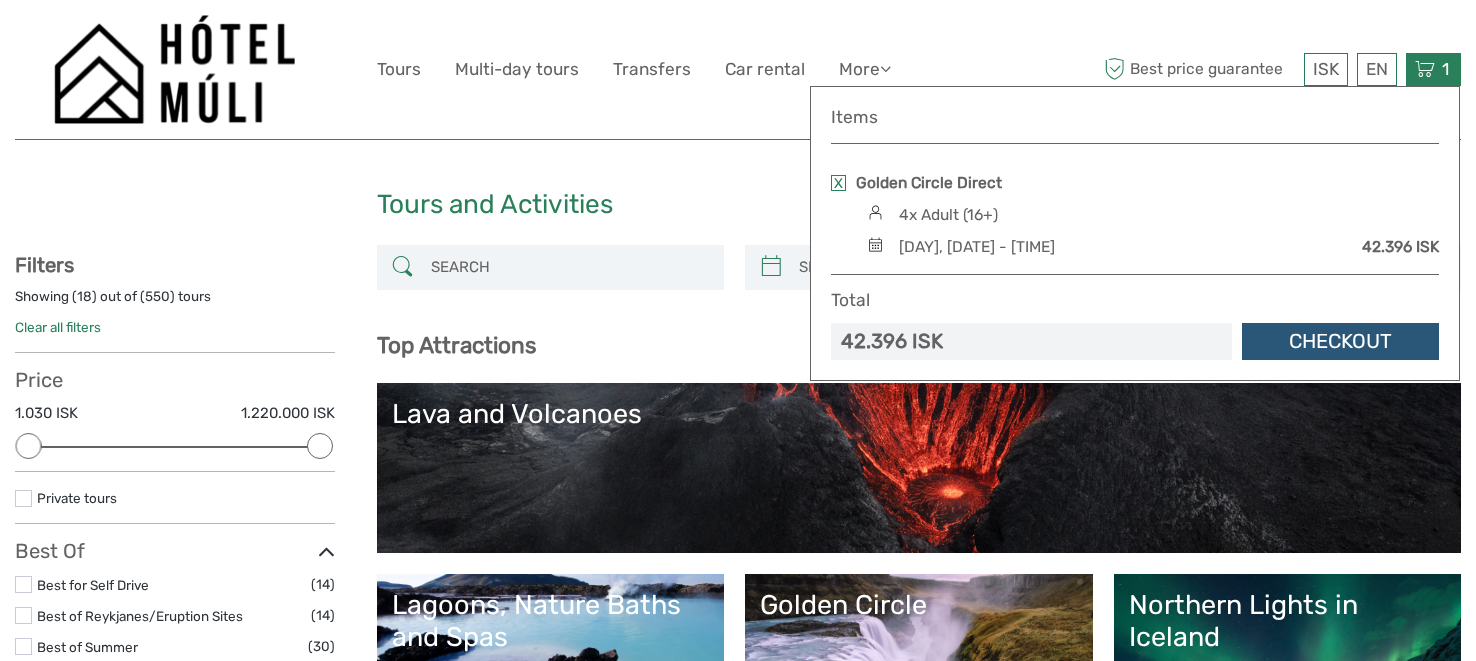 scroll, scrollTop: 0, scrollLeft: 0, axis: both 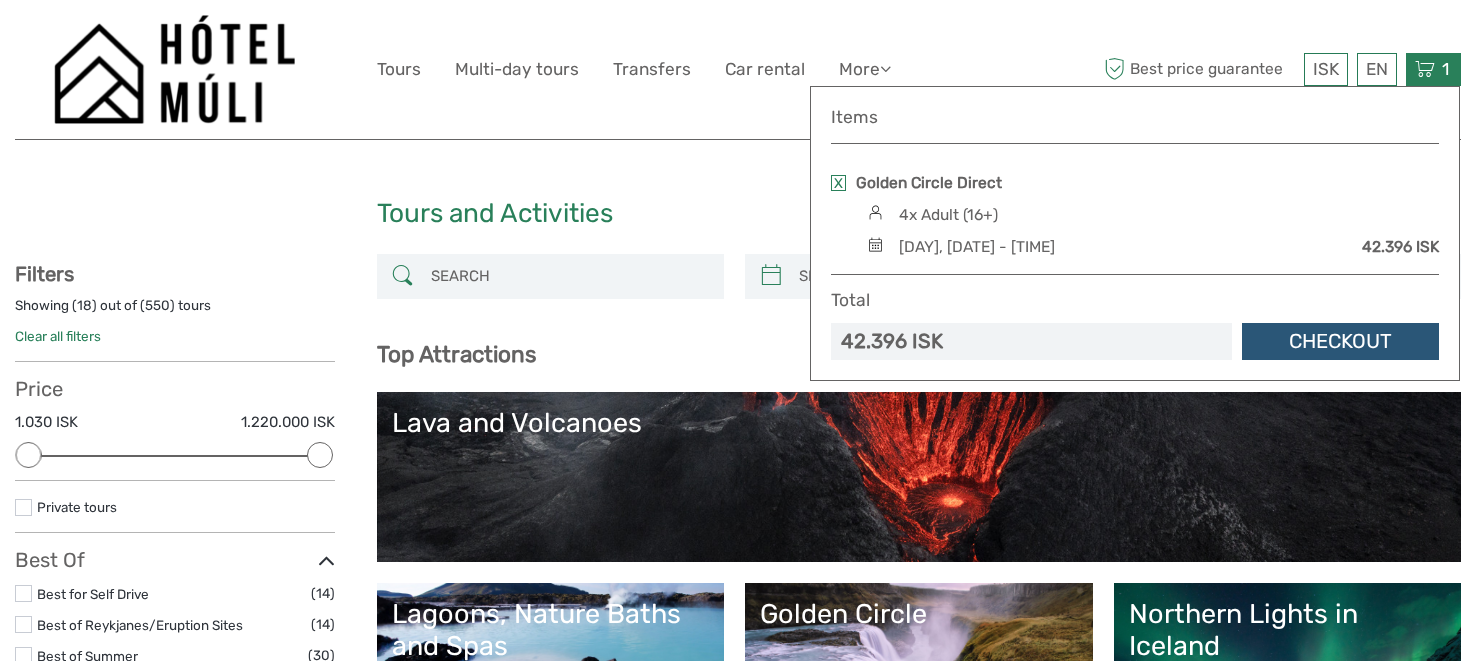 click at bounding box center (838, 183) 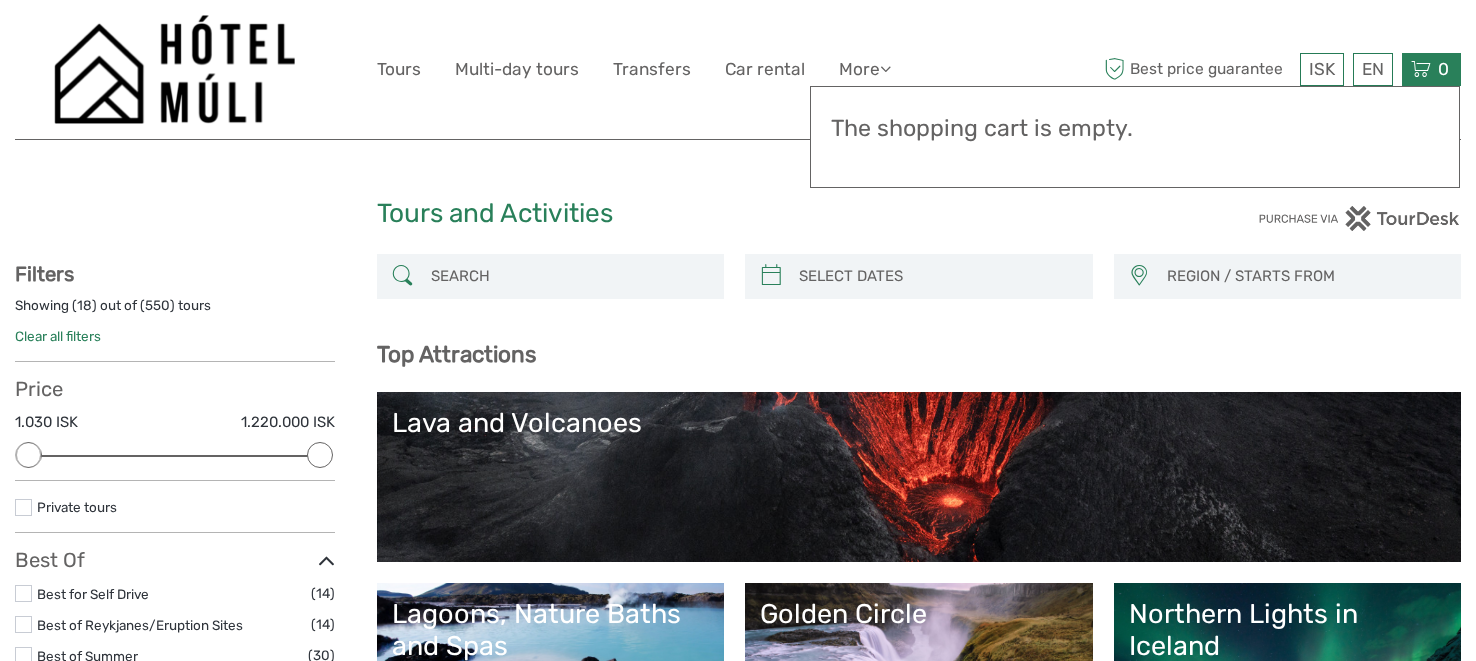 click at bounding box center [1281, 218] 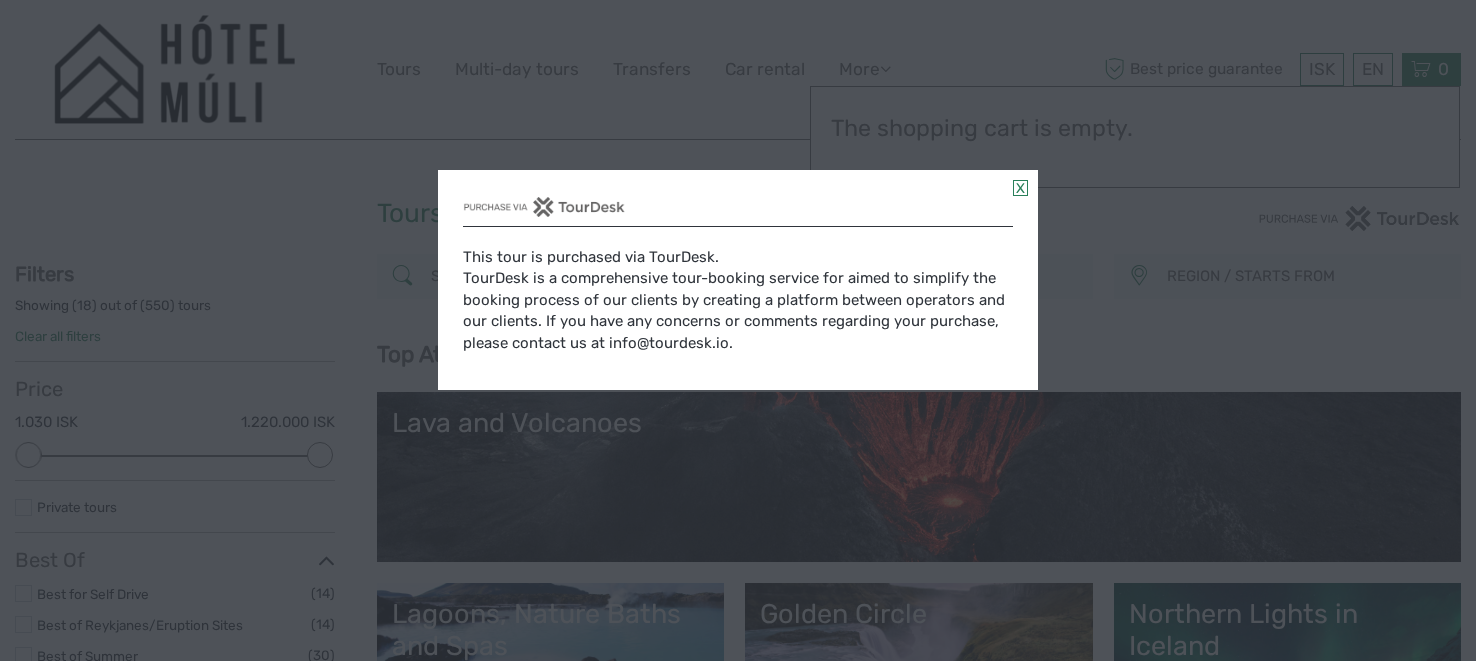 click at bounding box center (1020, 188) 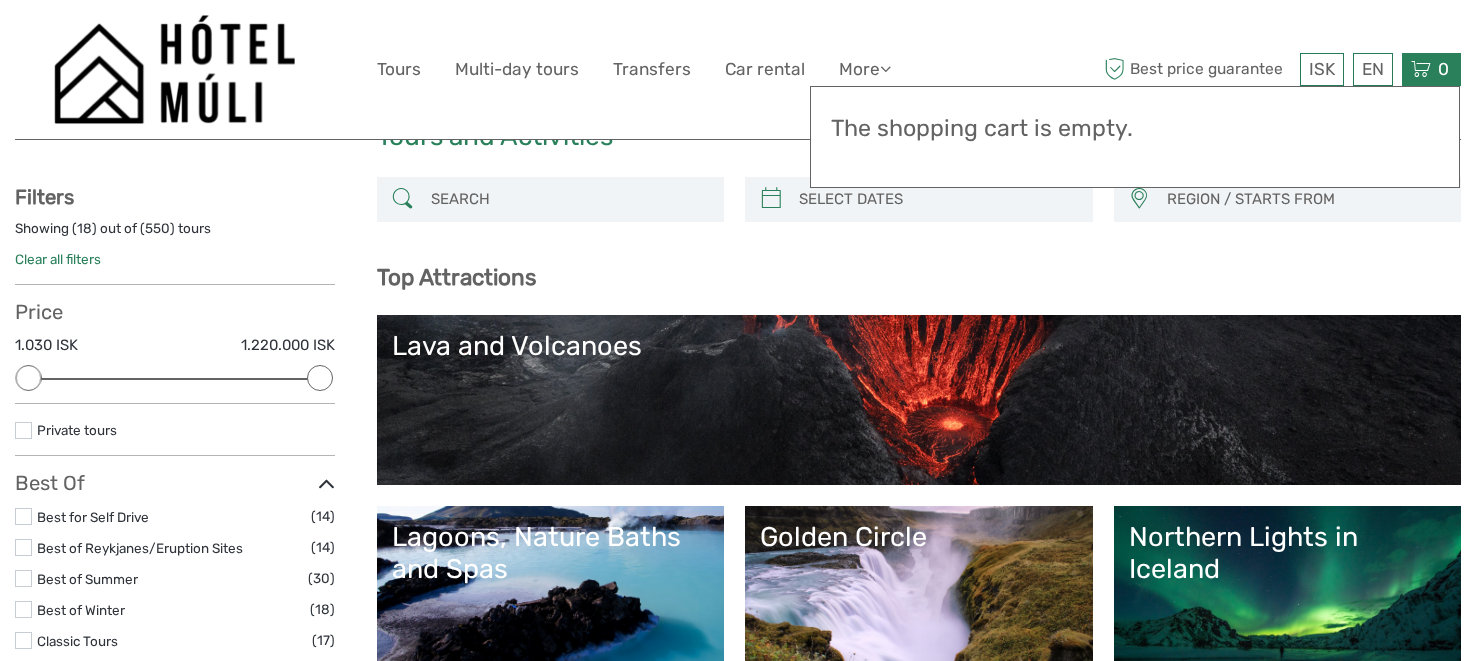 scroll, scrollTop: 0, scrollLeft: 0, axis: both 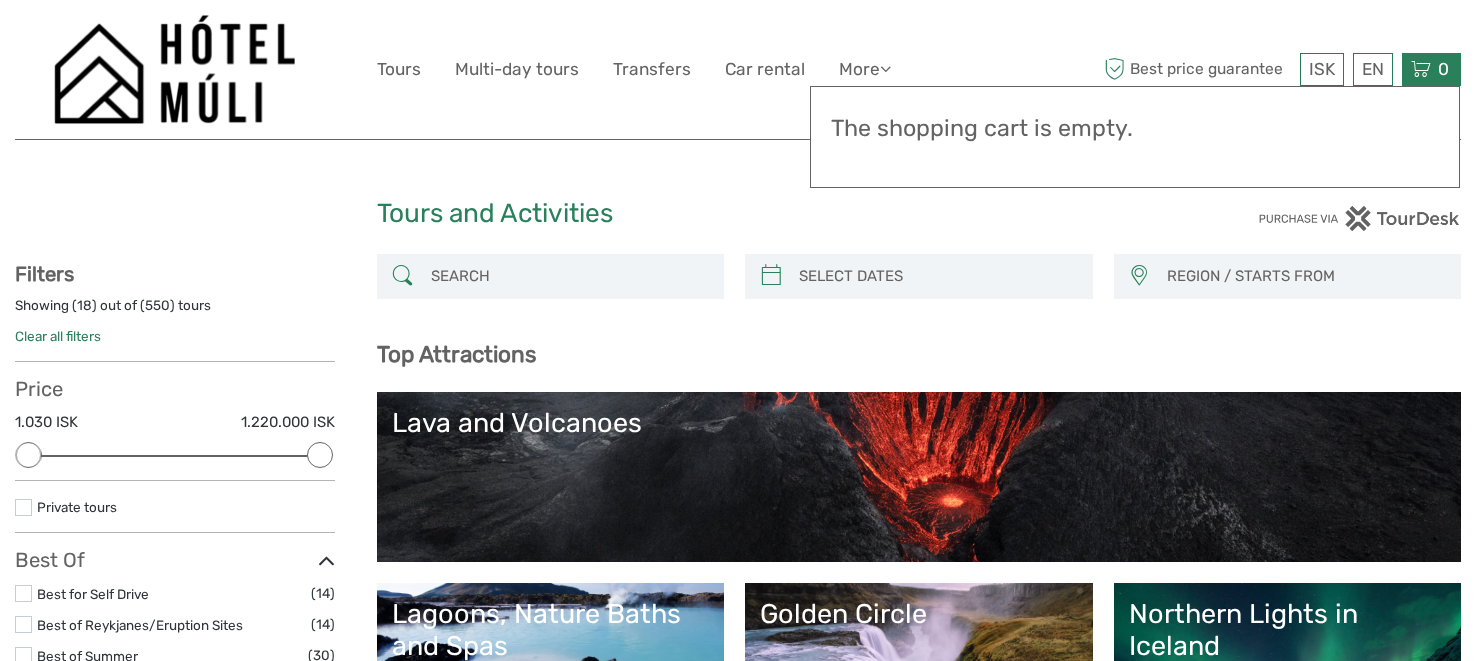 click at bounding box center (937, 276) 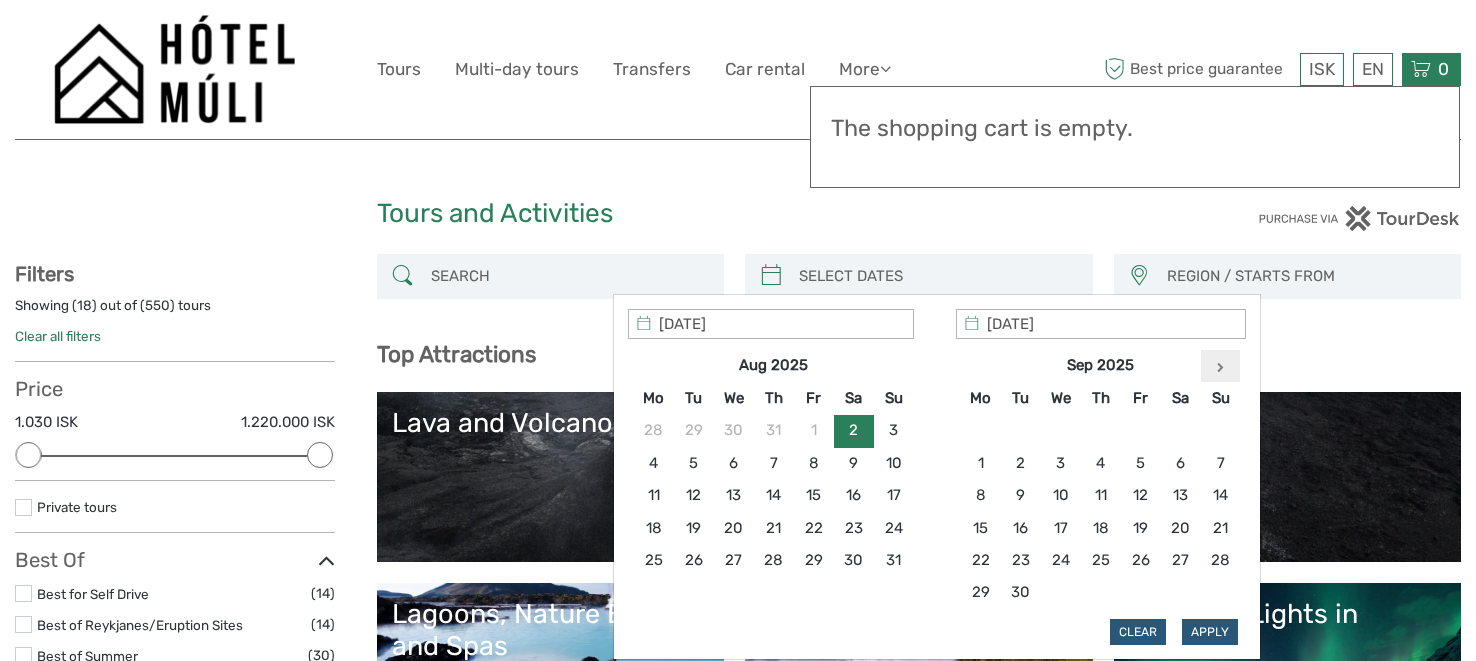 click at bounding box center [1221, 366] 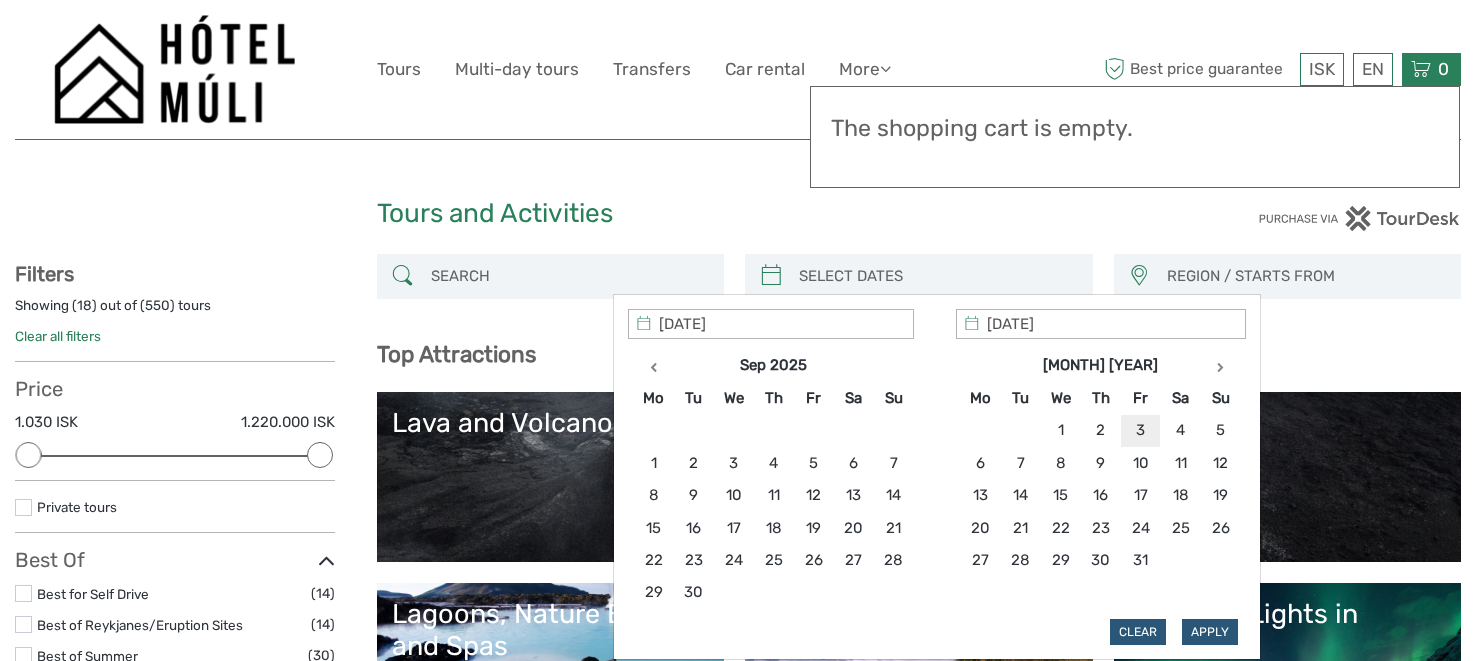 type on "03/10/2025" 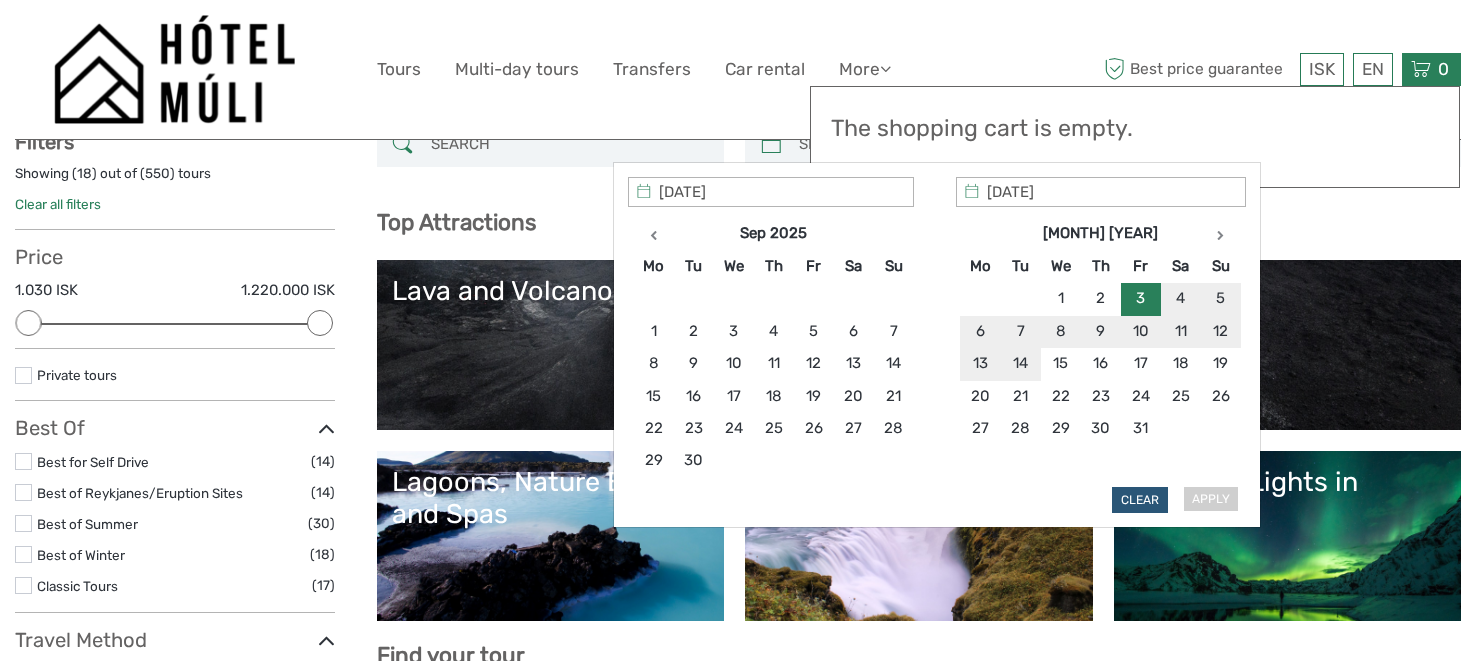 scroll, scrollTop: 128, scrollLeft: 0, axis: vertical 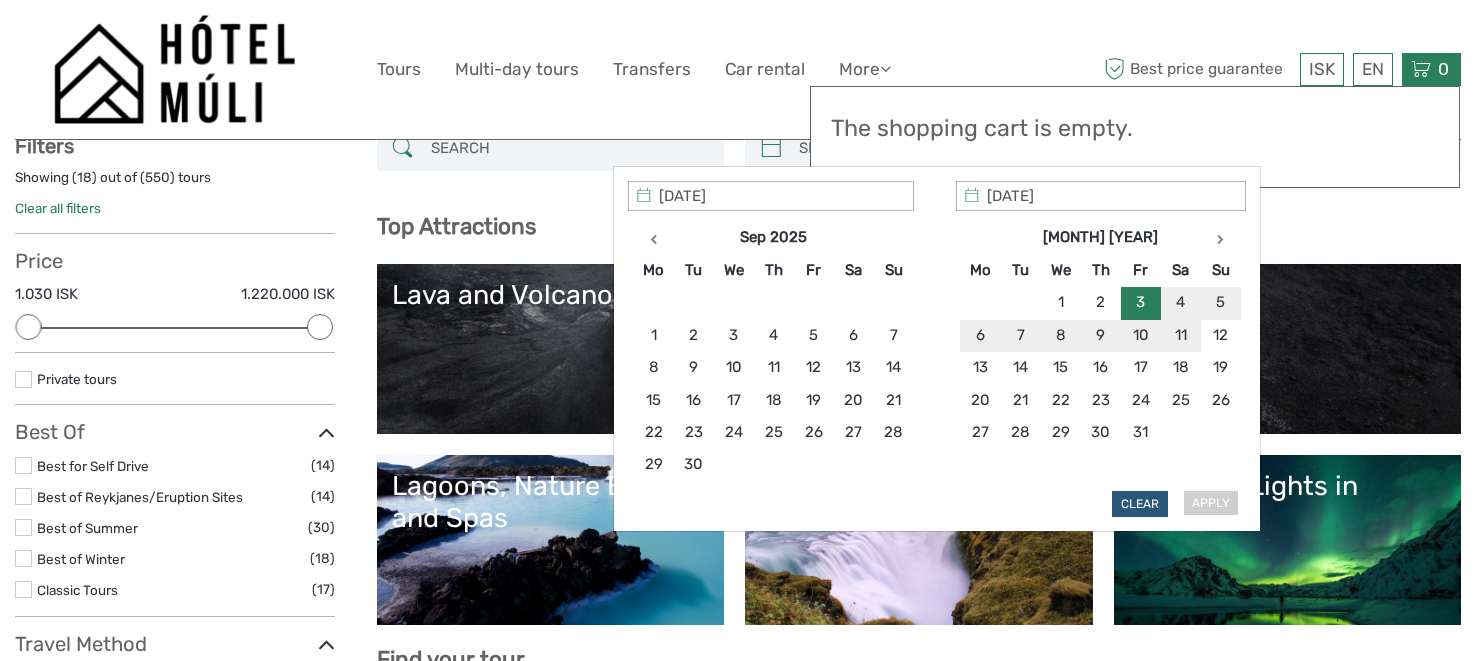 type on "03/10/2025" 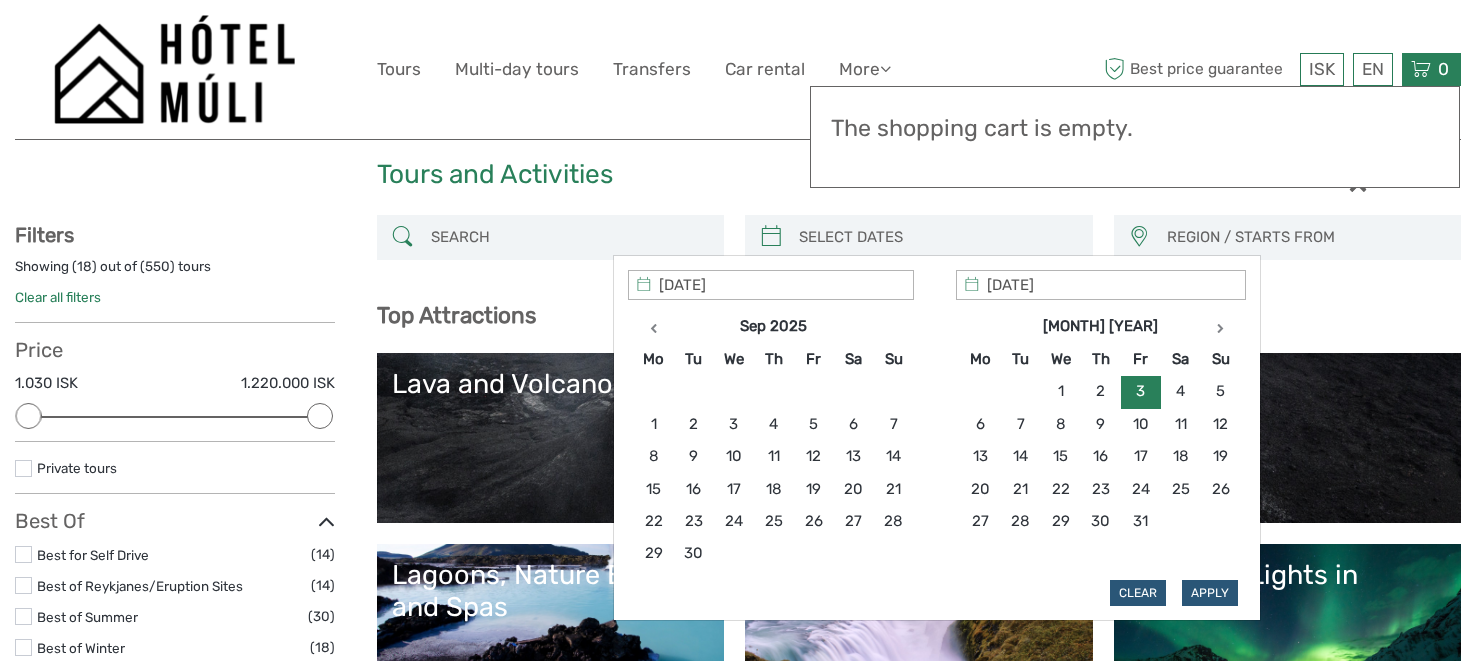 scroll, scrollTop: 34, scrollLeft: 0, axis: vertical 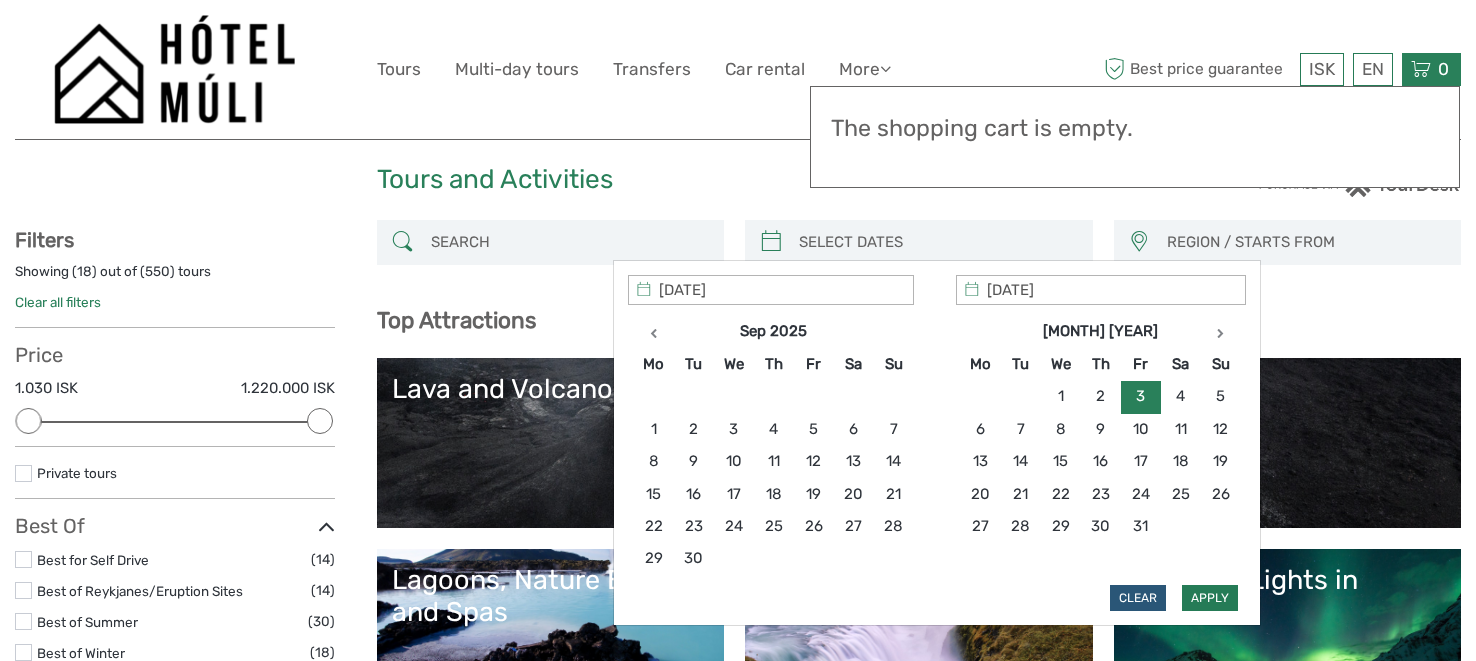 click on "Apply" at bounding box center (1210, 598) 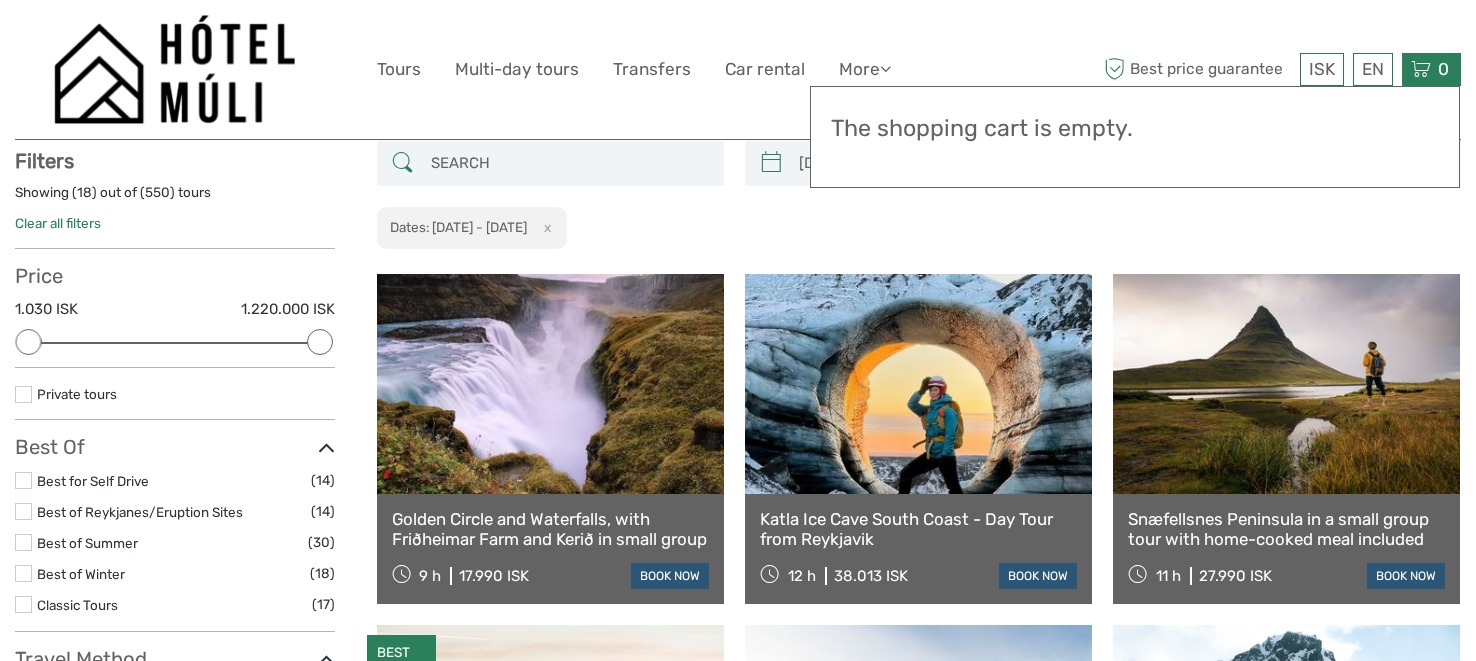scroll, scrollTop: 113, scrollLeft: 0, axis: vertical 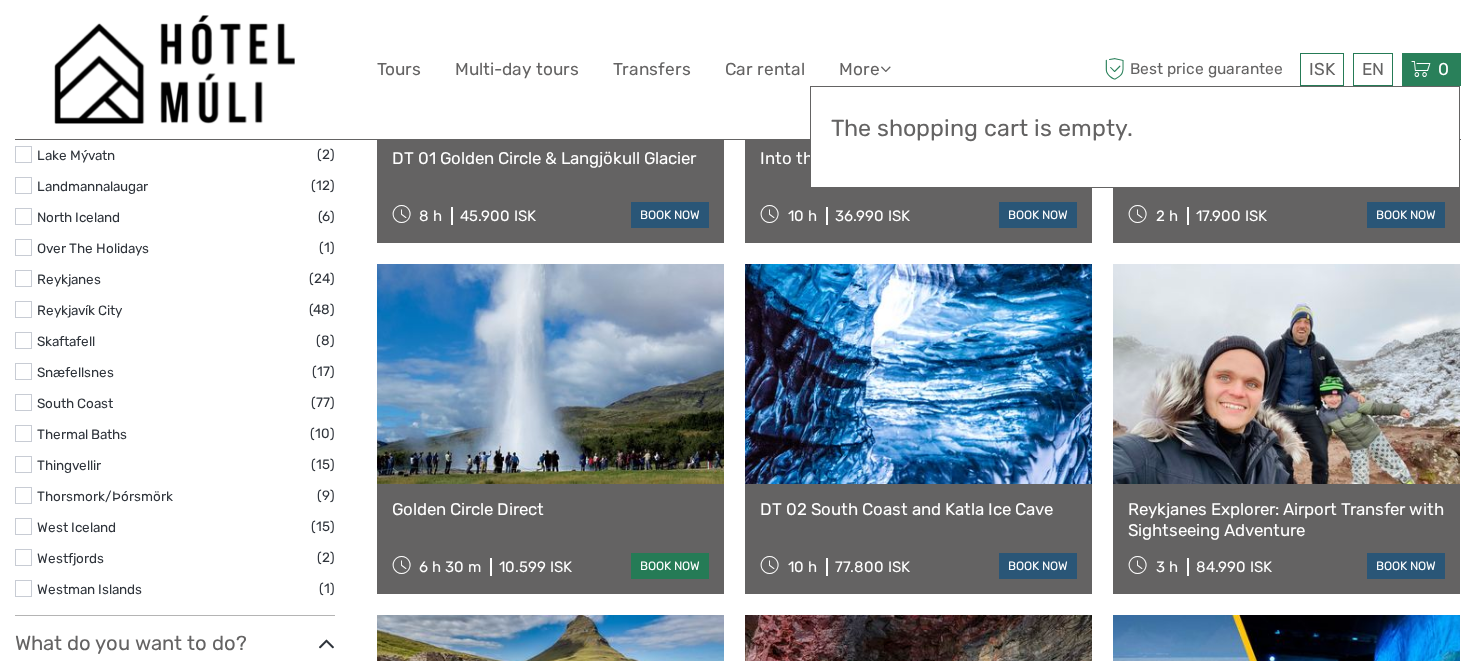 click on "book now" at bounding box center (670, 566) 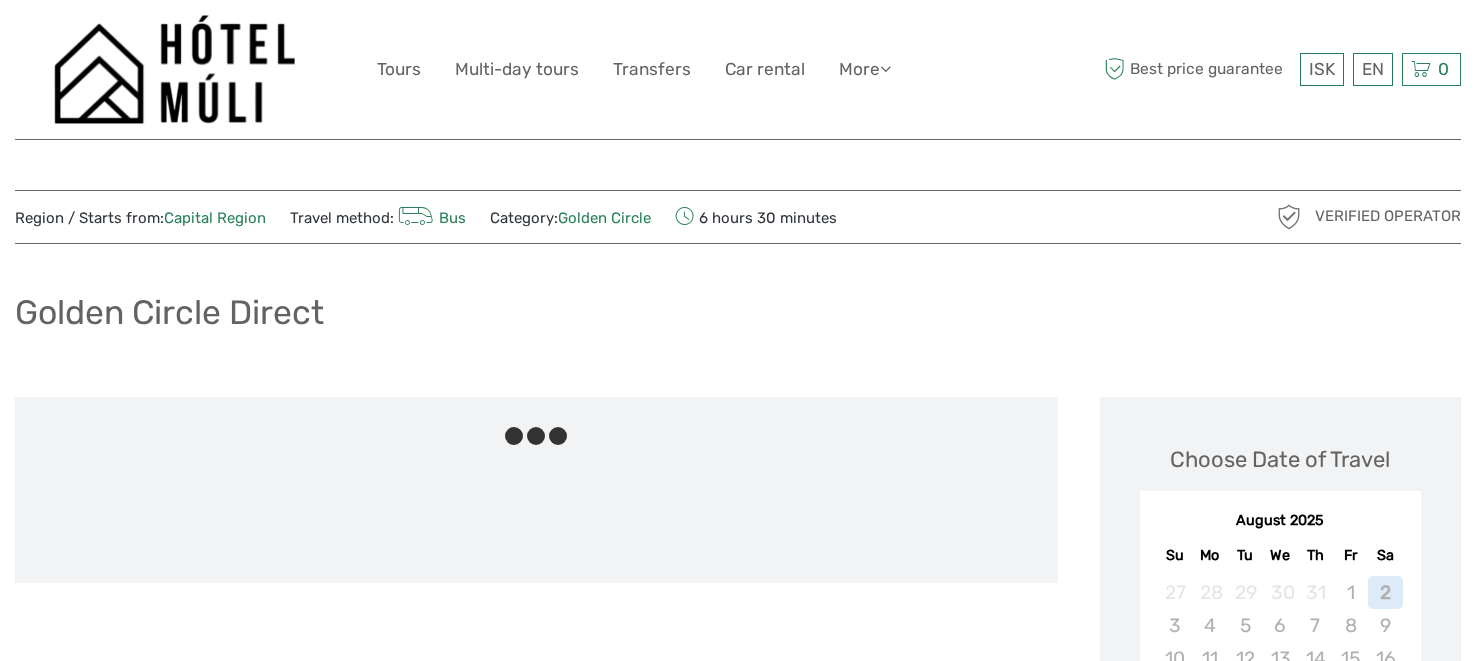 scroll, scrollTop: 0, scrollLeft: 0, axis: both 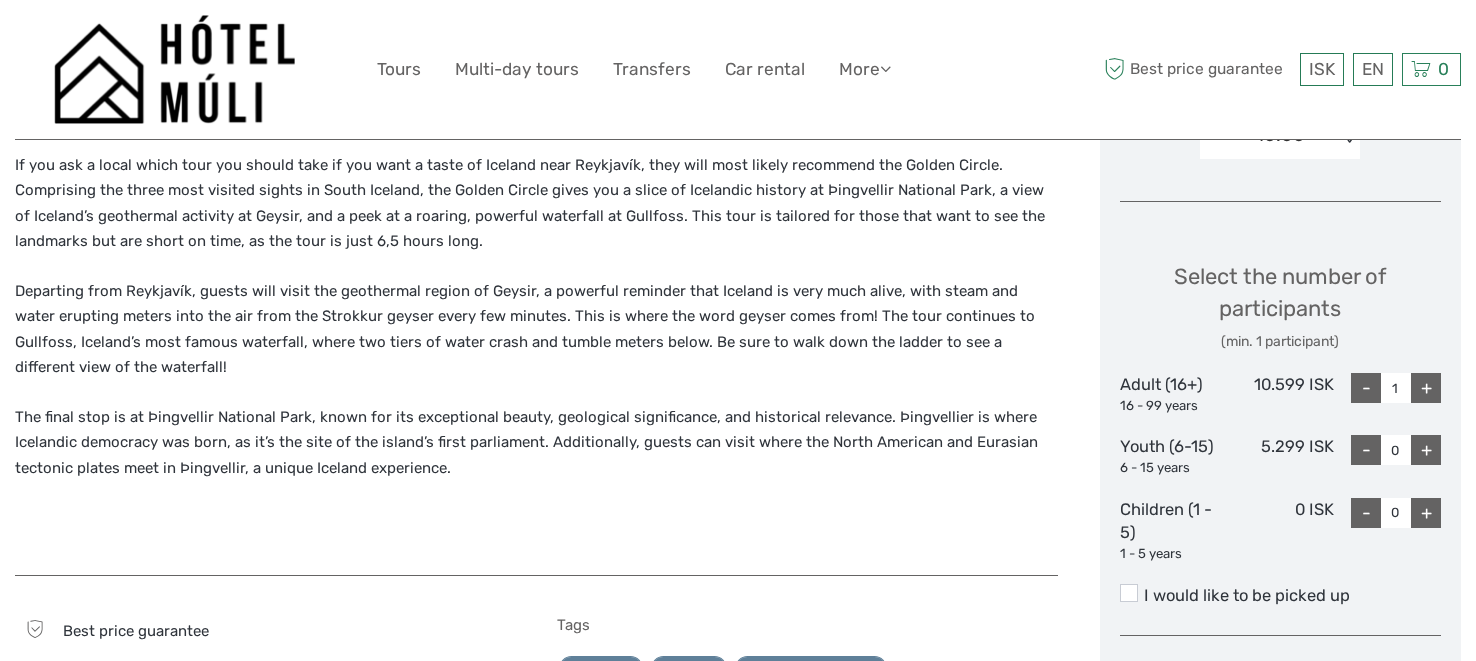 click on "+" at bounding box center [1426, 388] 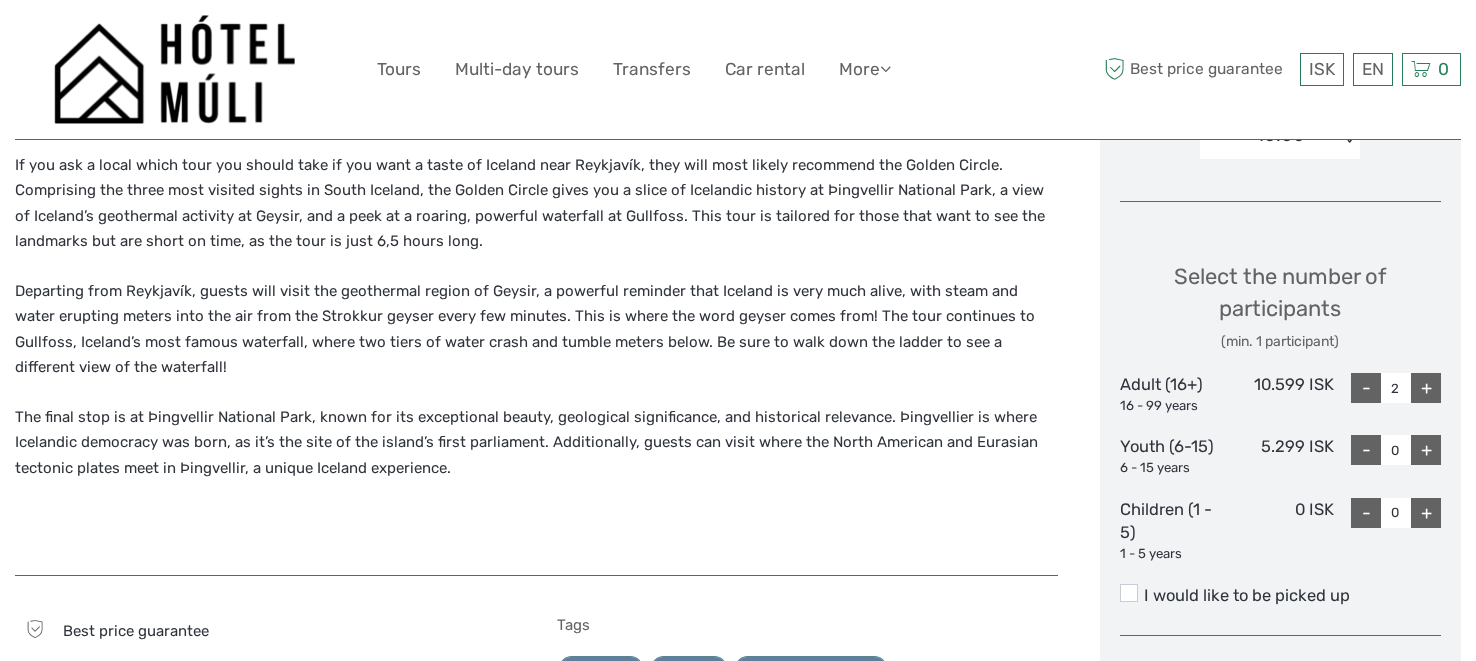 click on "+" at bounding box center [1426, 388] 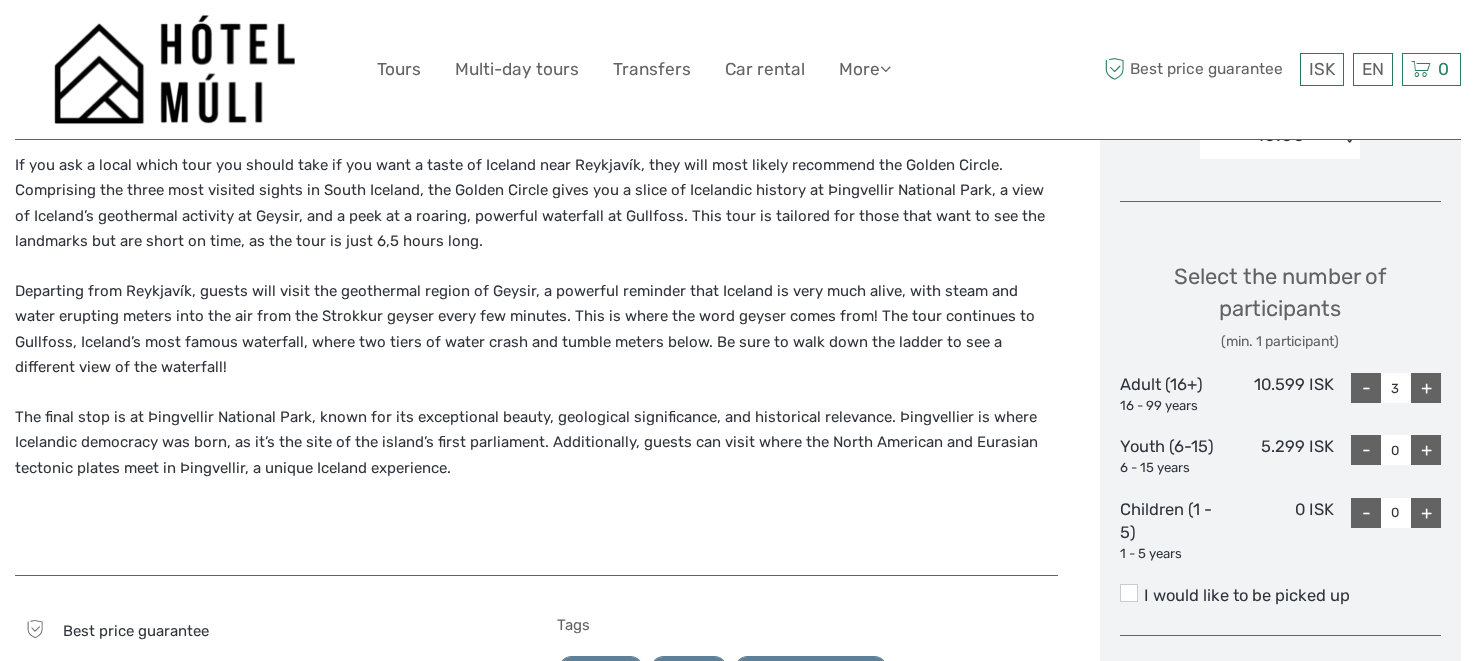click on "+" at bounding box center (1426, 388) 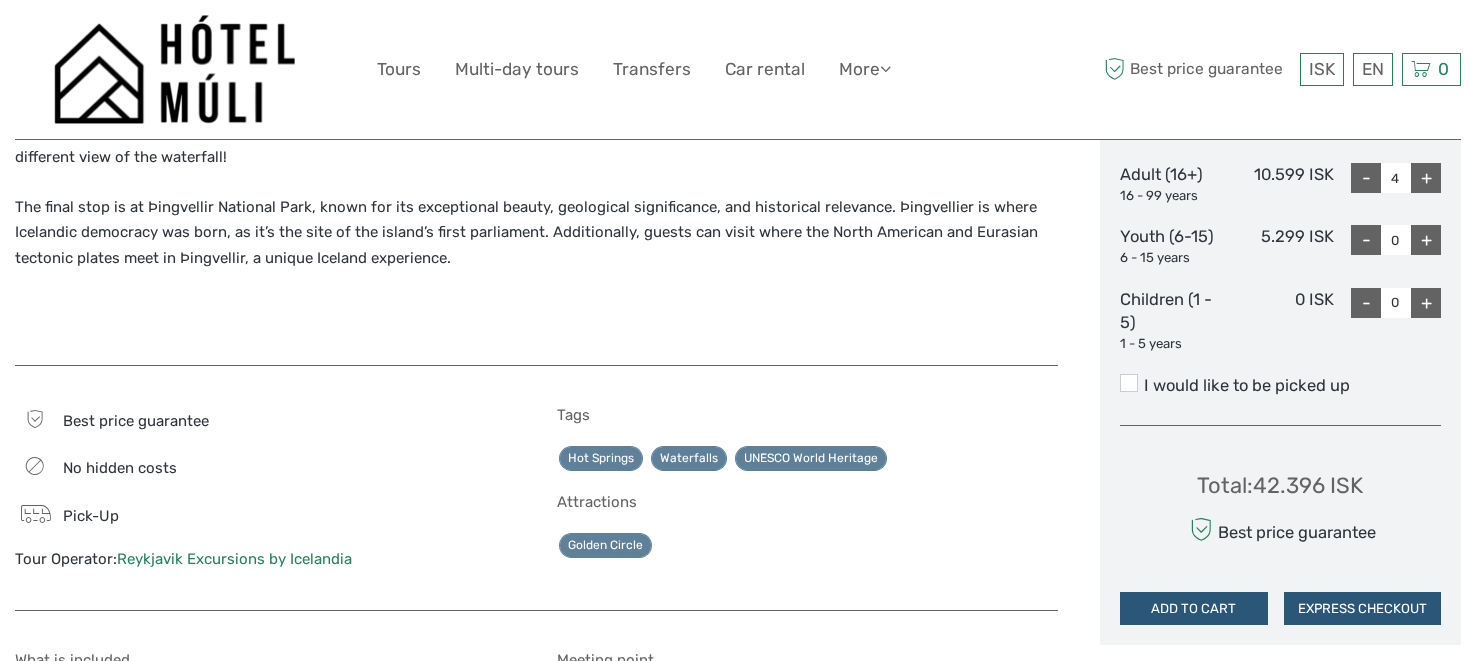 scroll, scrollTop: 977, scrollLeft: 0, axis: vertical 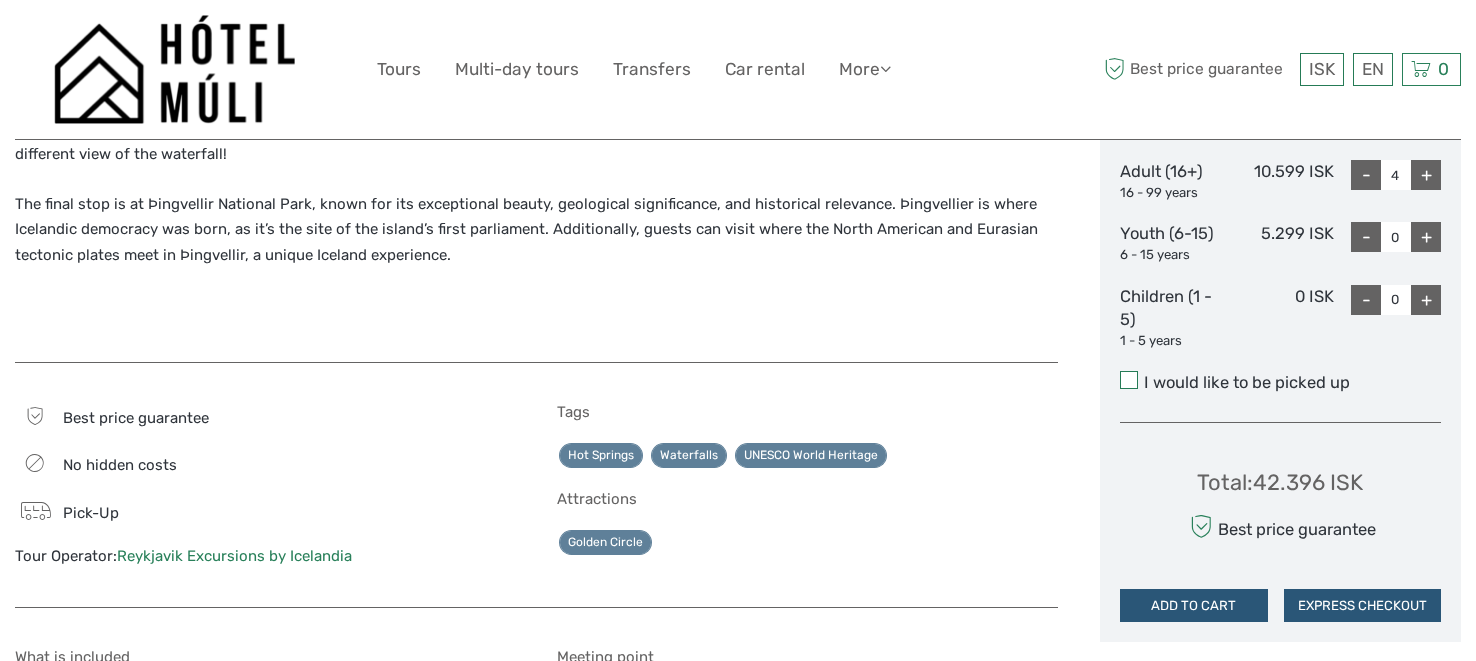 click at bounding box center [1129, 380] 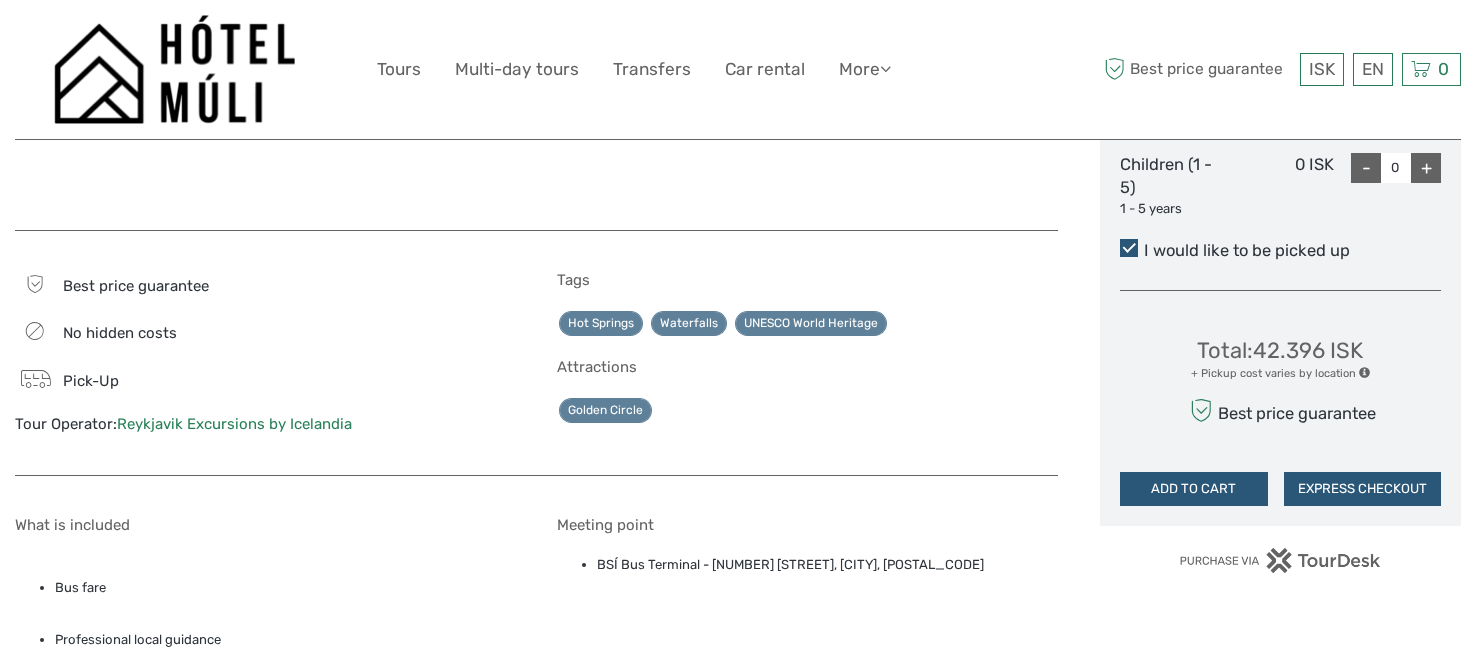 scroll, scrollTop: 1110, scrollLeft: 0, axis: vertical 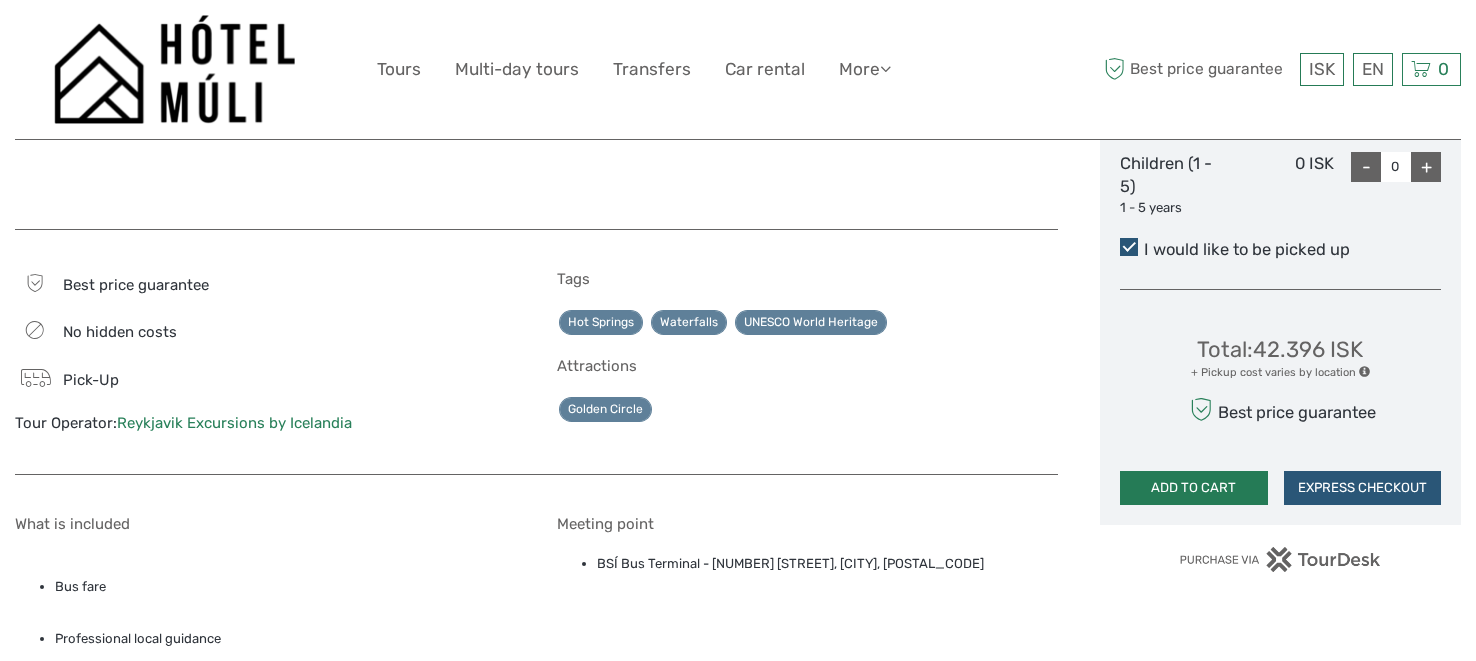 click on "ADD TO CART" at bounding box center (1194, 488) 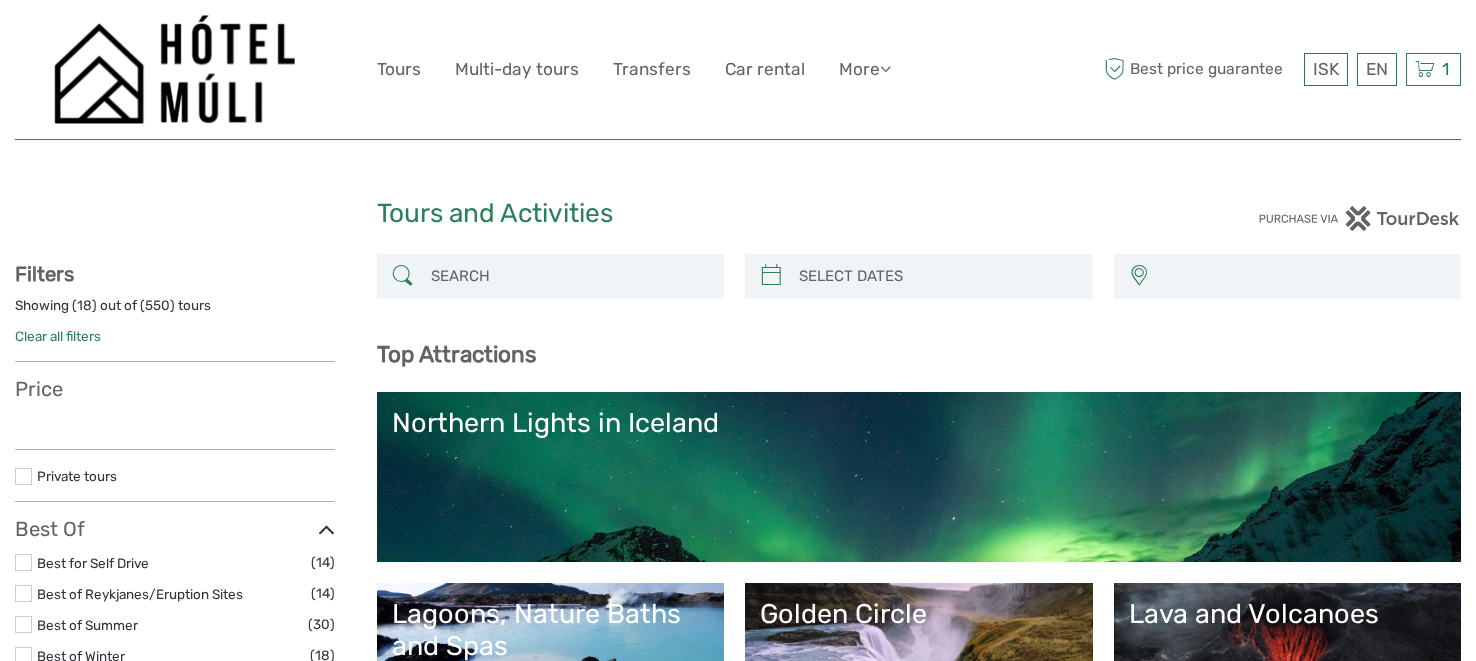 select 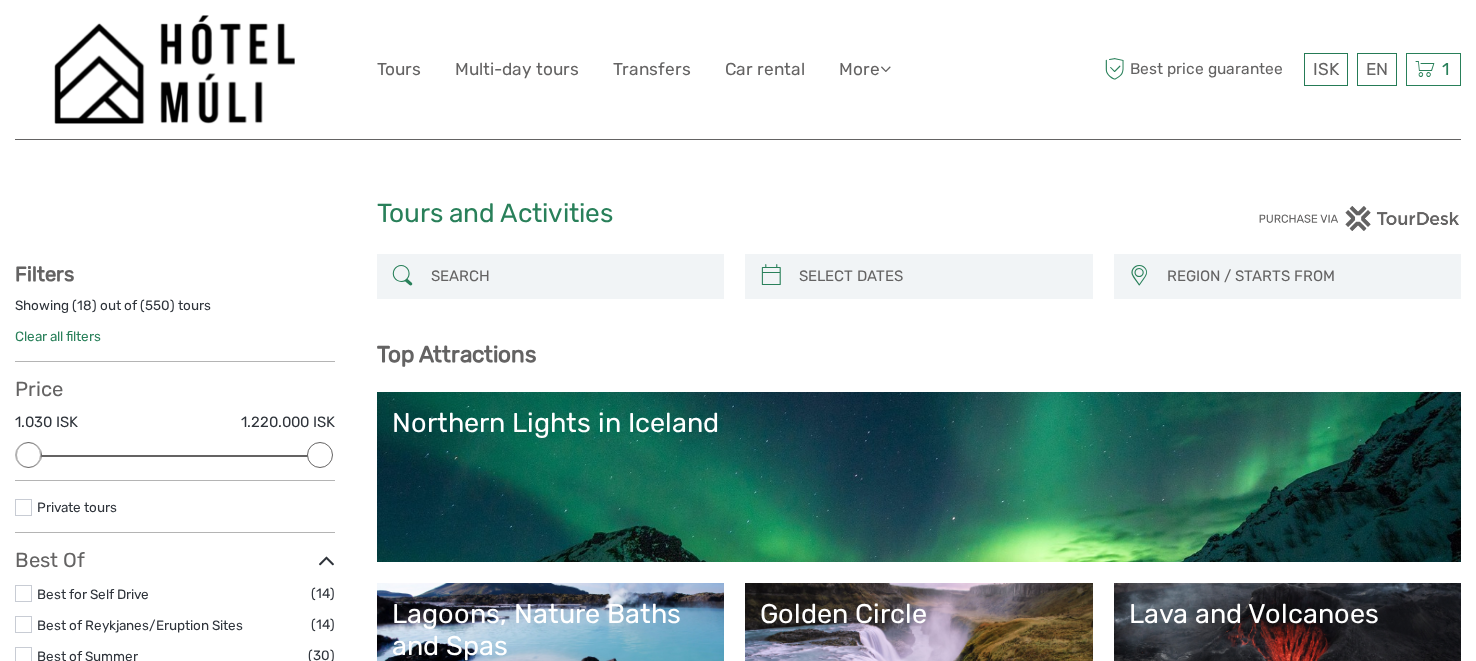 scroll, scrollTop: 0, scrollLeft: 0, axis: both 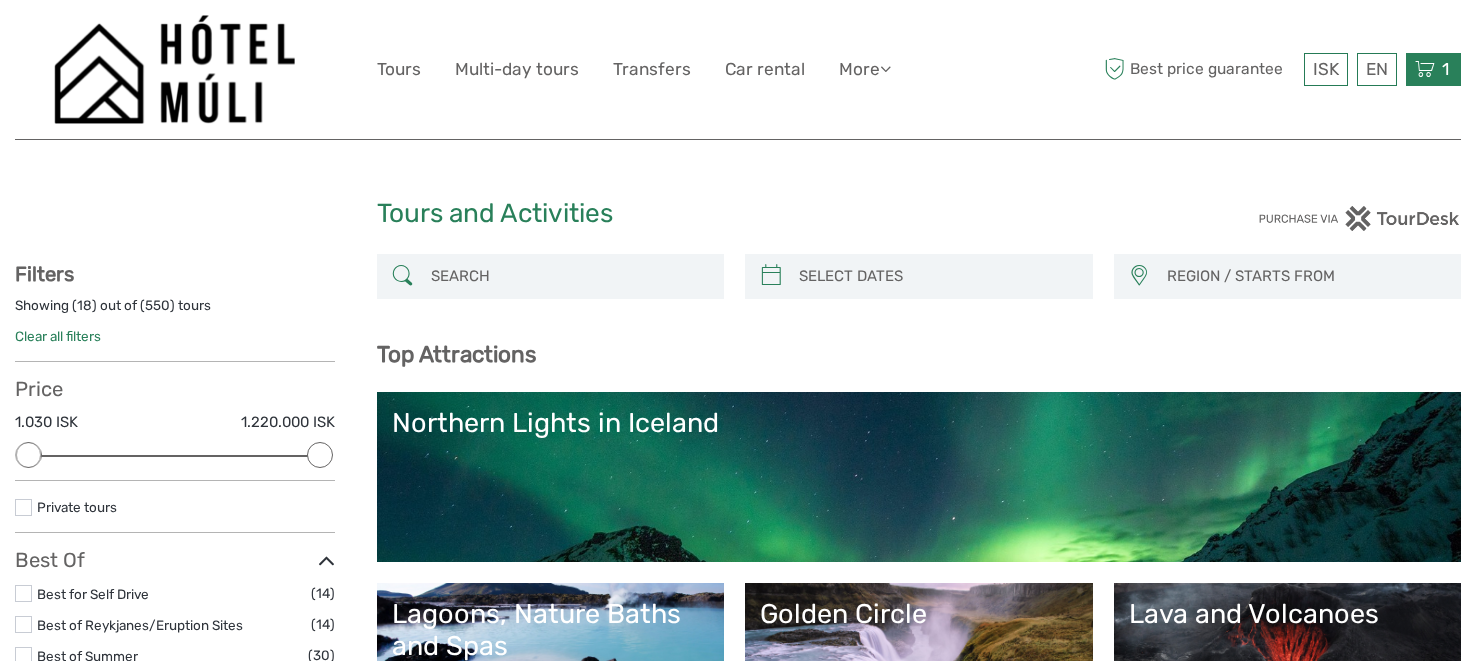 click at bounding box center (1425, 69) 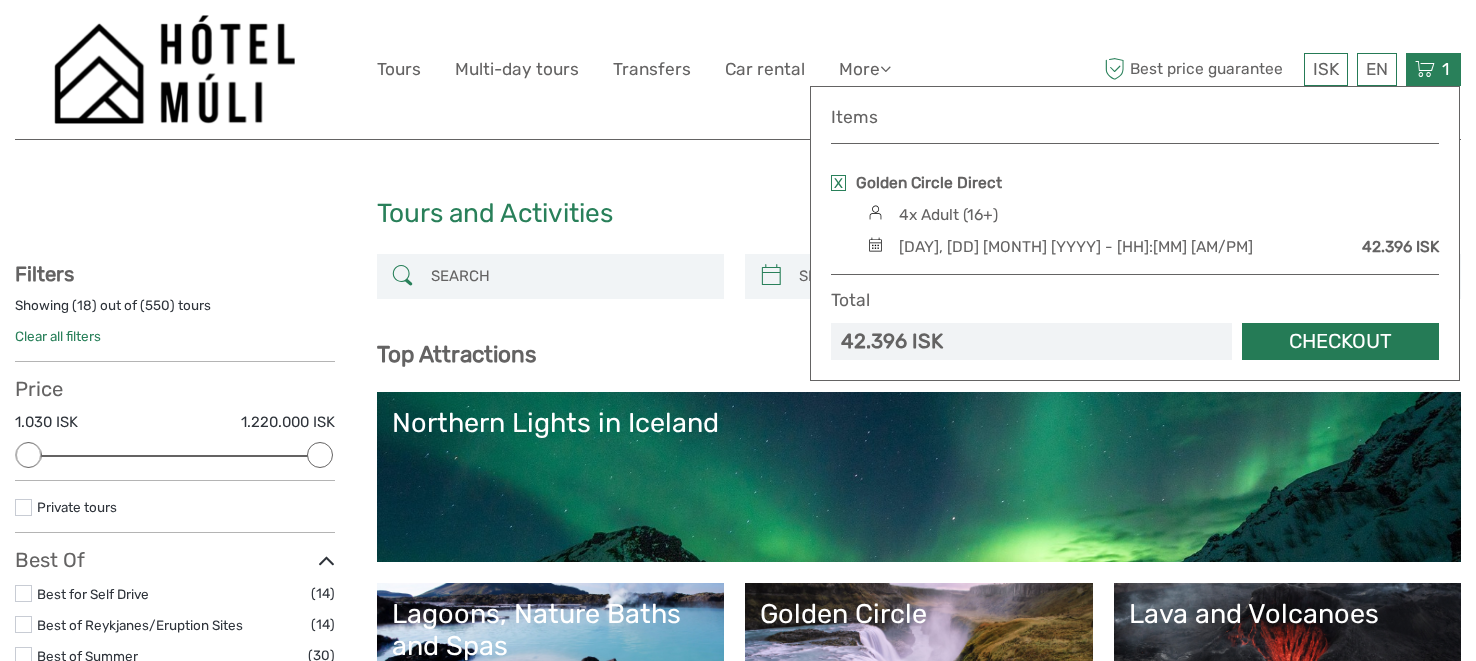 click on "Checkout" at bounding box center (1340, 341) 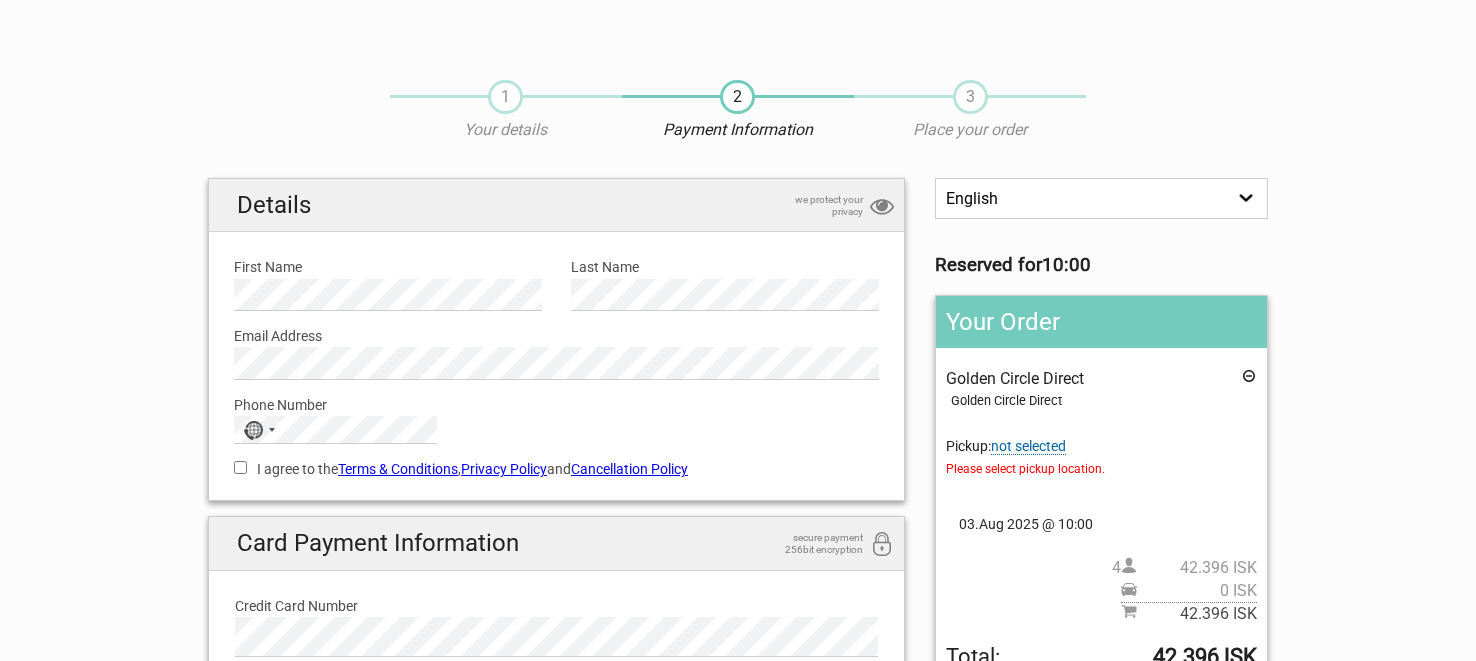 scroll, scrollTop: 0, scrollLeft: 0, axis: both 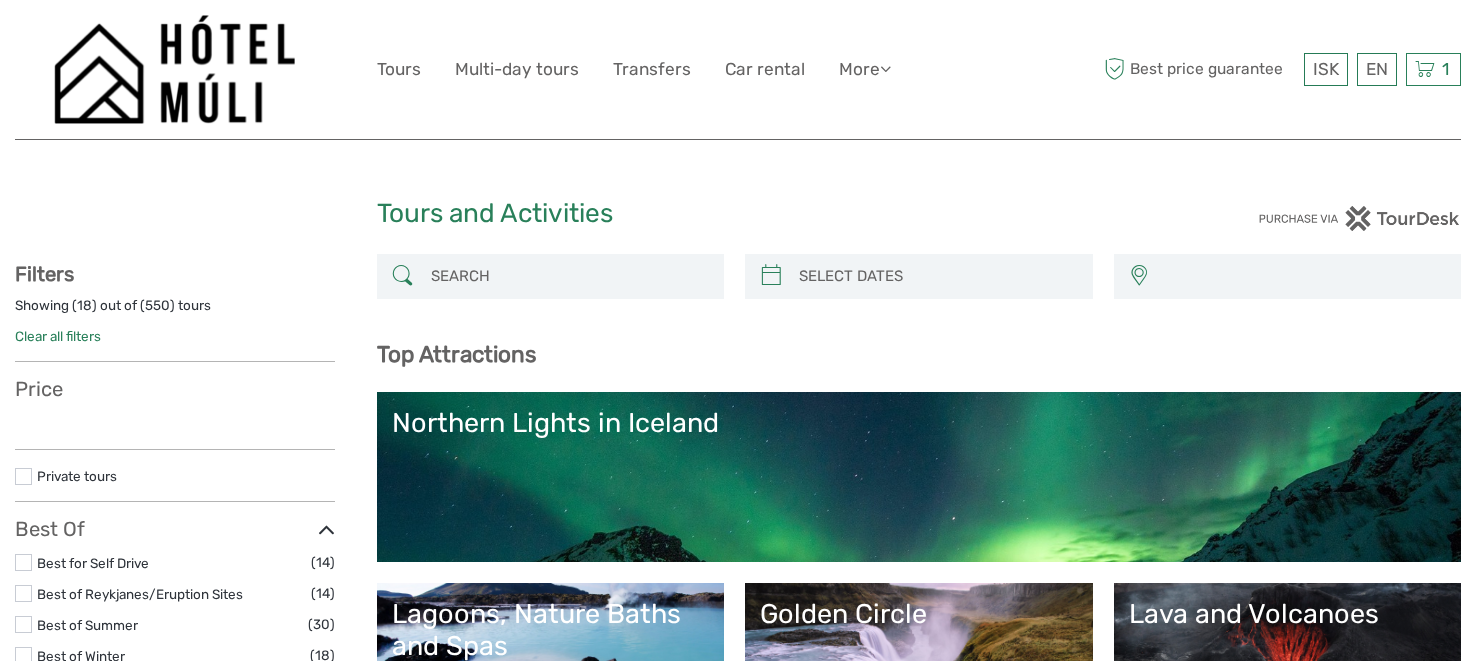 select 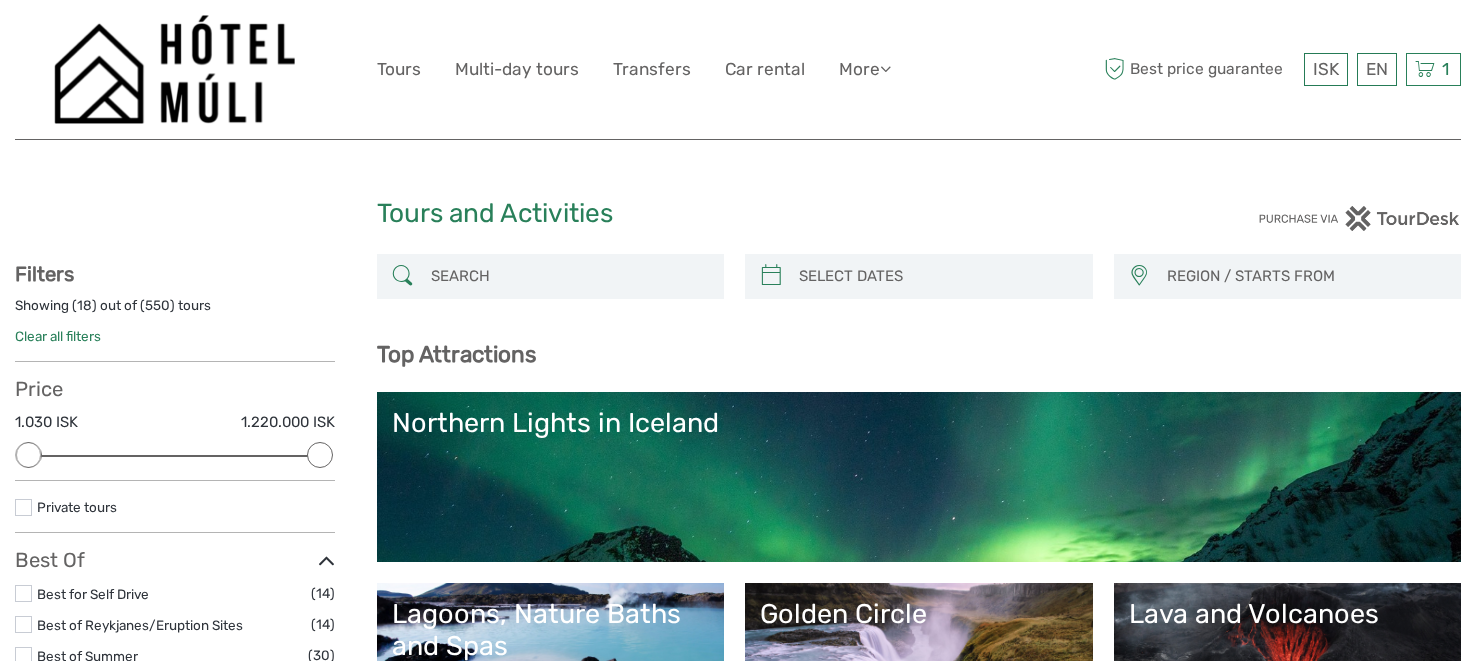 scroll, scrollTop: 0, scrollLeft: 0, axis: both 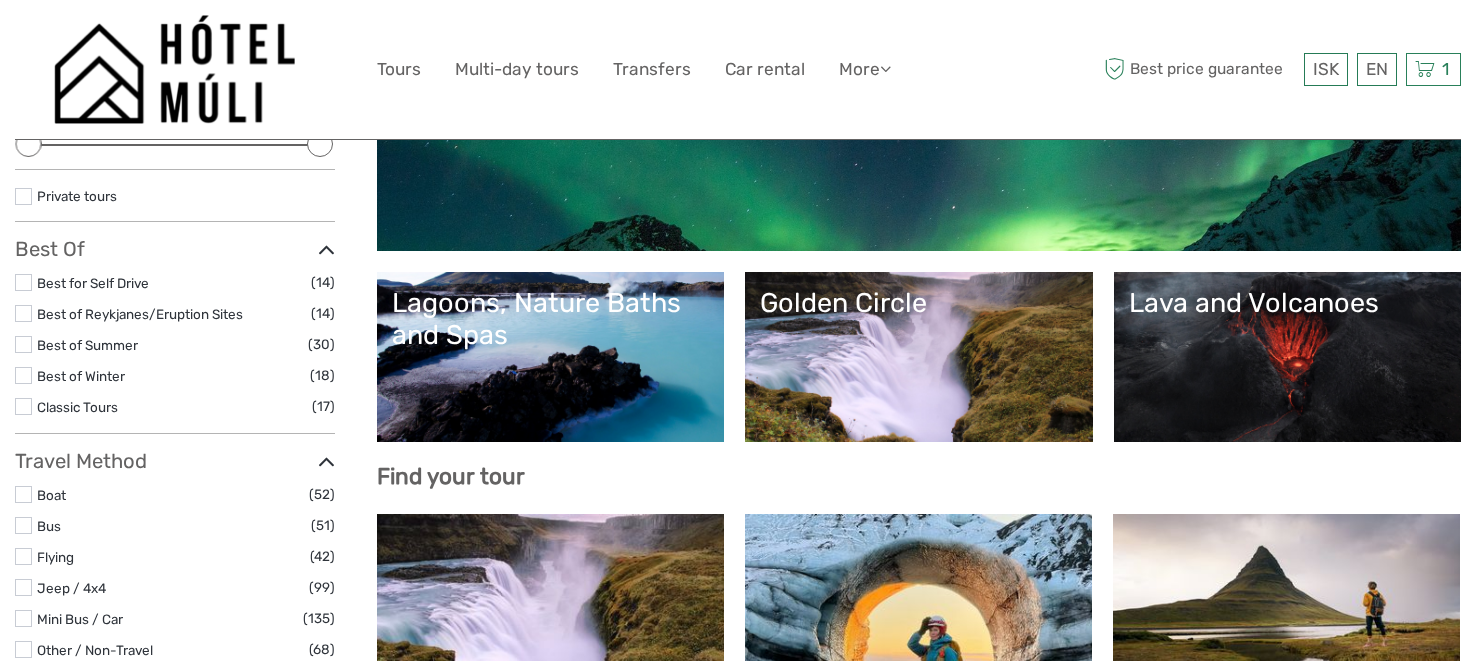 click on "Golden Circle" at bounding box center [919, 357] 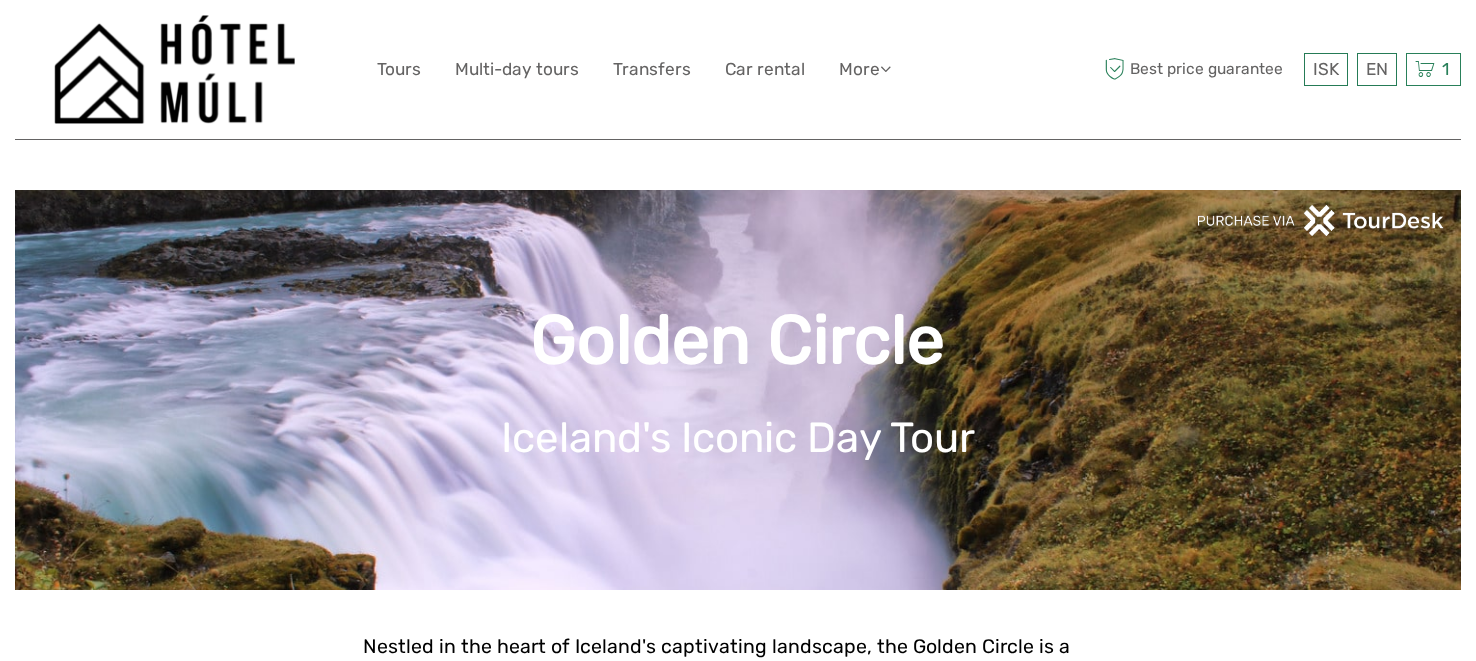 scroll, scrollTop: 0, scrollLeft: 0, axis: both 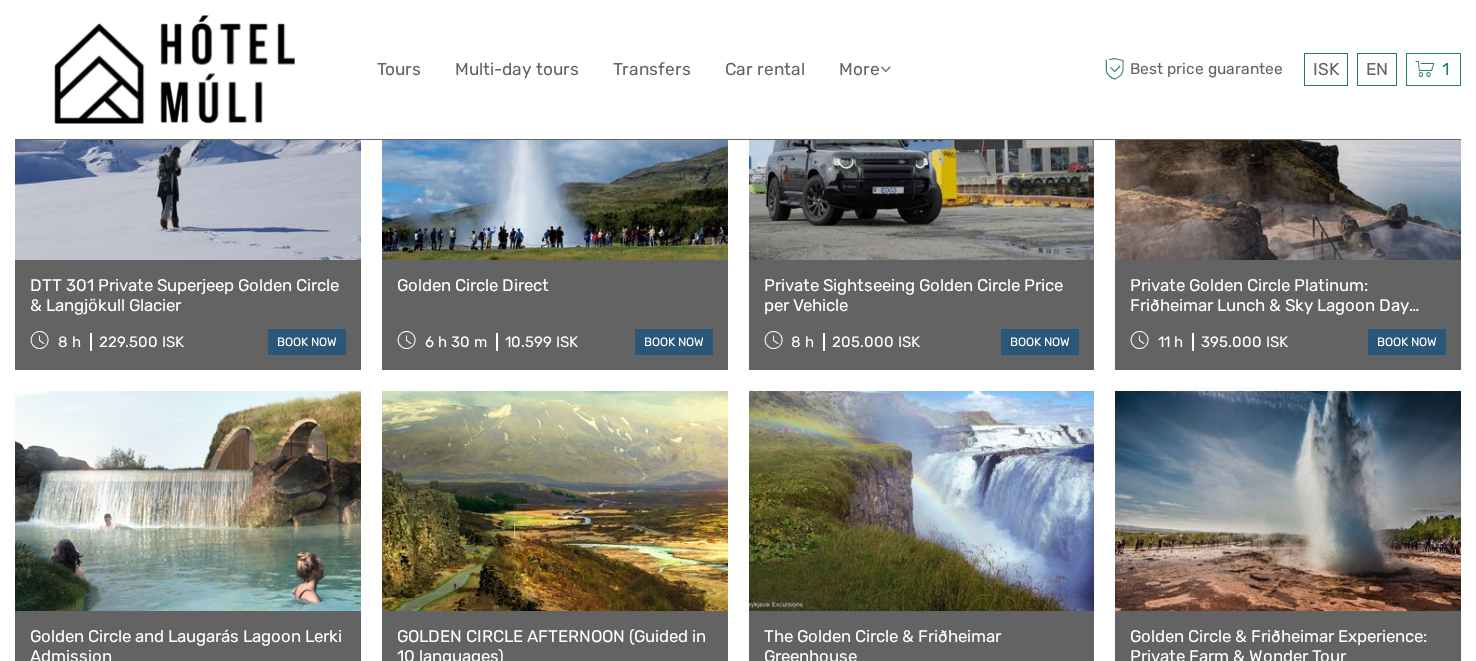 click at bounding box center (555, 150) 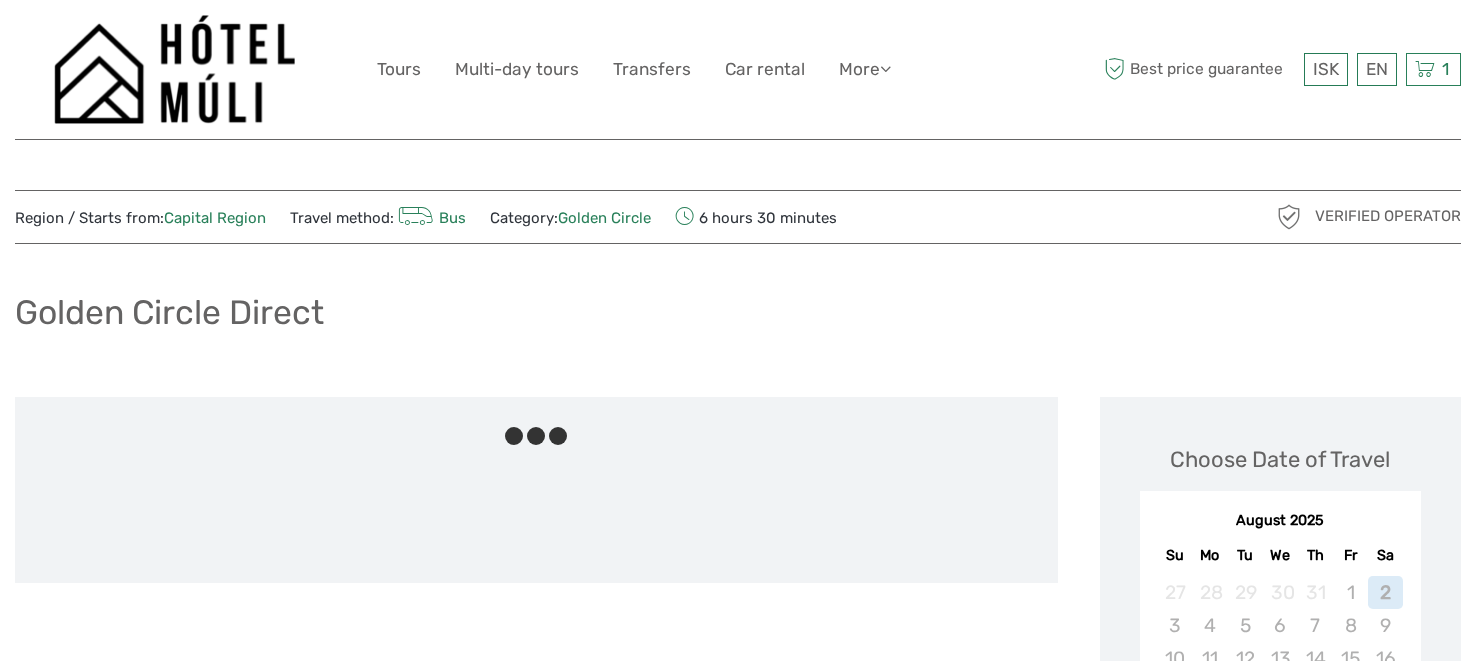 scroll, scrollTop: 0, scrollLeft: 0, axis: both 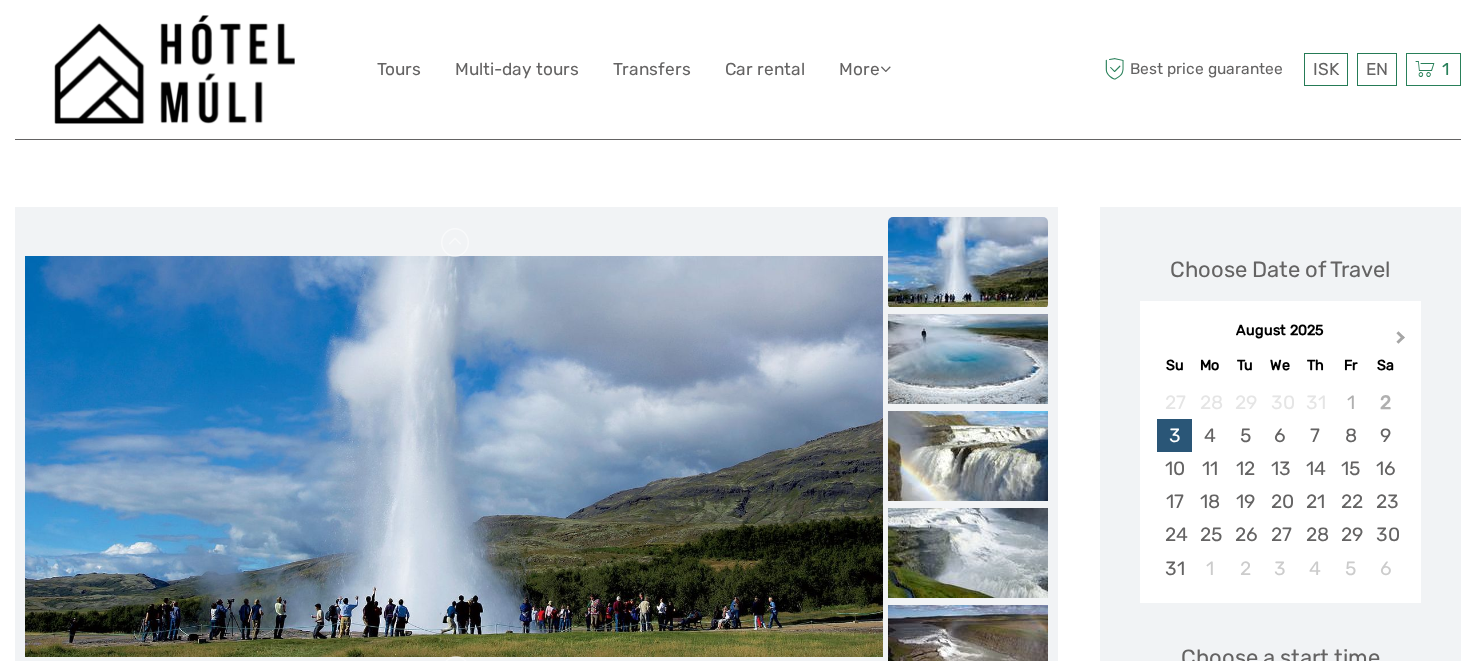 click on "Next Month" at bounding box center (1403, 342) 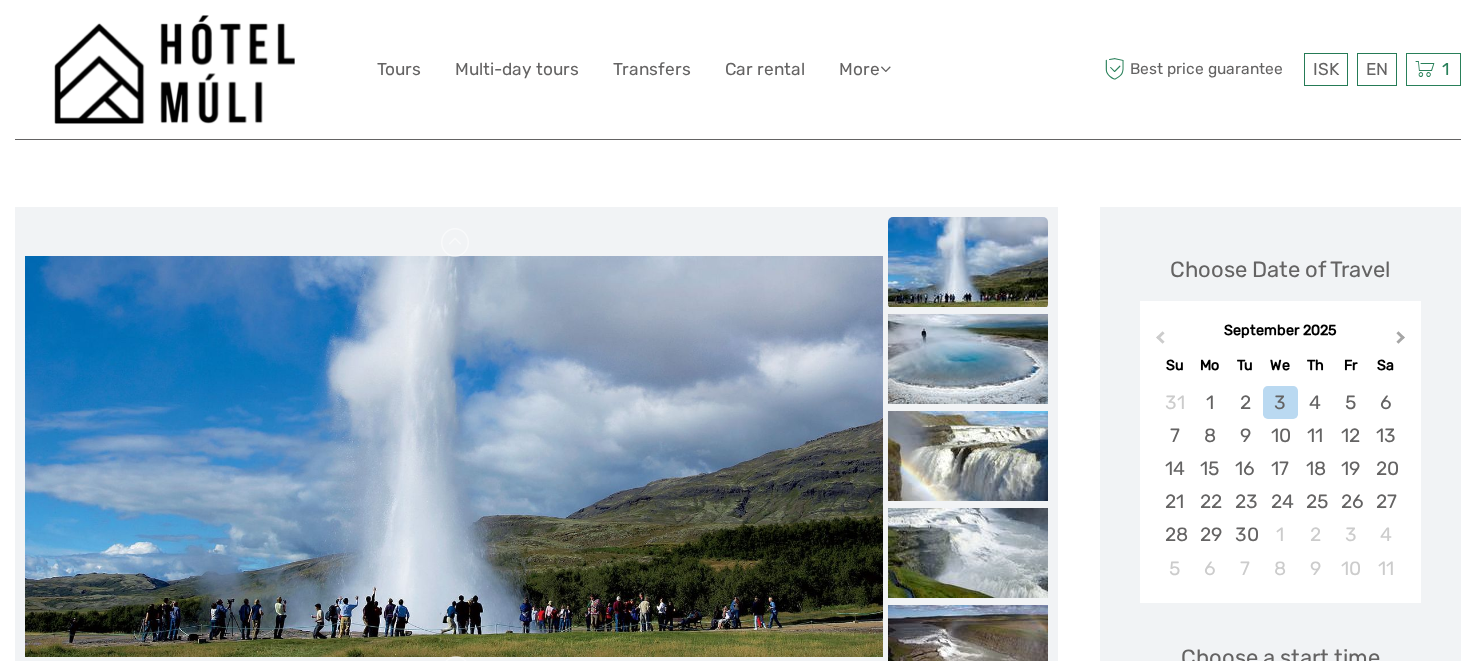 click on "Next Month" at bounding box center [1403, 342] 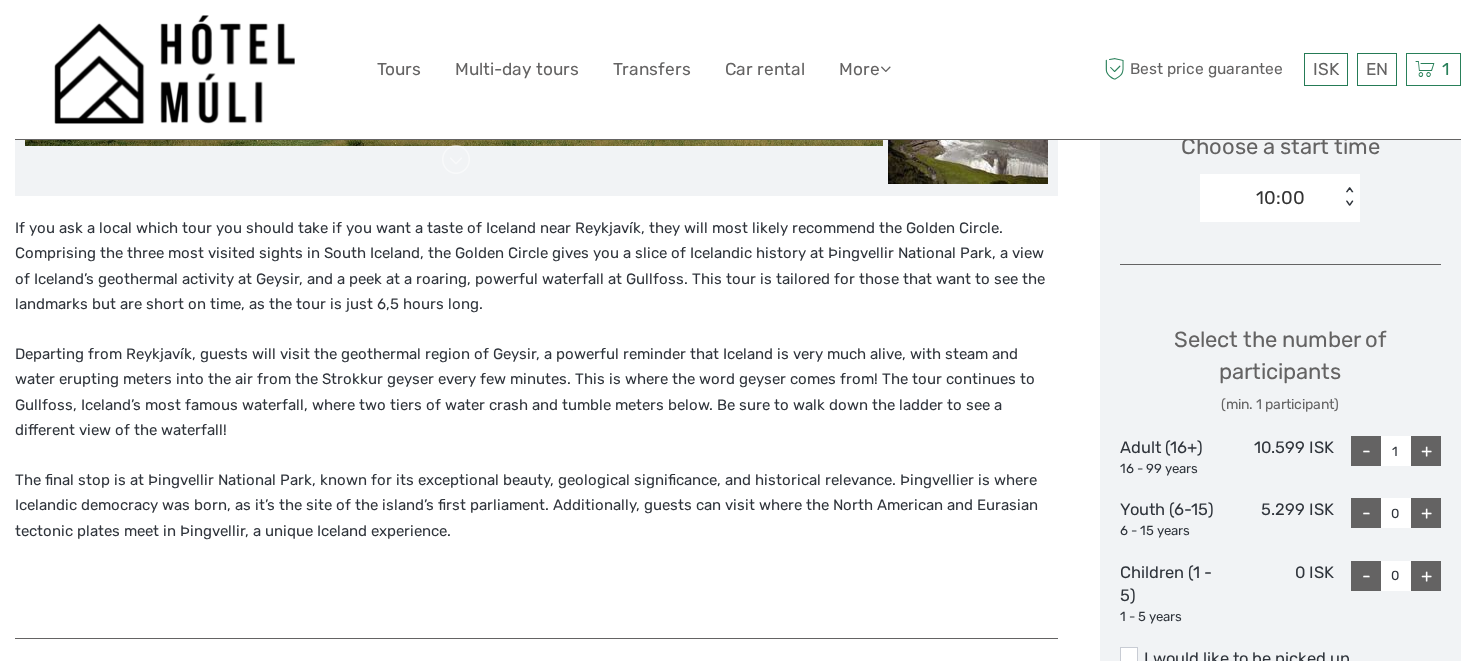 scroll, scrollTop: 712, scrollLeft: 0, axis: vertical 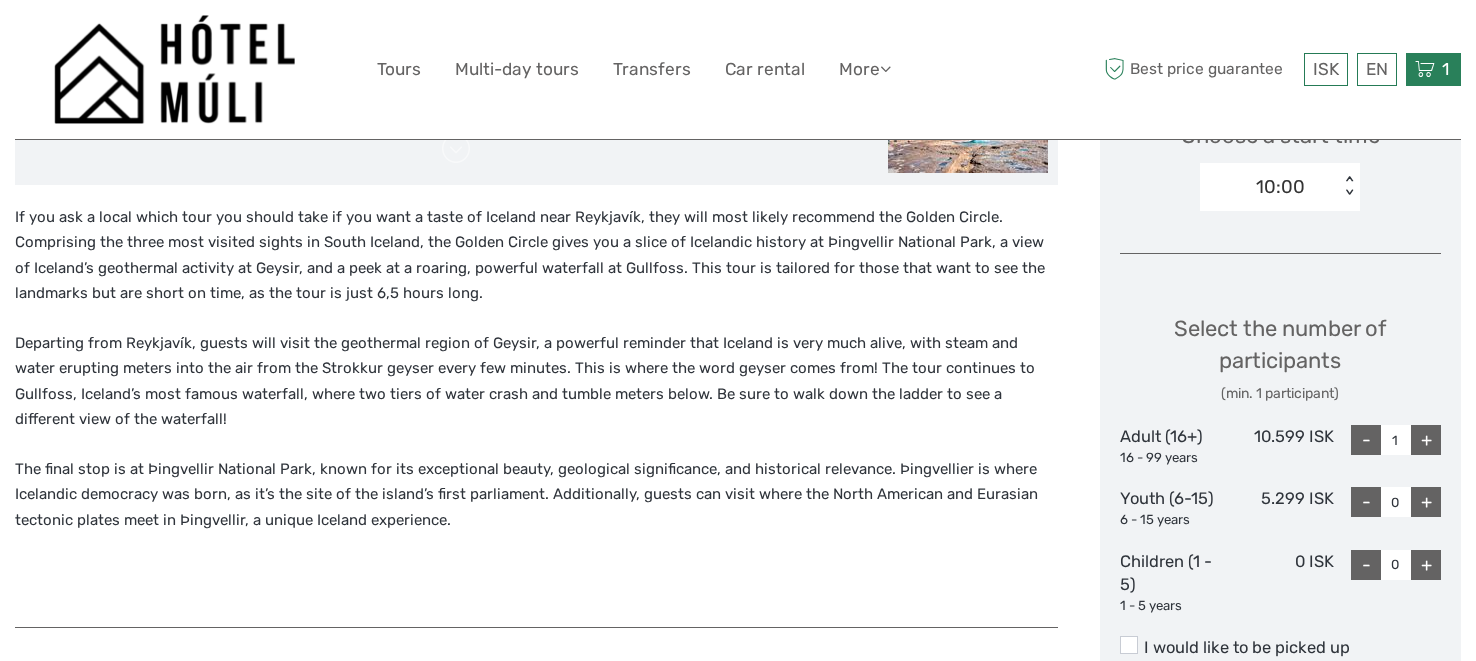 click at bounding box center [1425, 69] 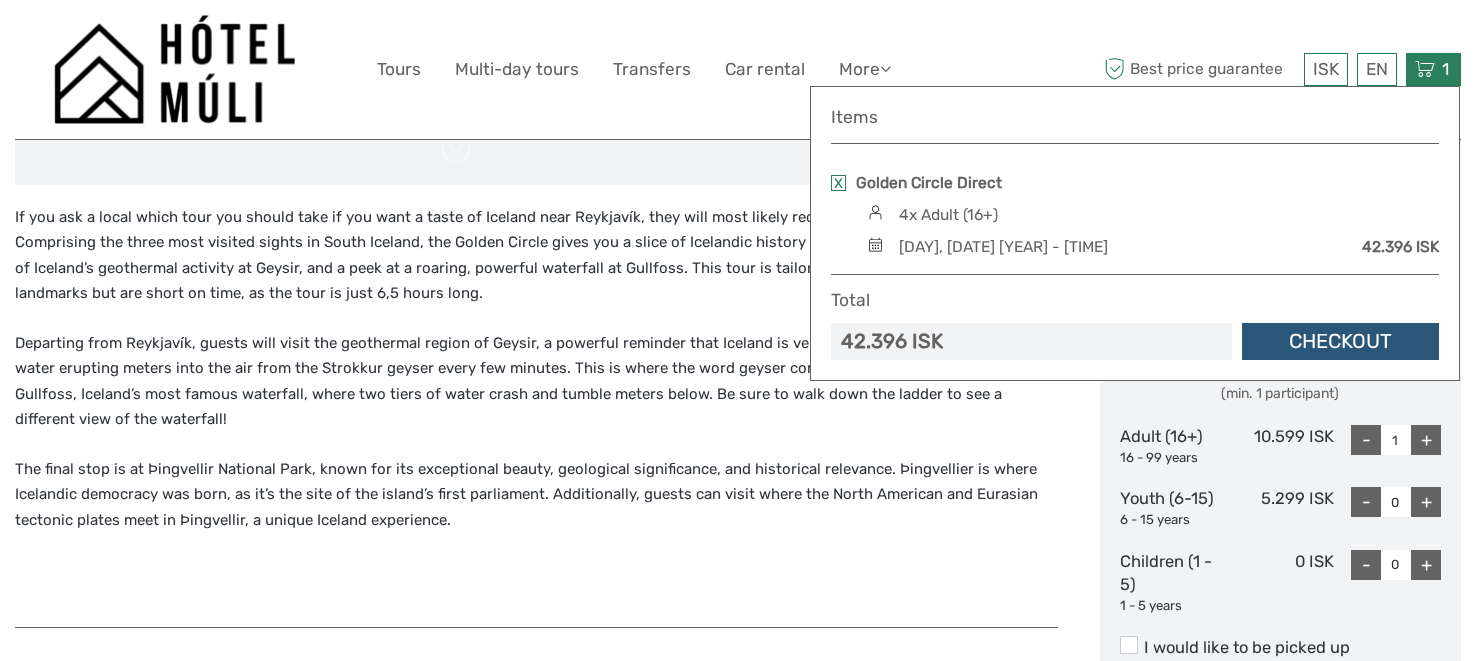 click at bounding box center (838, 183) 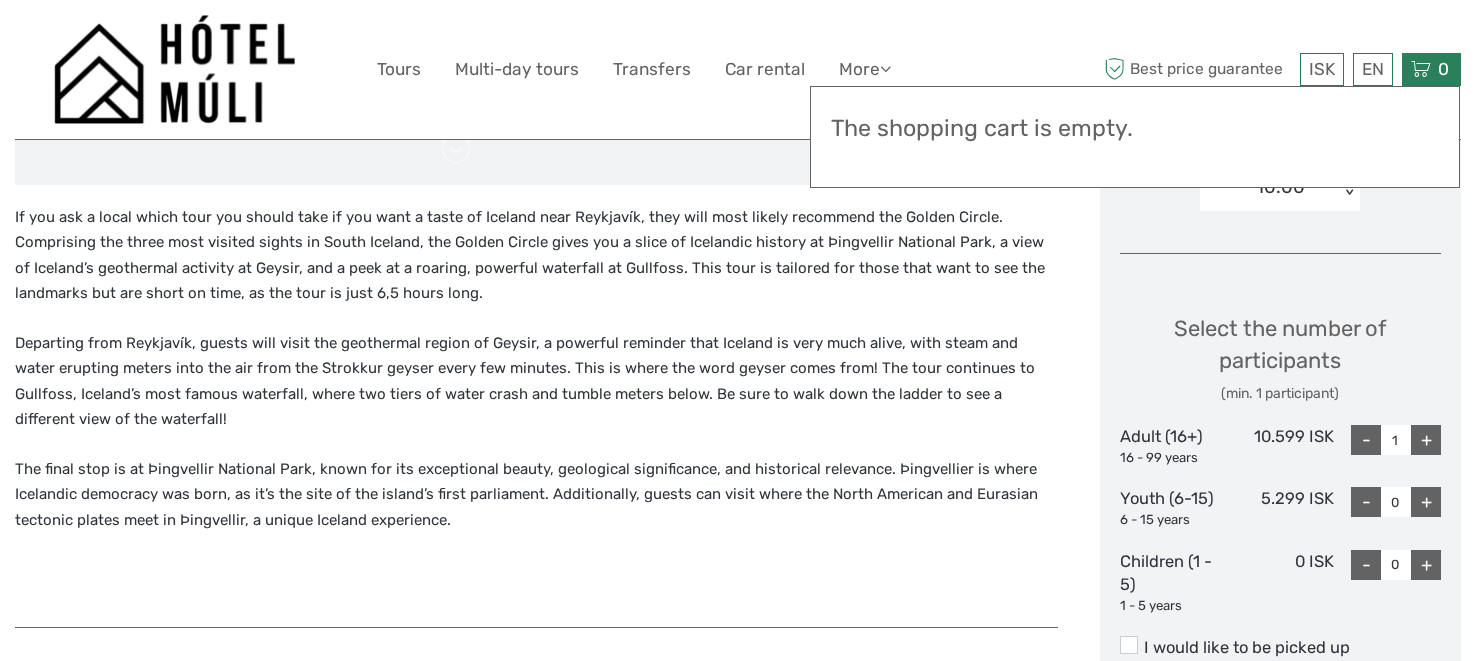 drag, startPoint x: 1431, startPoint y: 414, endPoint x: 1427, endPoint y: 426, distance: 12.649111 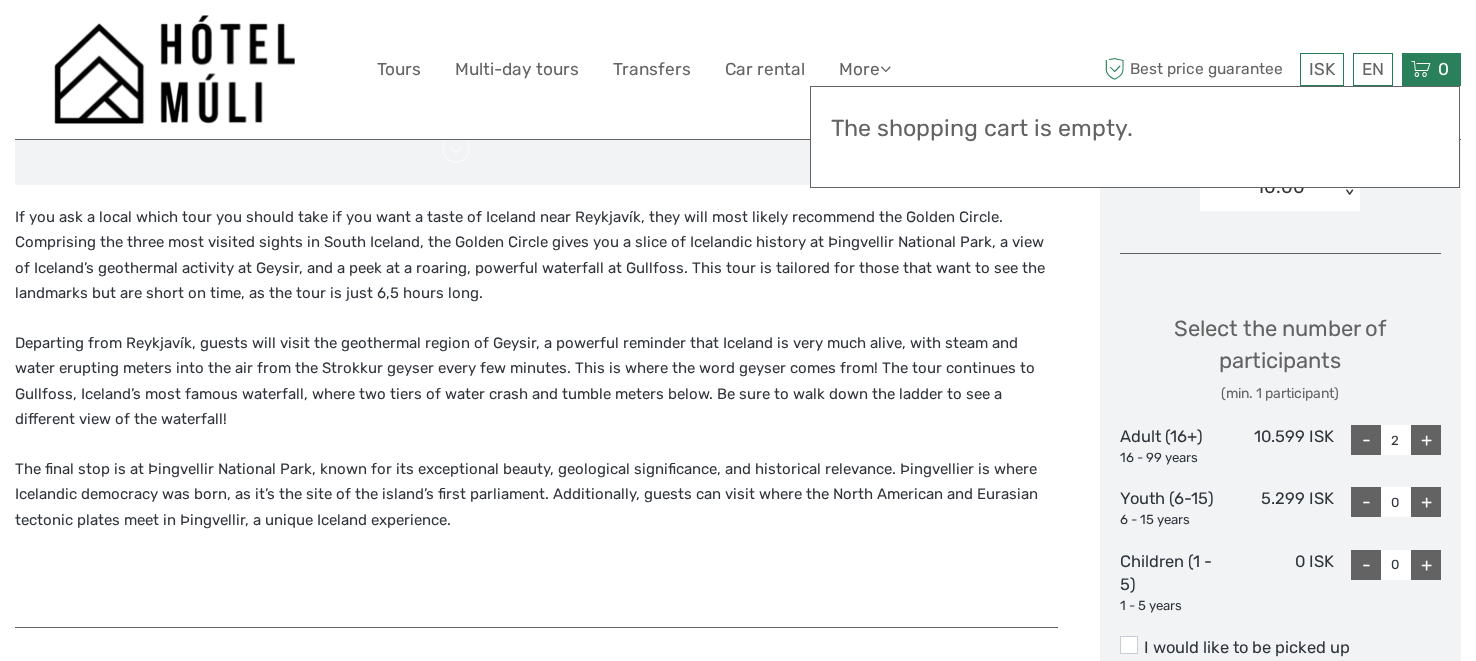 click on "+" at bounding box center [1426, 440] 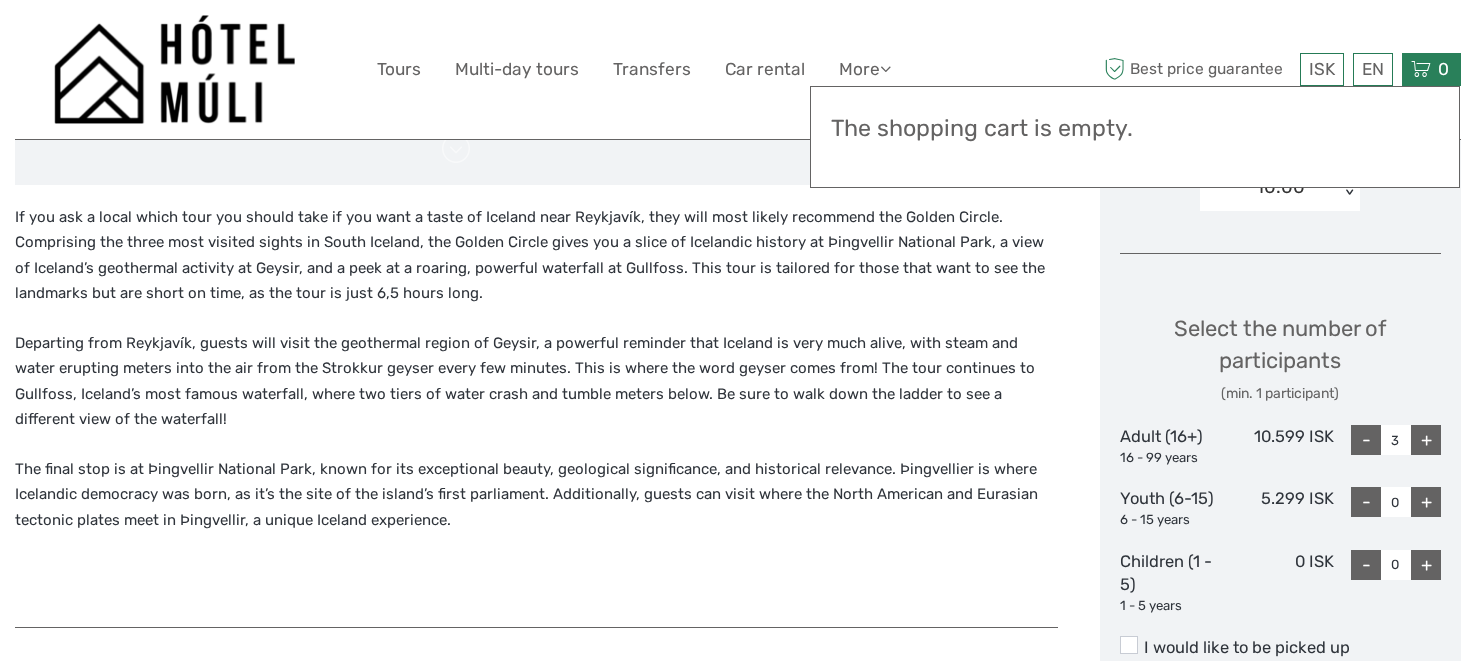 click on "+" at bounding box center [1426, 440] 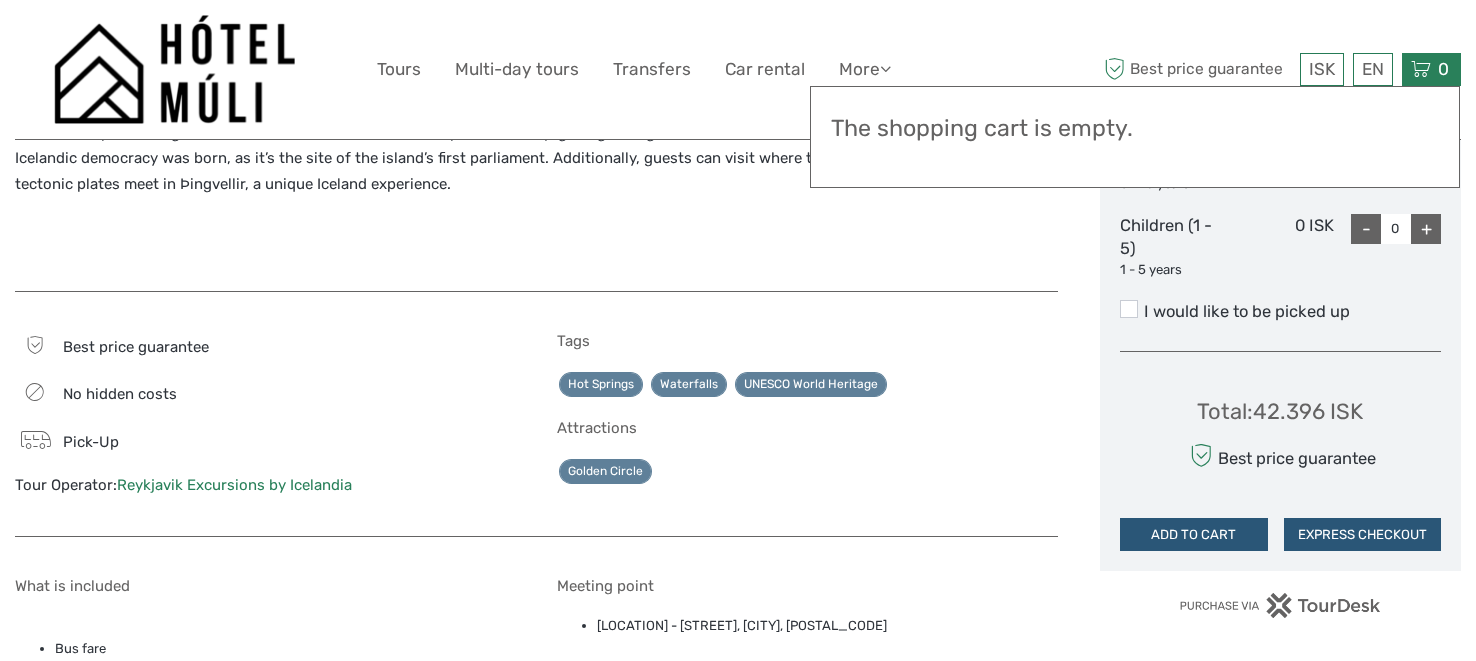scroll, scrollTop: 1104, scrollLeft: 0, axis: vertical 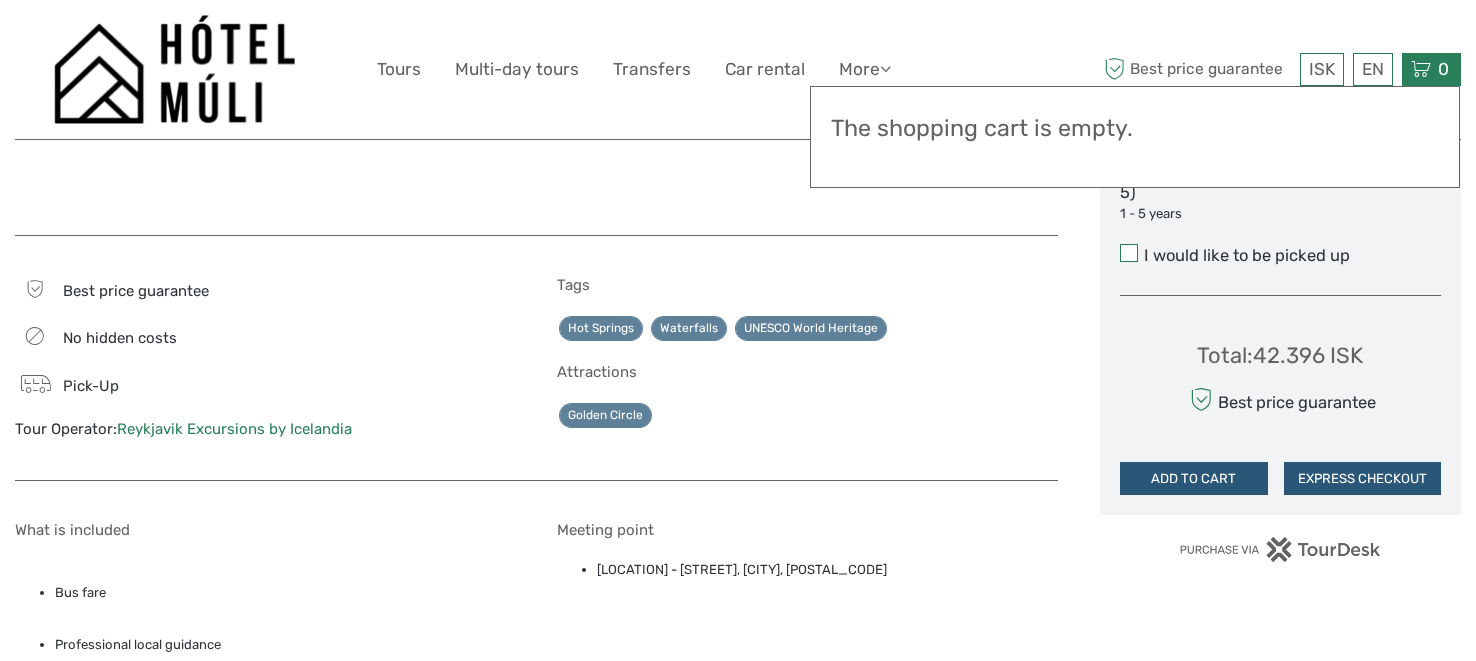 click at bounding box center (1129, 253) 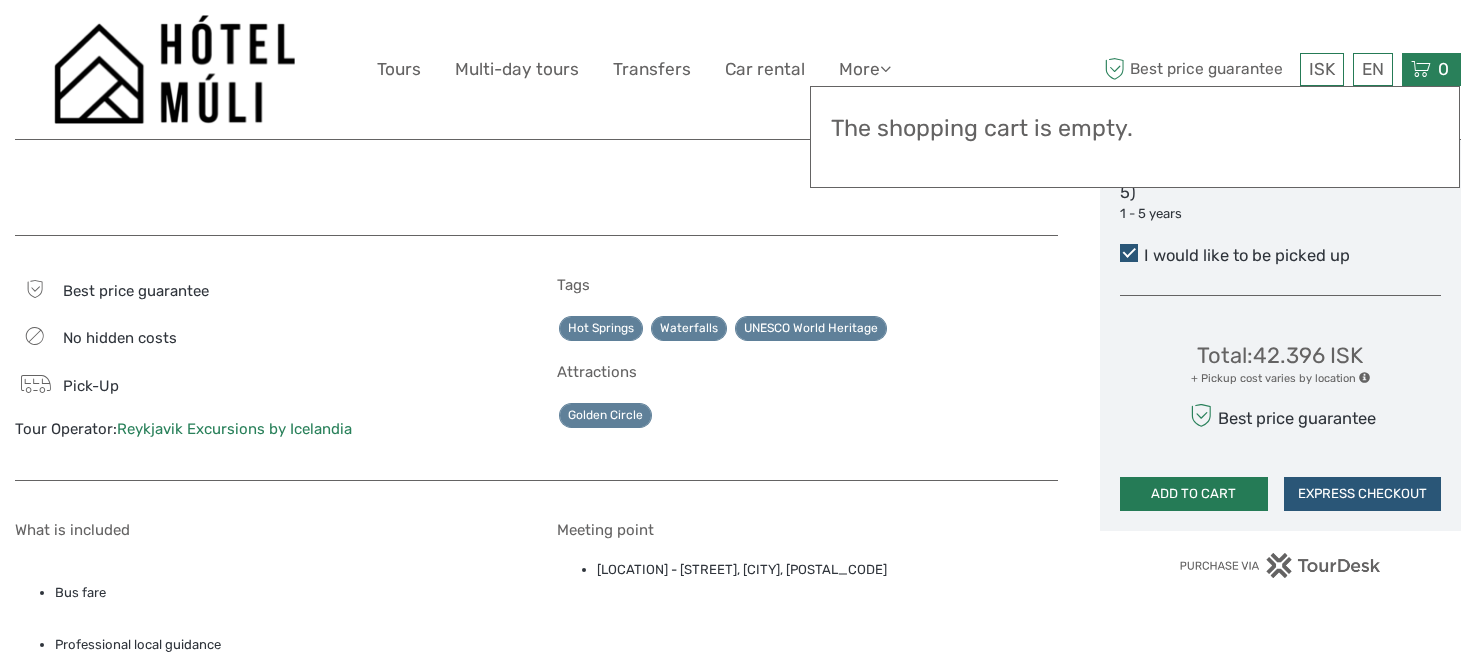 click on "ADD TO CART" at bounding box center (1194, 494) 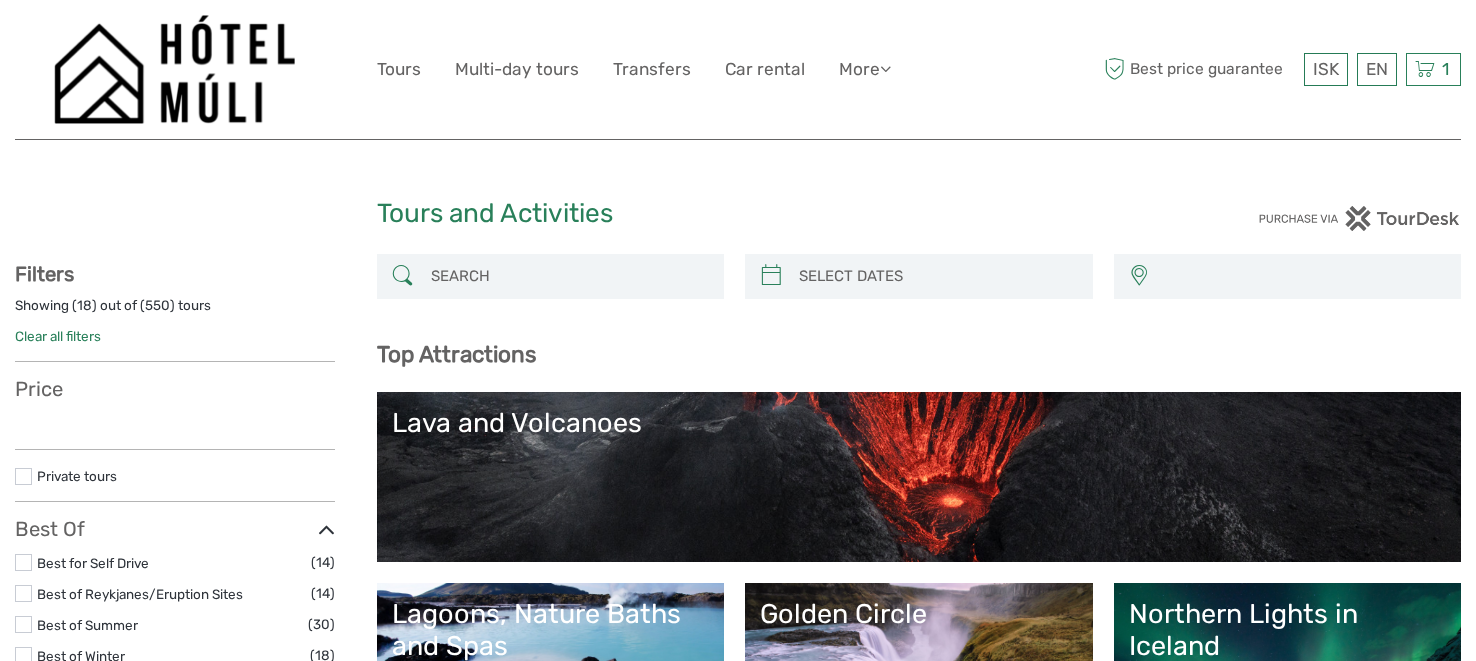 select 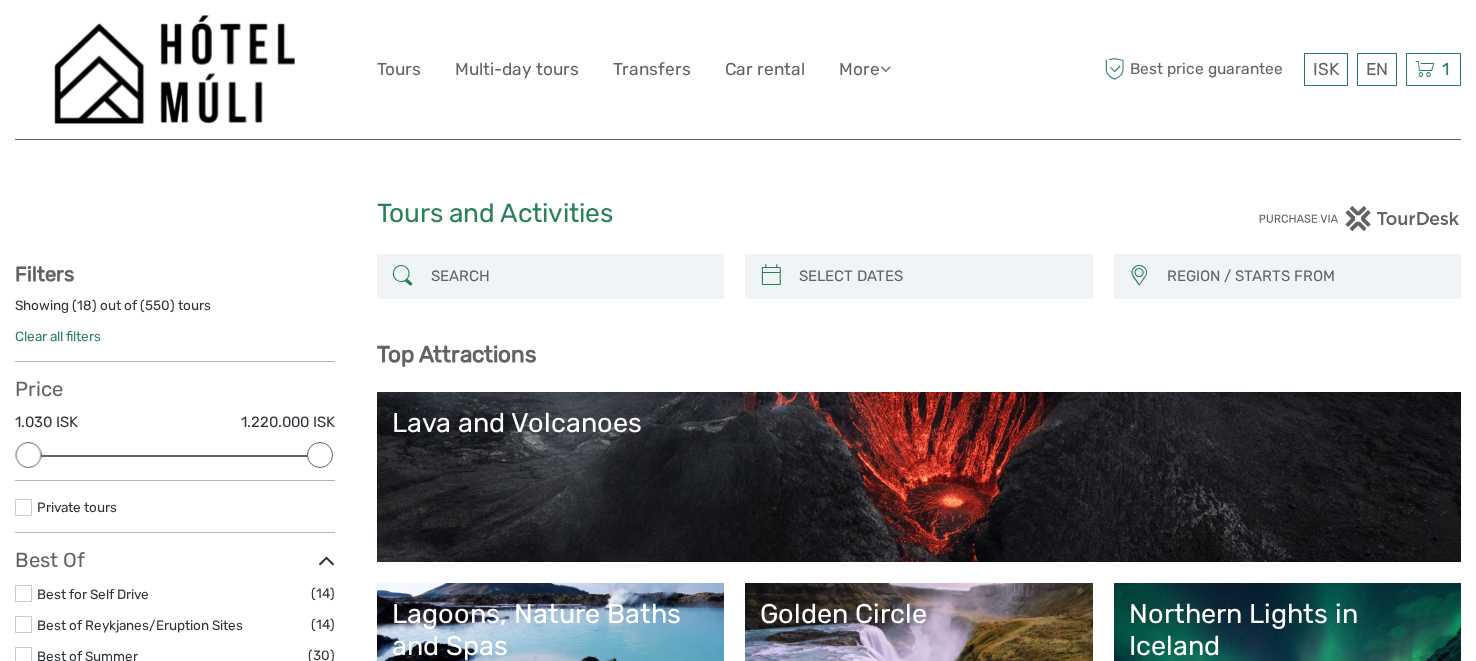 scroll, scrollTop: 0, scrollLeft: 0, axis: both 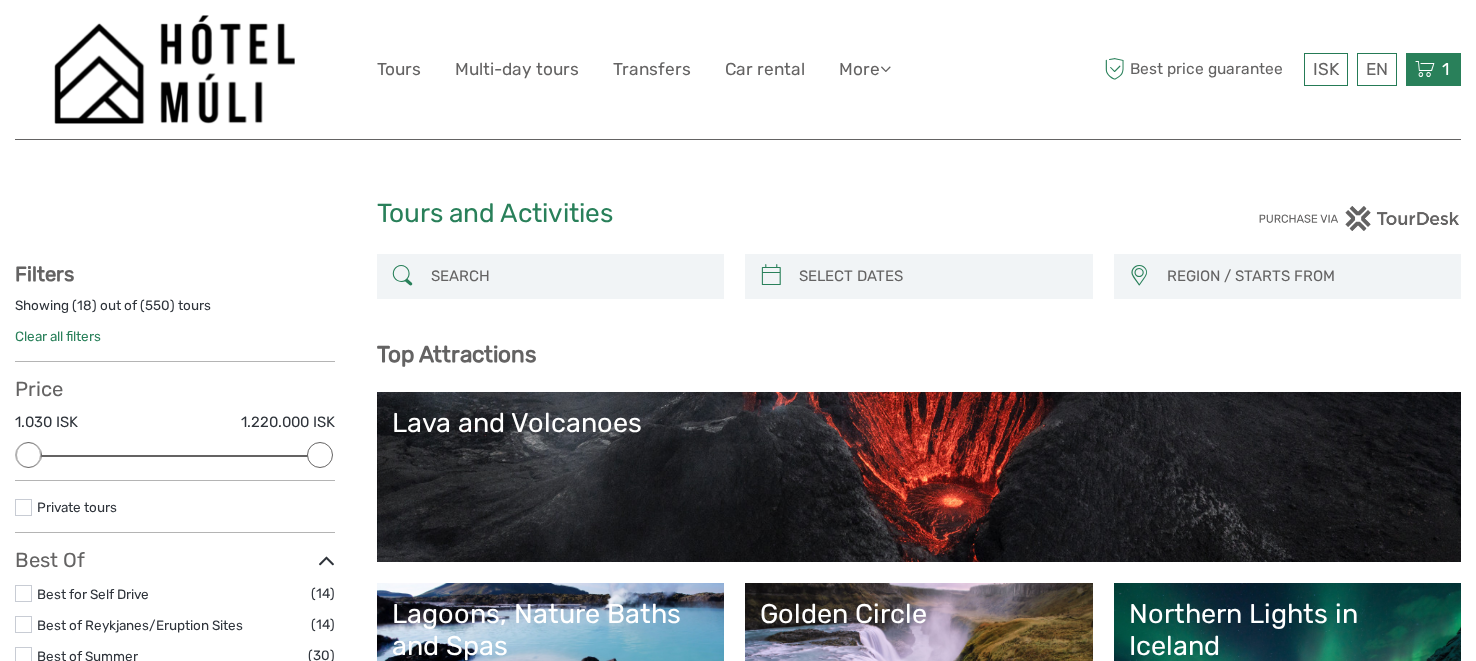 click on "1
Items
Golden Circle Direct
4x Adult (16+)
Sunday, 03 August 2025 - 10:00 AM
42.396 ISK
Total
42.396 ISK
Checkout
The shopping cart is empty." at bounding box center [1433, 69] 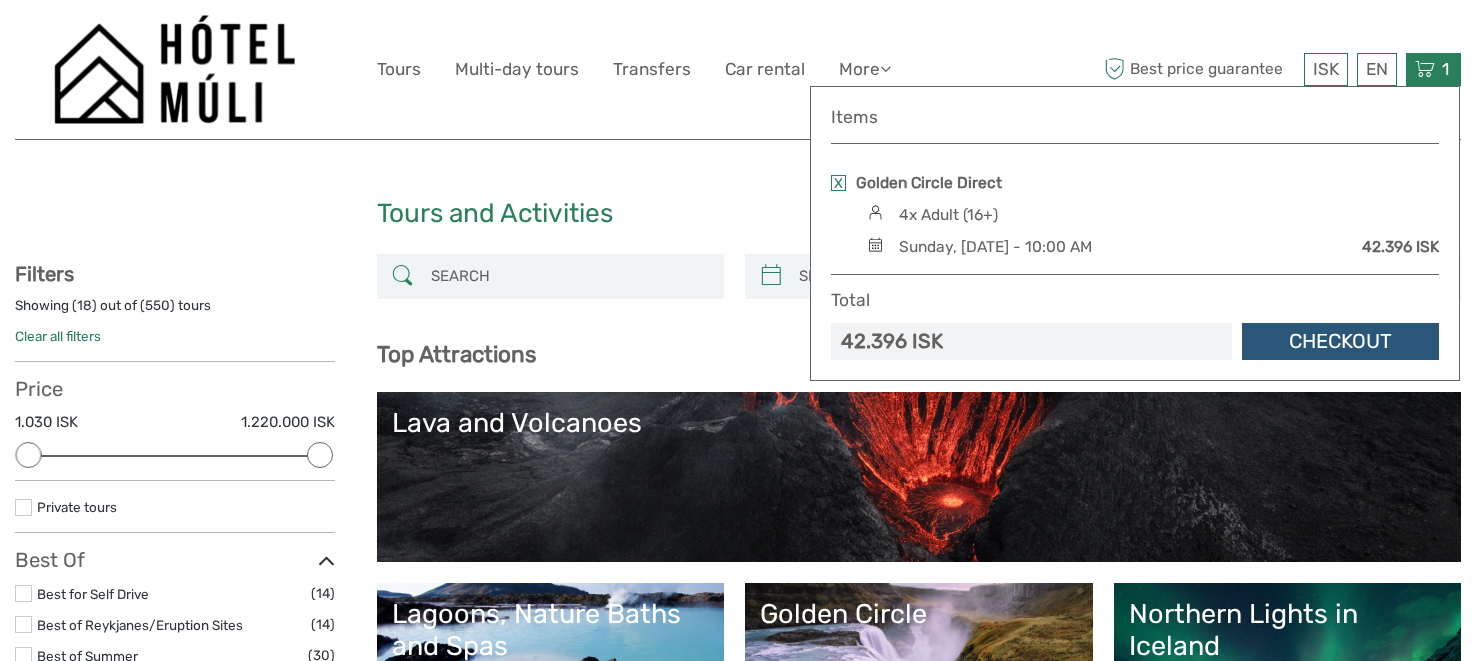 click on "Tours and Activities
Tours and Activities
REGION / STARTS FROM
Capital Region
North
Reykjanes / Keflavík
South
Southeast
West
Westfjords
Capital Region
North
Reykjanes / Keflavík
South
Southeast
West
Westfjords
Show filters
Hide filters
Filters
Showing ( 18 ) out of ( 550 ) tours
Clear all filters
Price
1.030 ISK   1.220.000 ISK
Clear
Private tours
Best Of" at bounding box center (738, 1952) 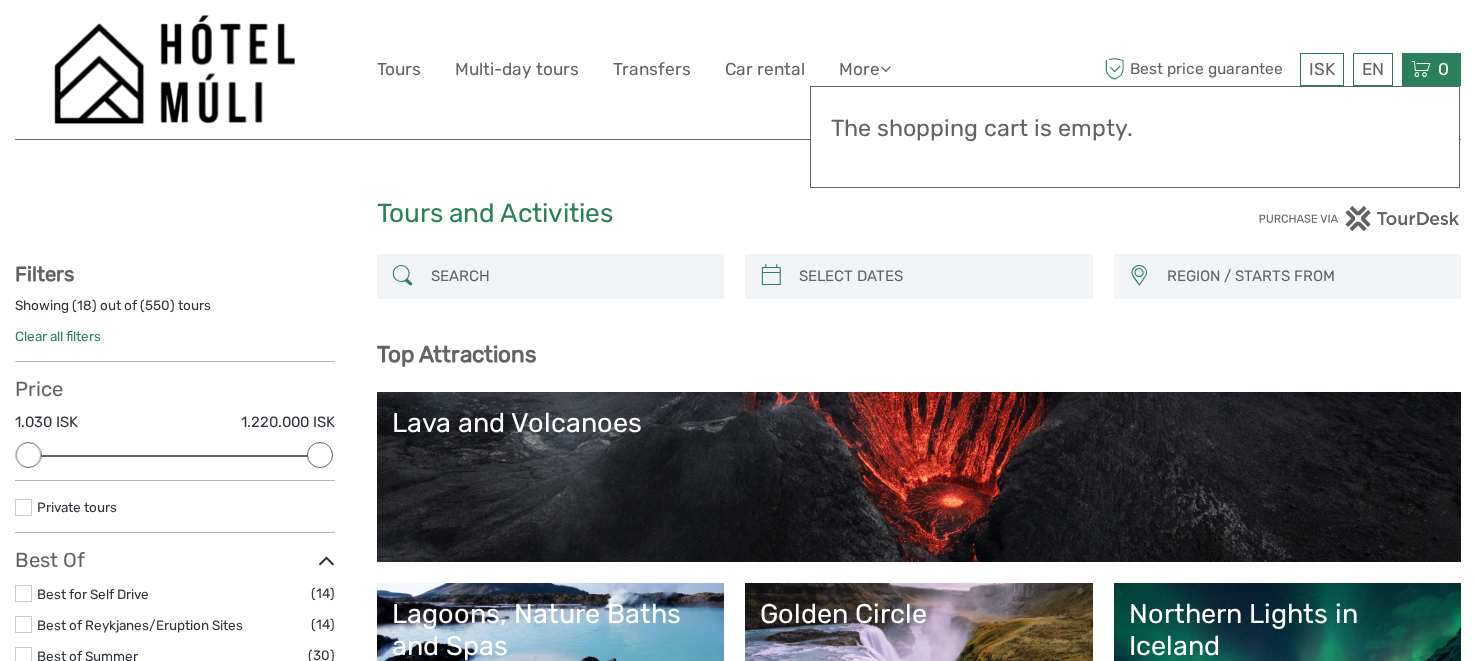 click at bounding box center (937, 276) 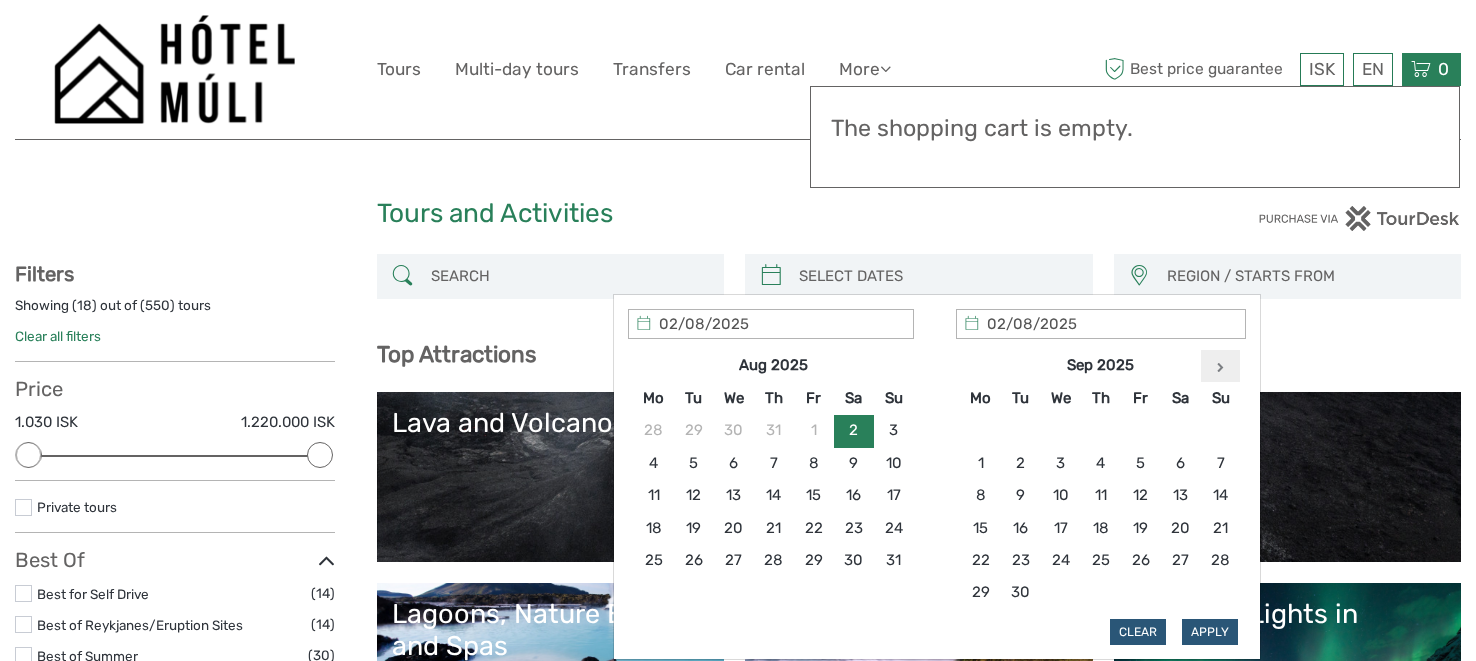click at bounding box center [1221, 366] 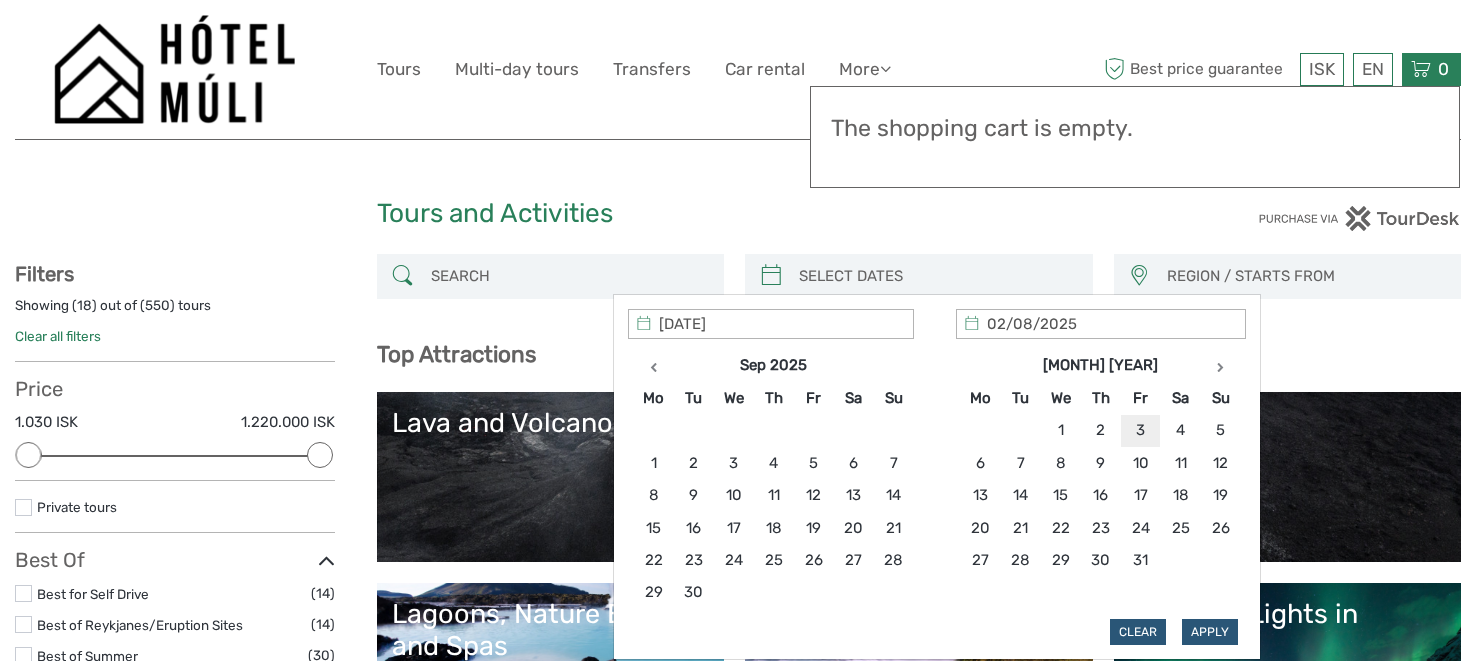 type on "03/10/2025" 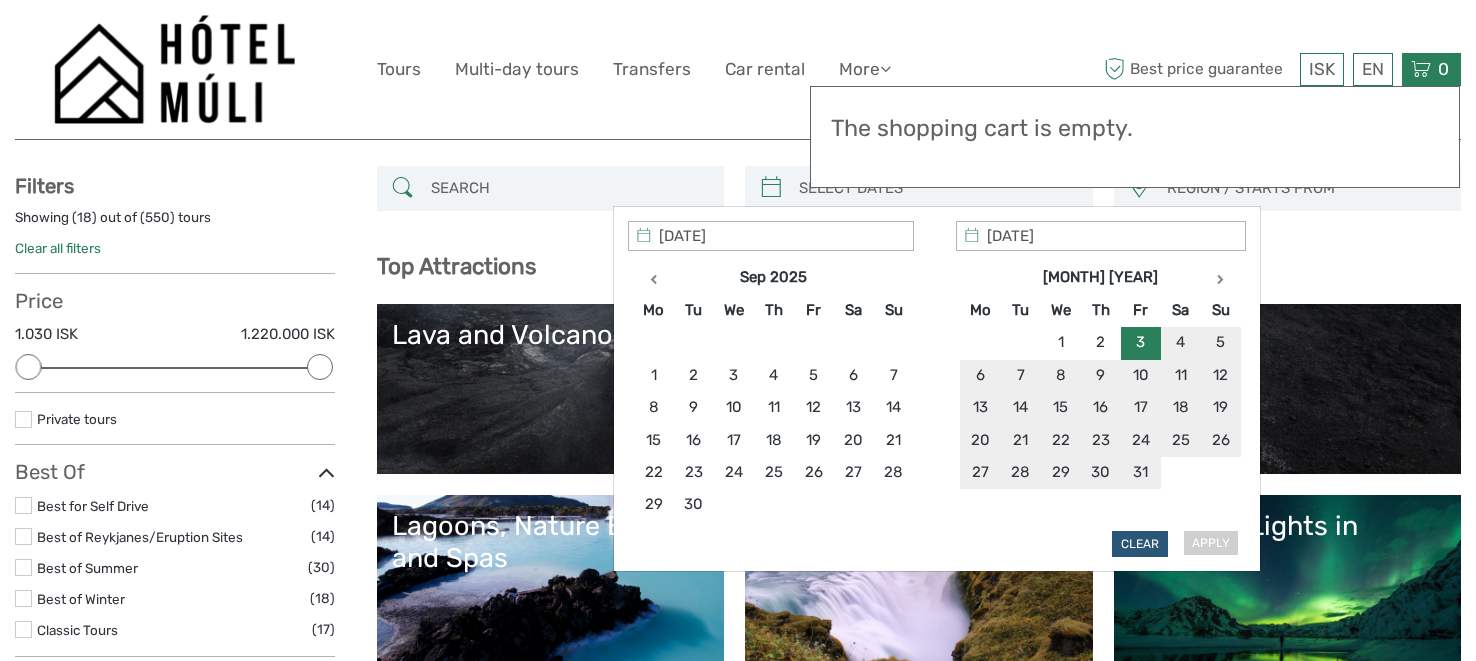 scroll, scrollTop: 90, scrollLeft: 0, axis: vertical 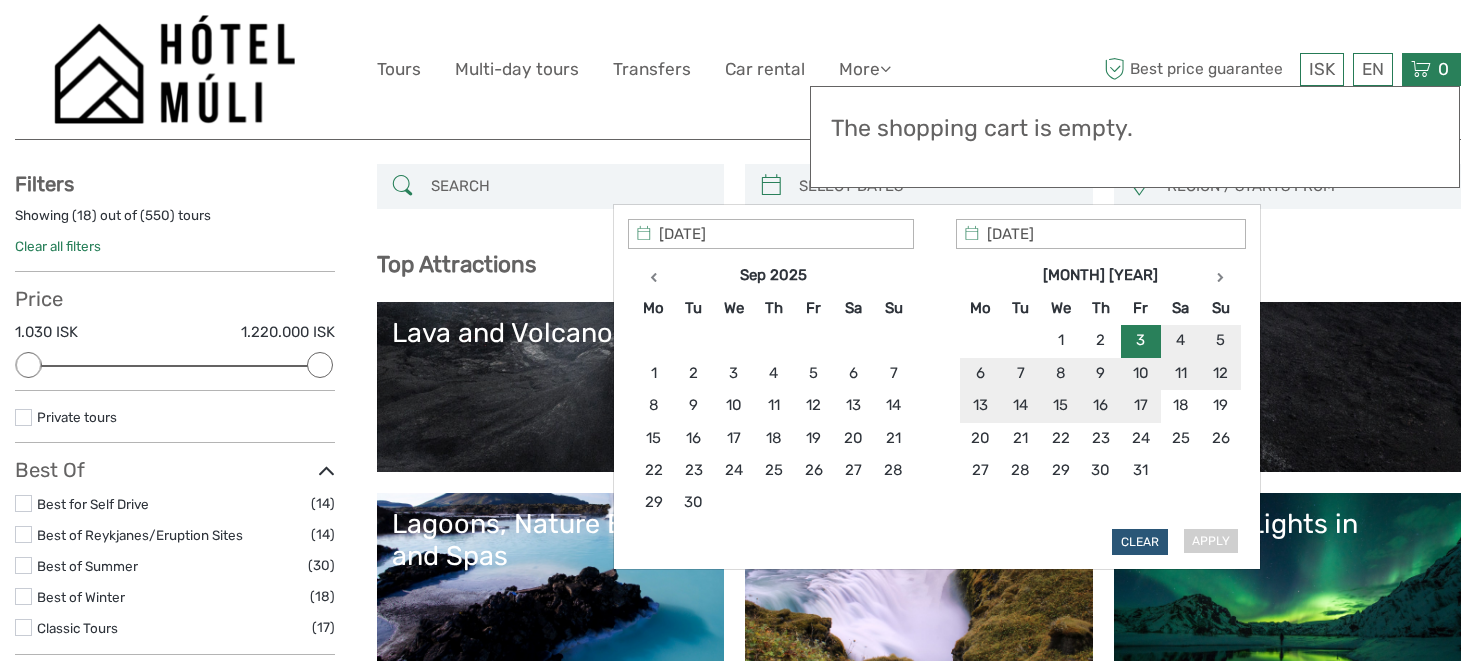 type on "03/10/2025" 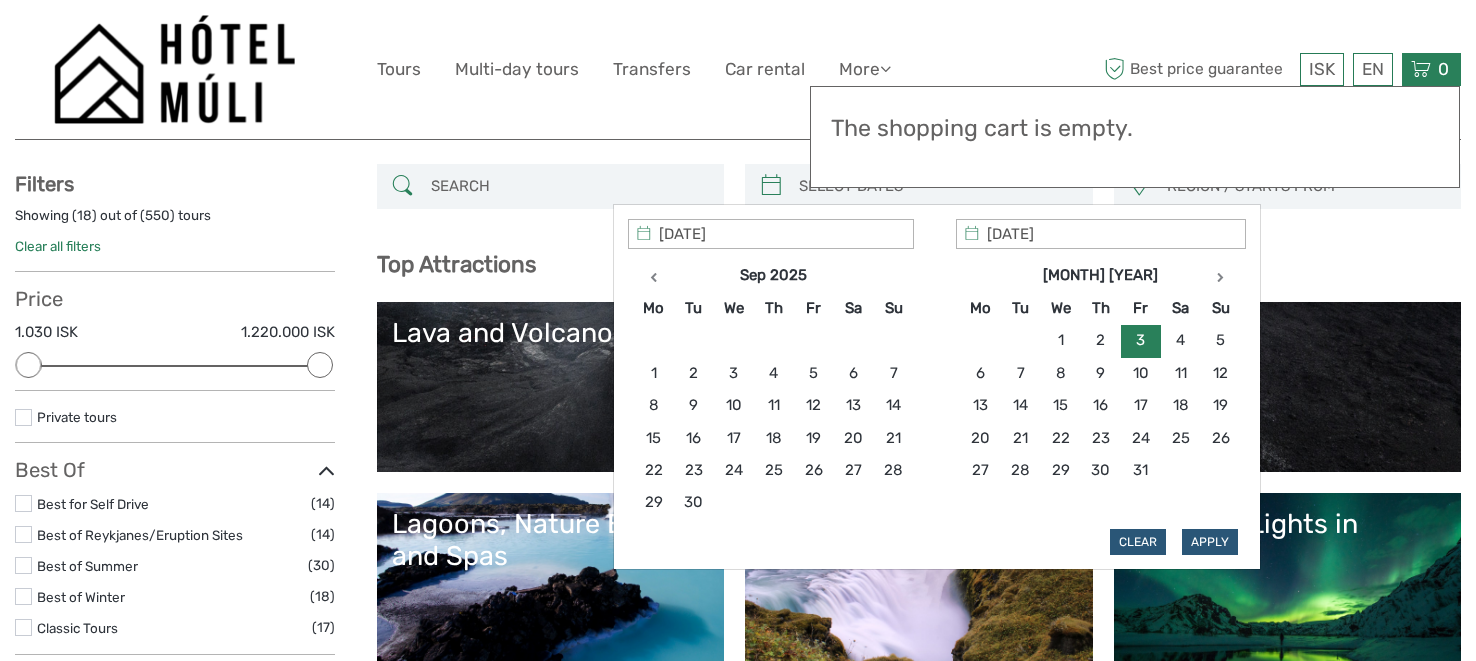 type on "03/10/2025" 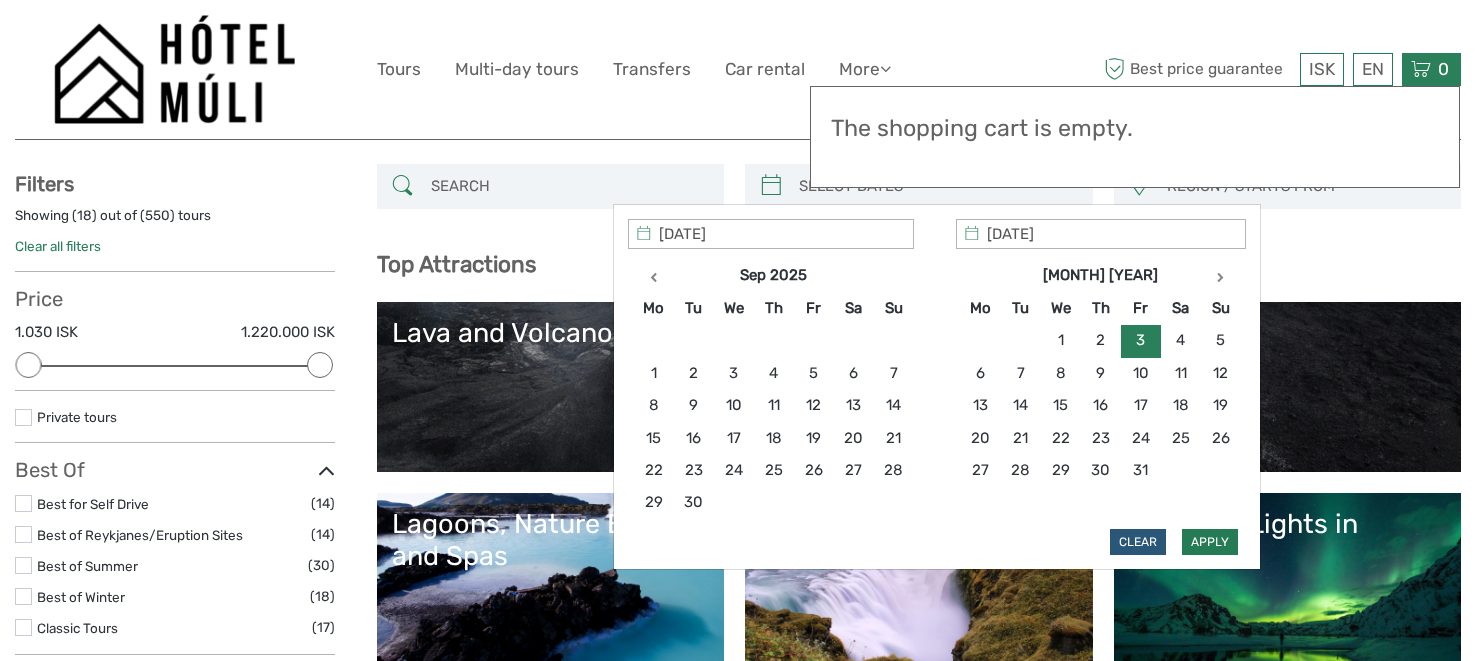 click on "Apply" at bounding box center (1210, 542) 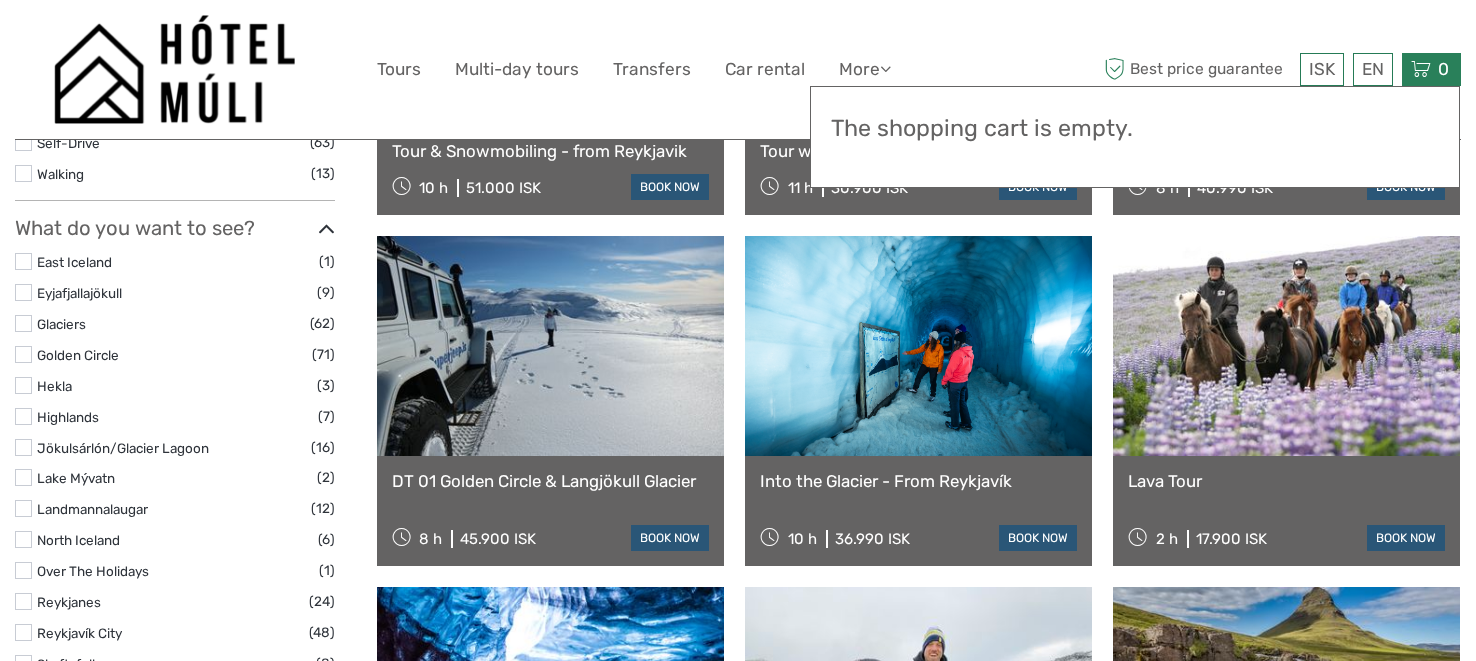 scroll, scrollTop: 861, scrollLeft: 0, axis: vertical 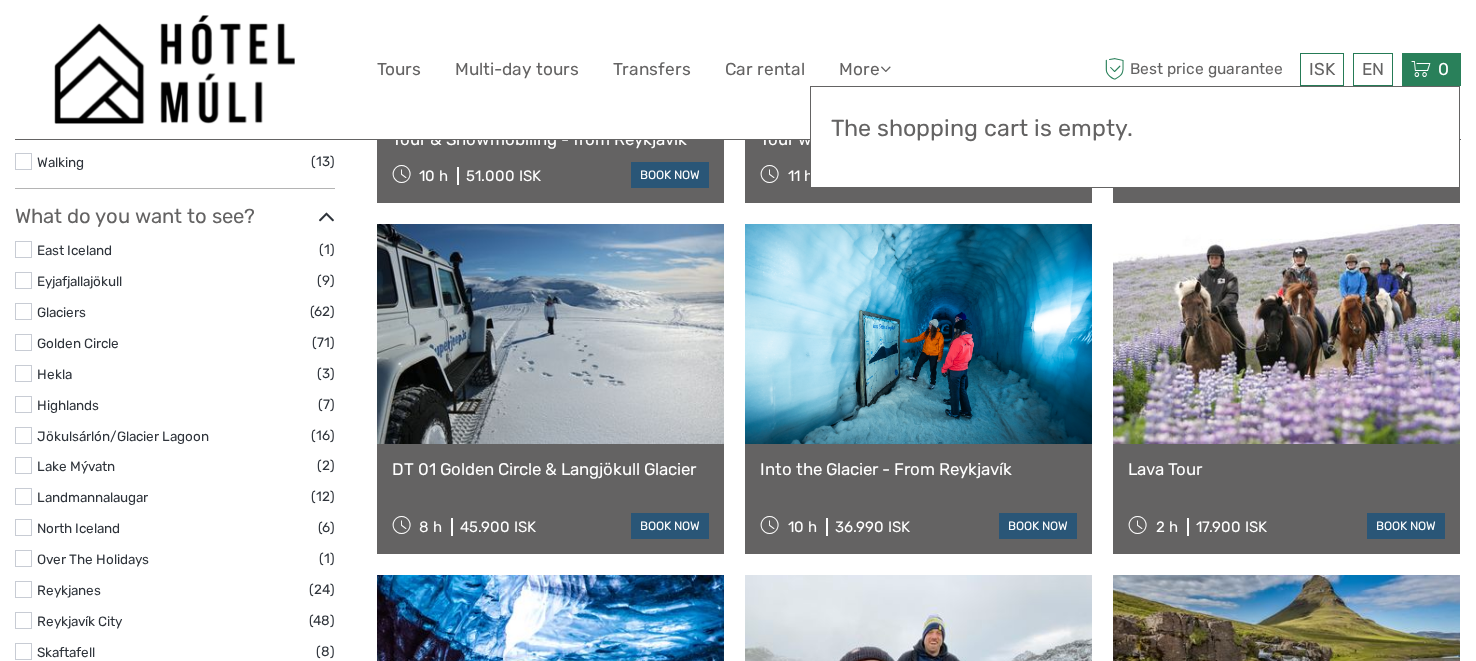click at bounding box center [23, 342] 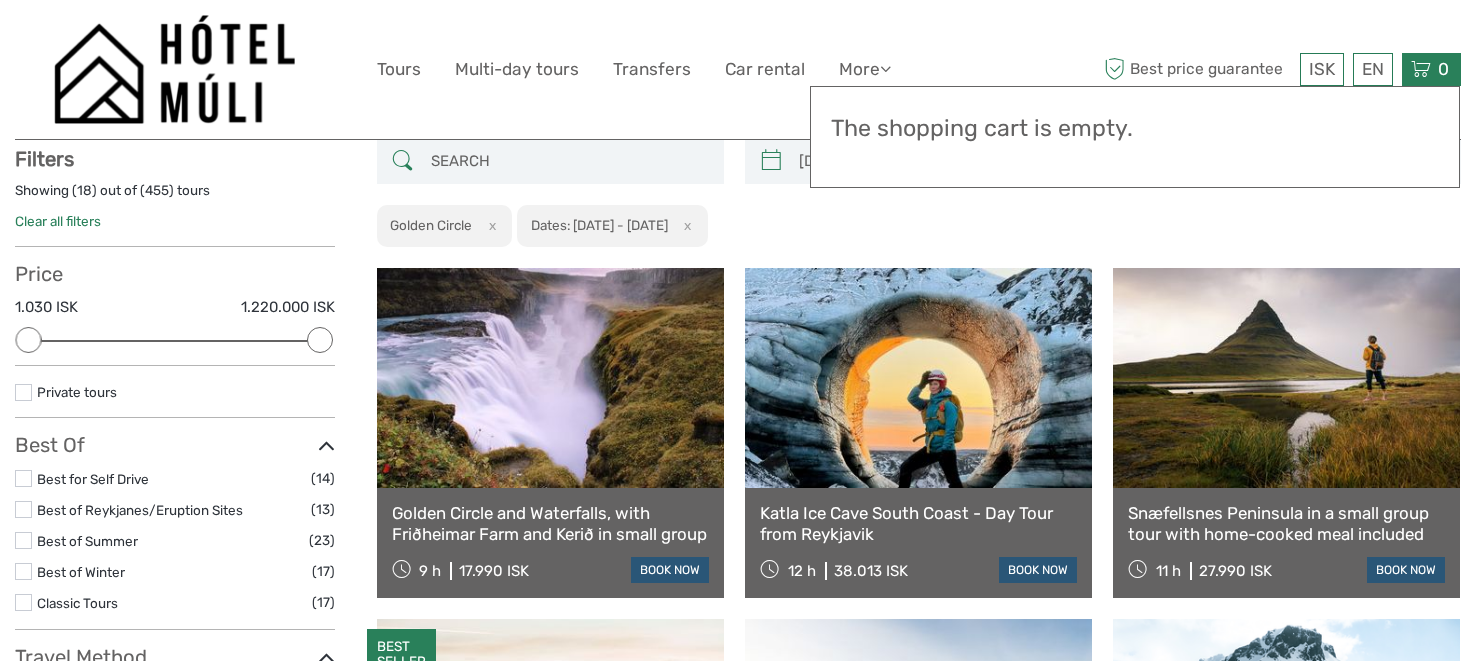 scroll, scrollTop: 113, scrollLeft: 0, axis: vertical 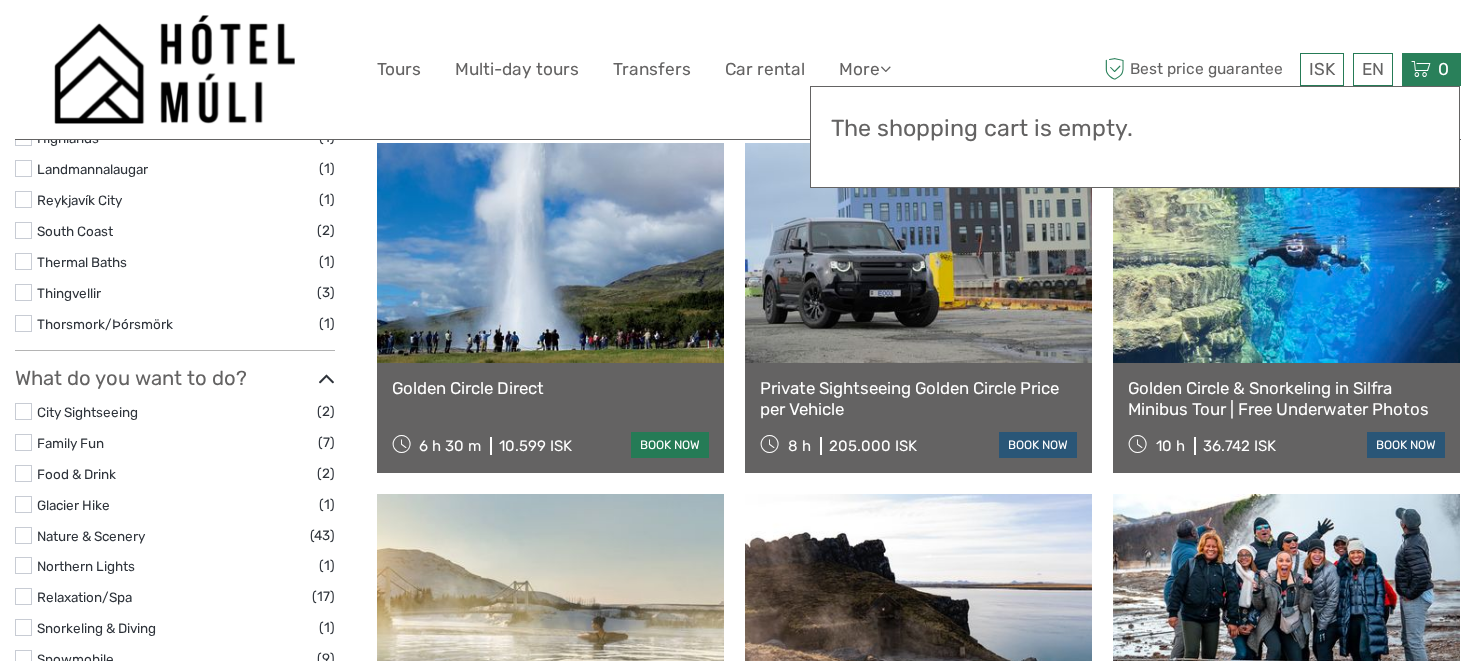 click on "book now" at bounding box center (670, 445) 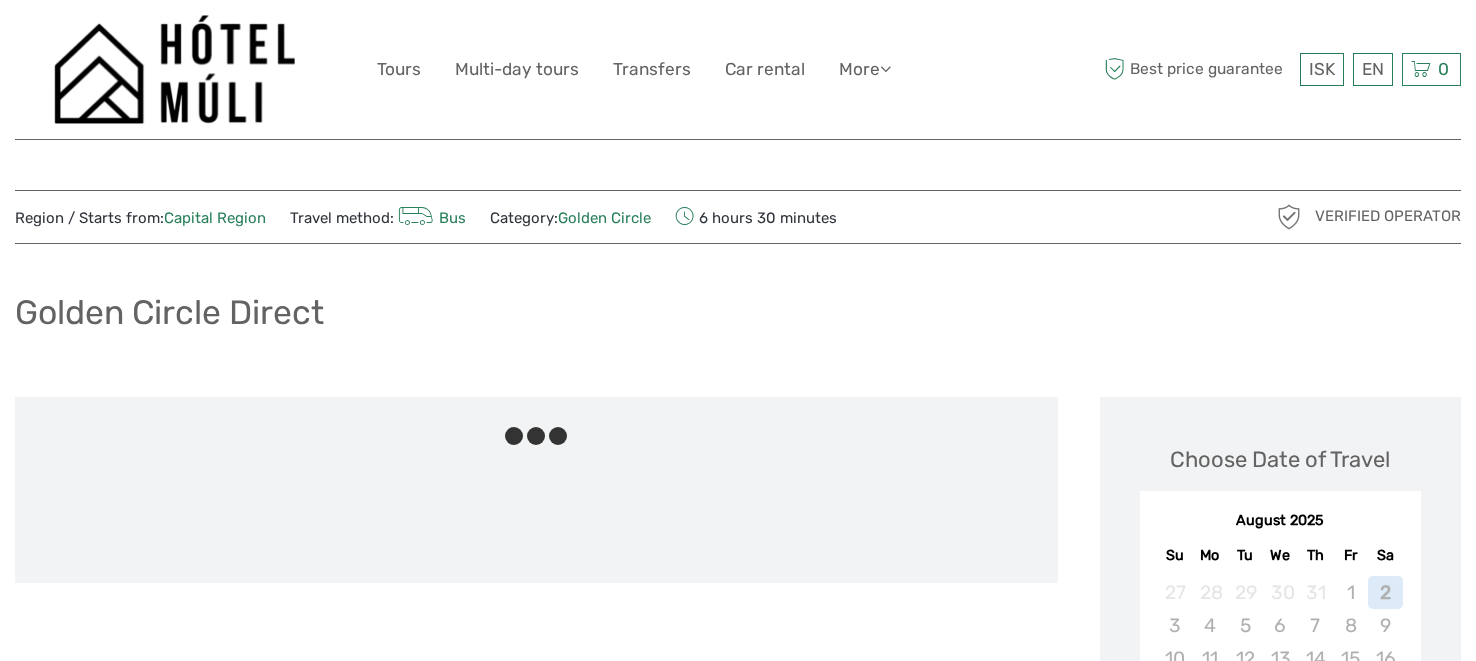 scroll, scrollTop: 0, scrollLeft: 0, axis: both 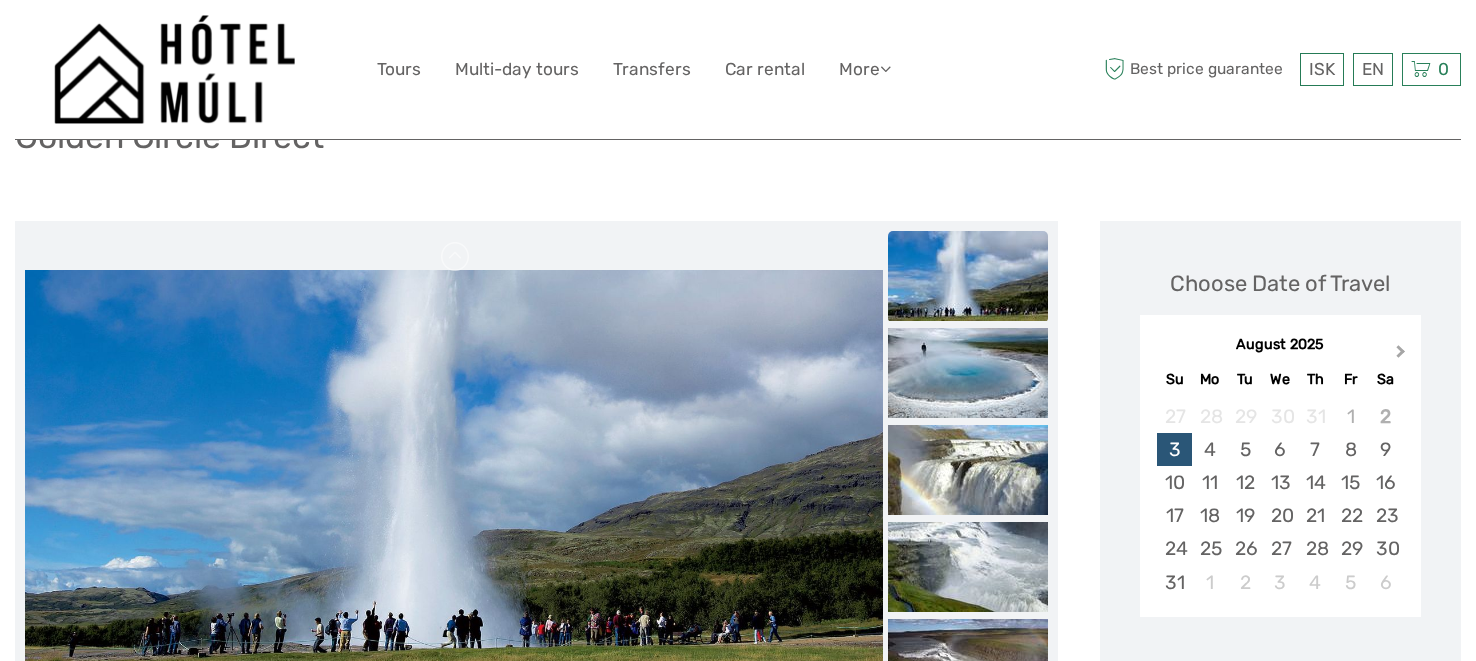 click on "Next Month" at bounding box center (1403, 356) 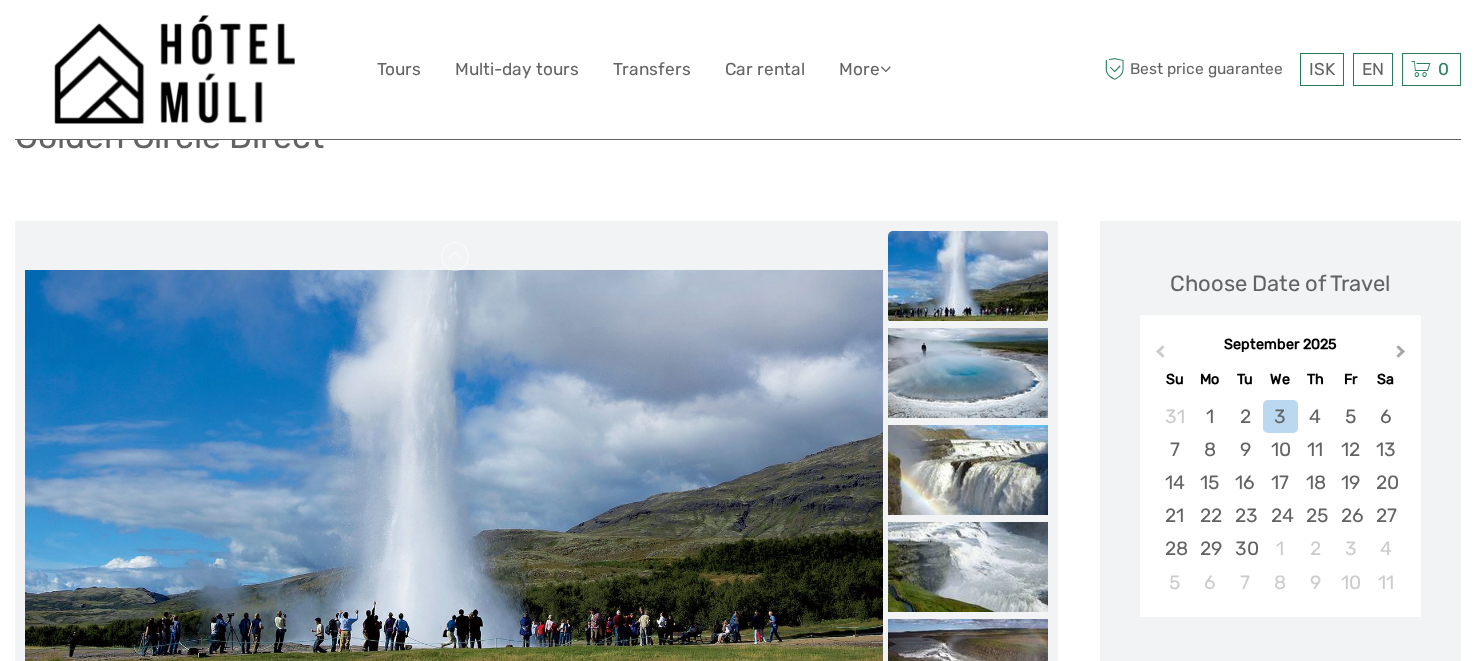 click on "Next Month" at bounding box center [1403, 356] 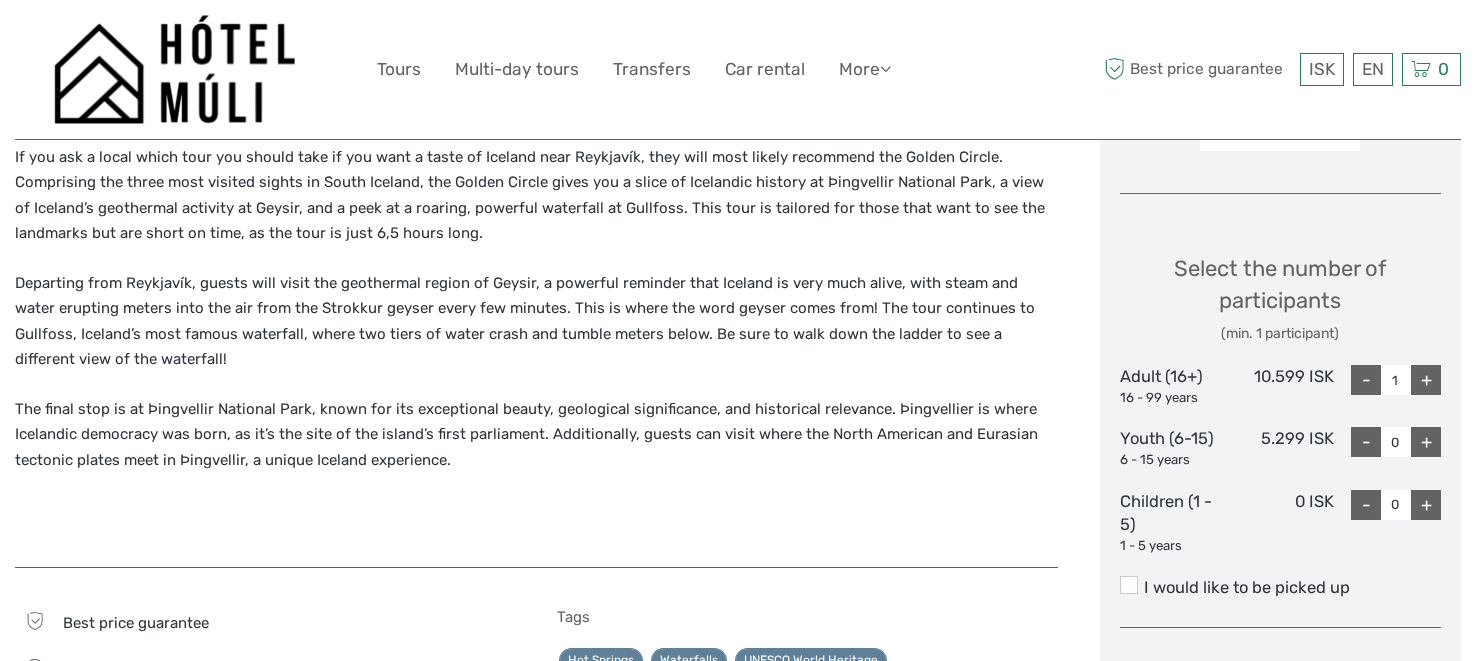 scroll, scrollTop: 777, scrollLeft: 0, axis: vertical 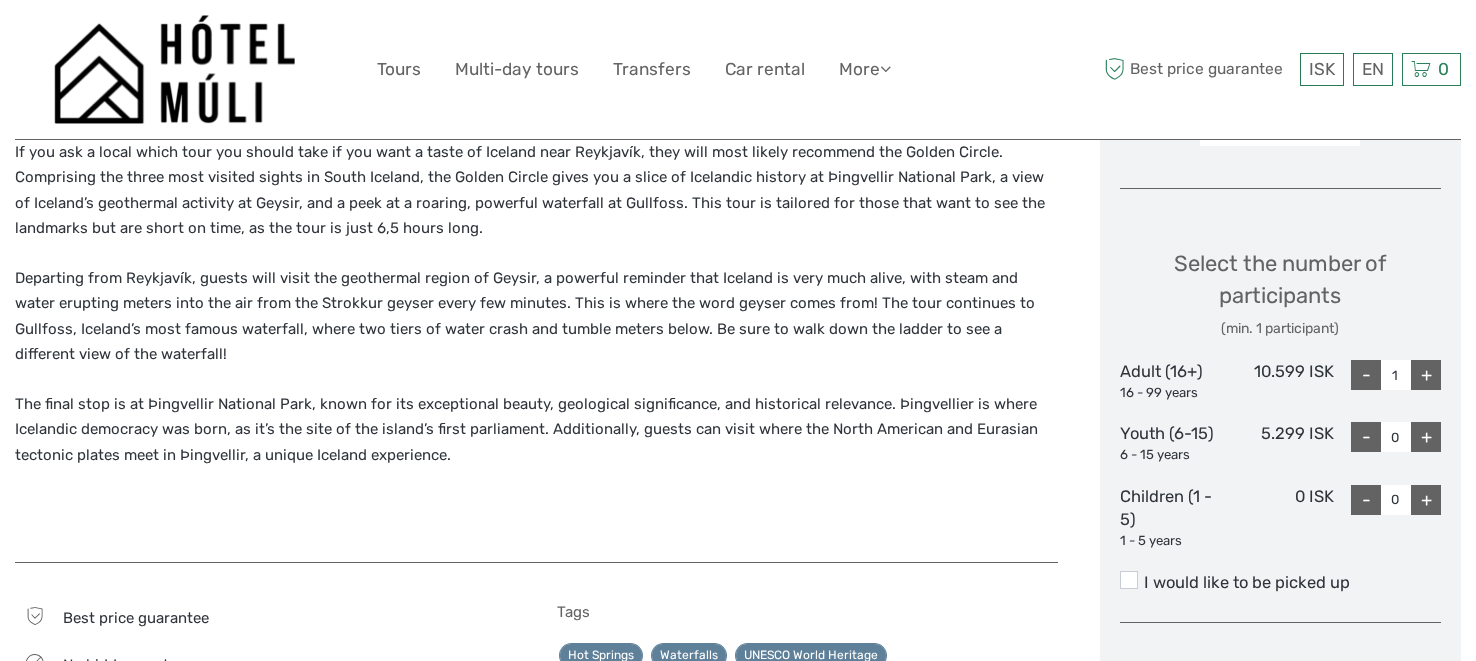 click on "+" at bounding box center (1426, 375) 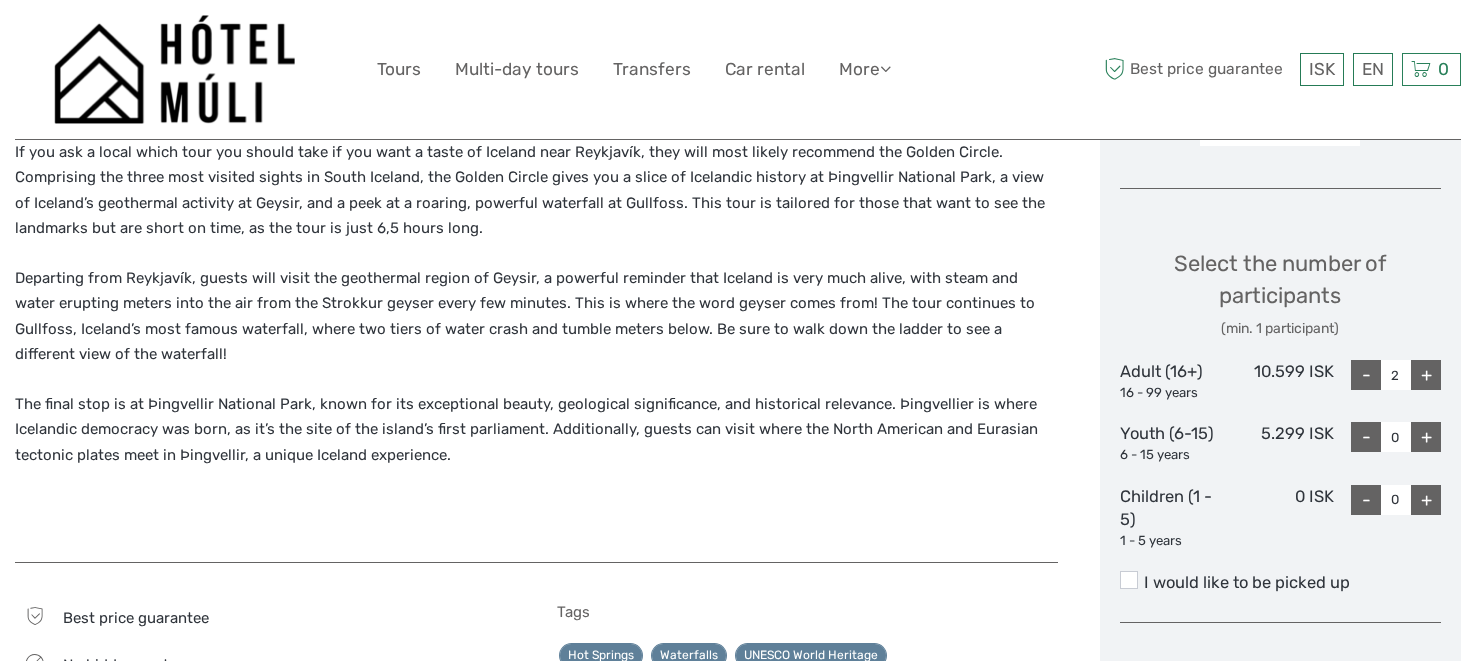 click on "+" at bounding box center (1426, 375) 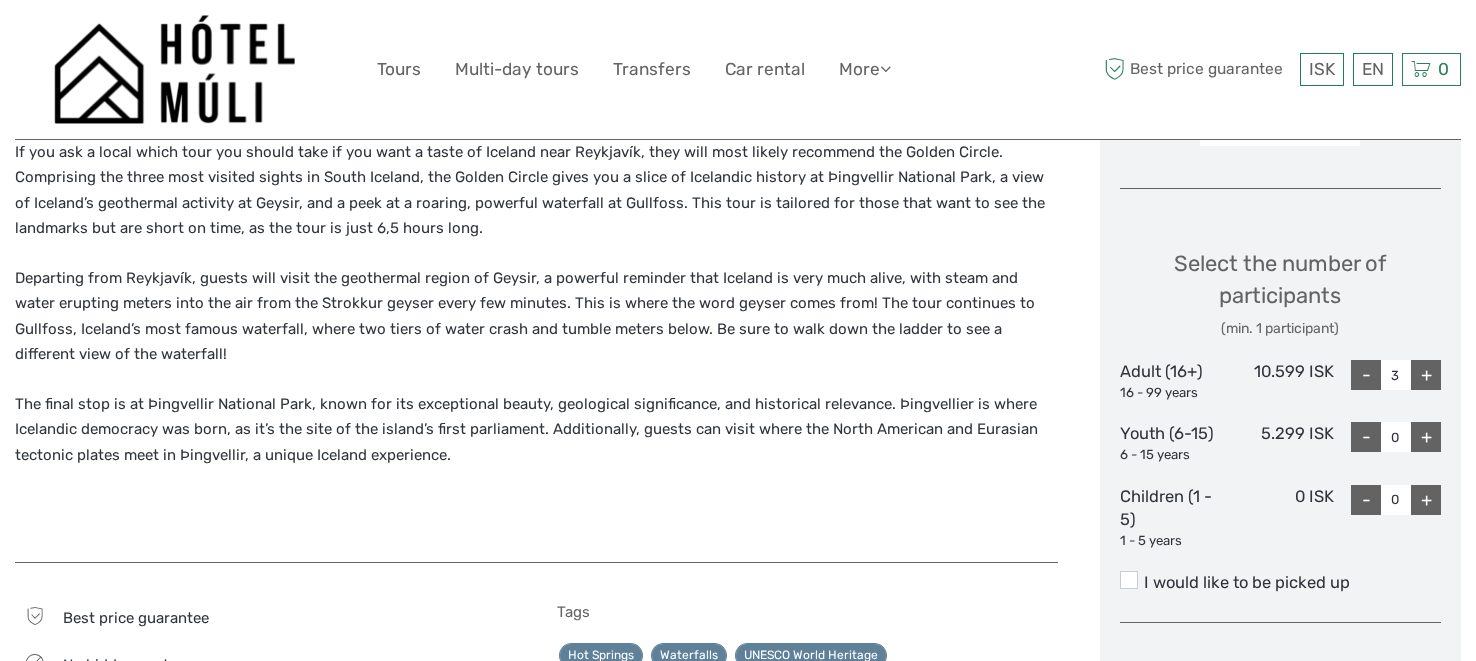 click on "+" at bounding box center [1426, 375] 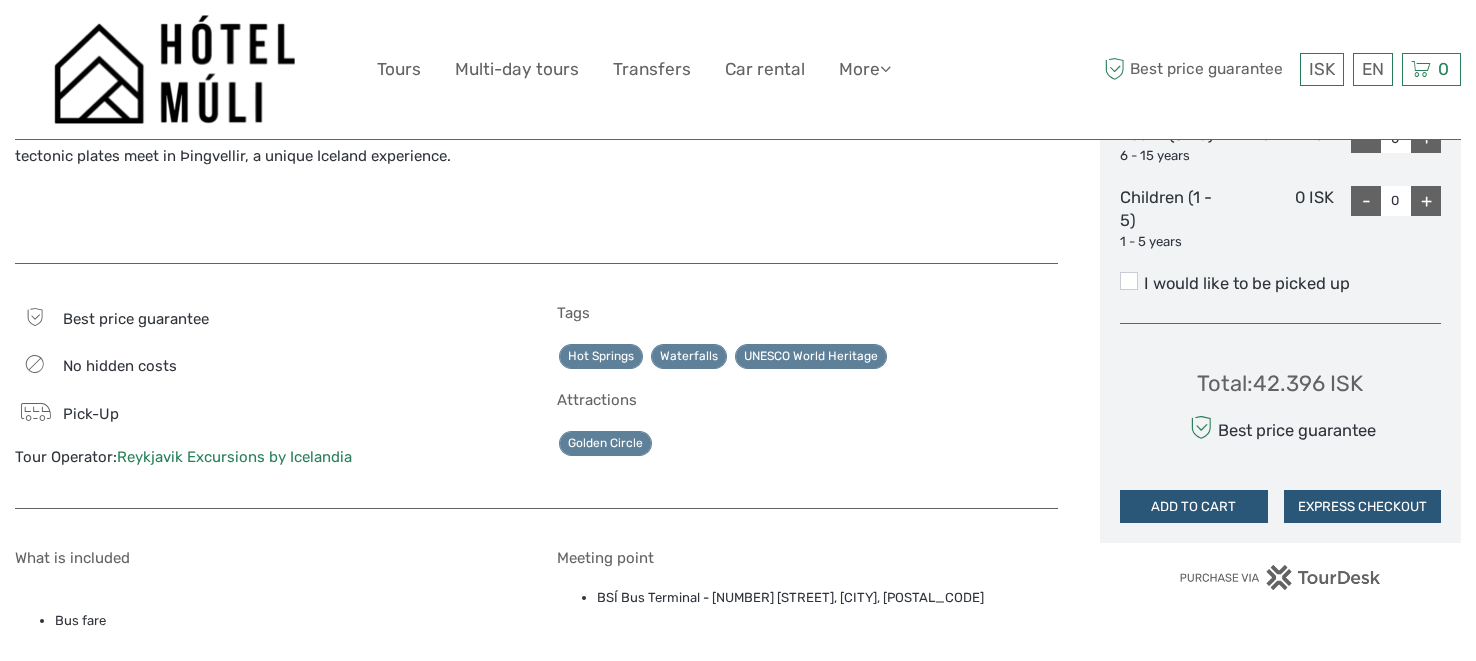 scroll, scrollTop: 1081, scrollLeft: 0, axis: vertical 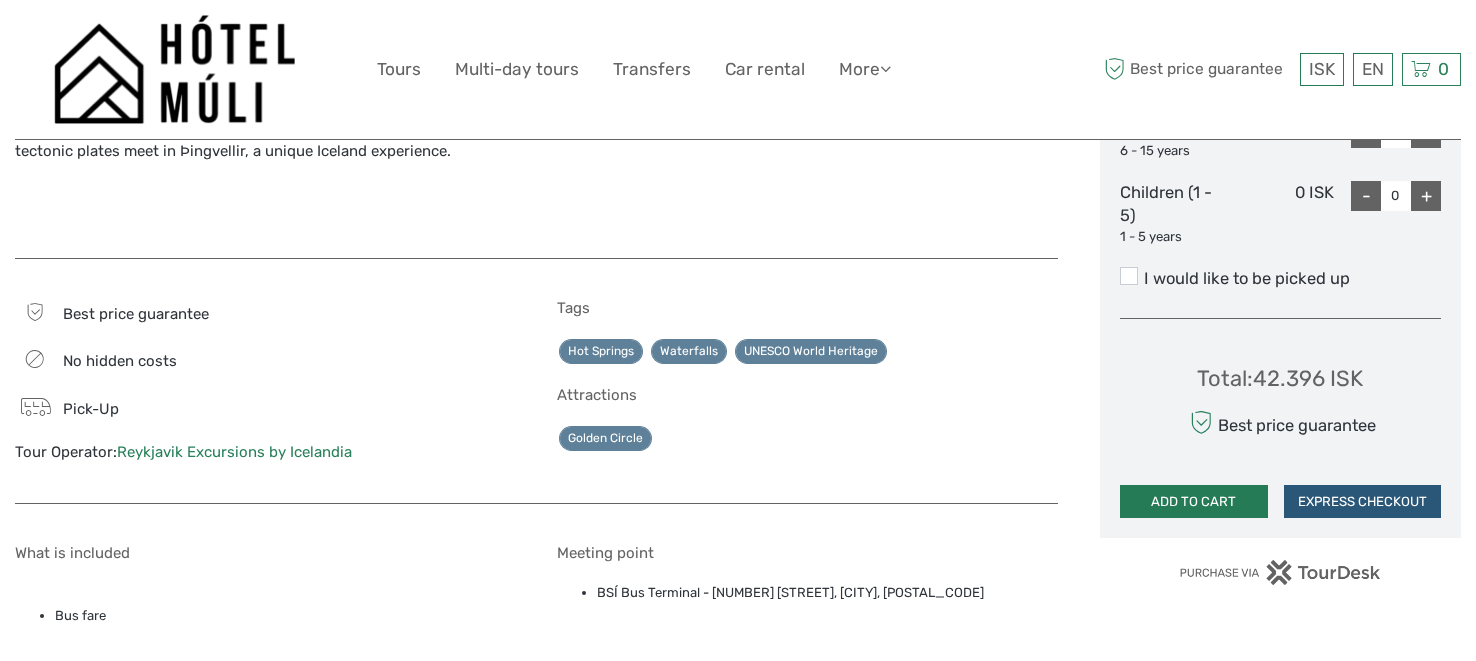 click on "ADD TO CART" at bounding box center [1194, 502] 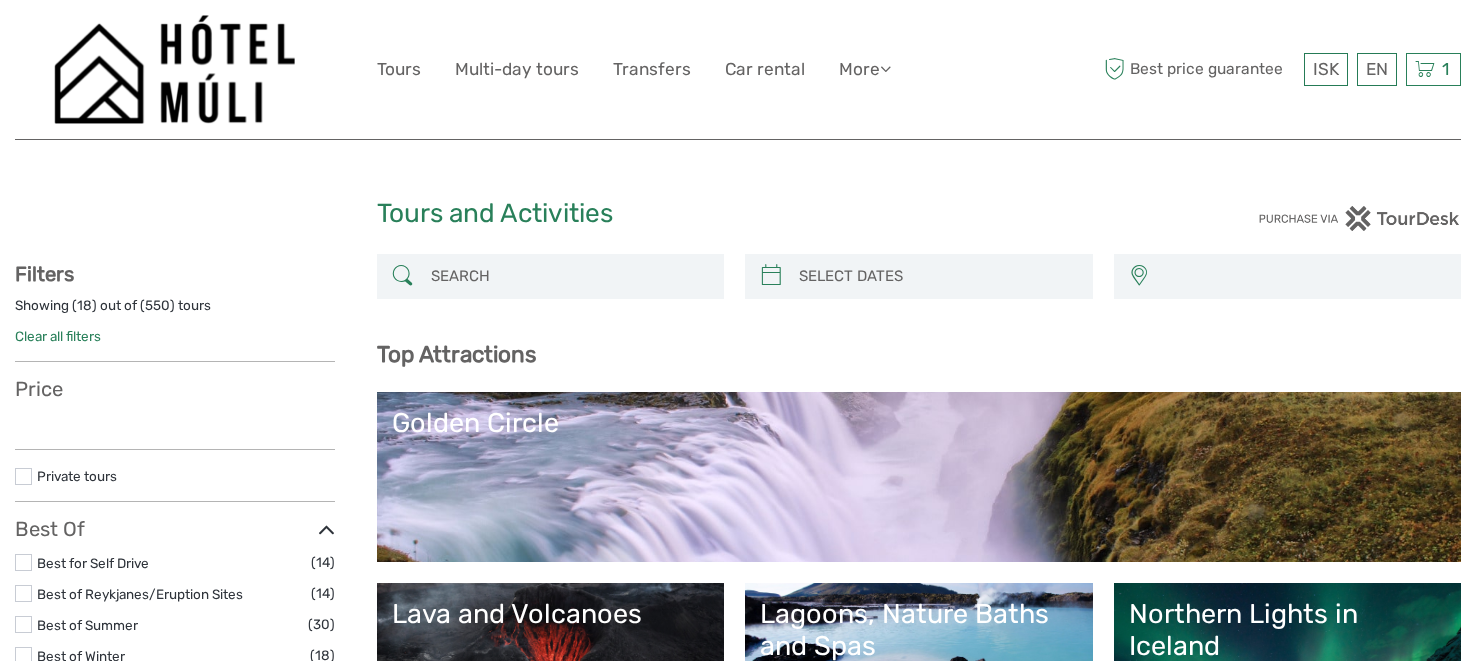 select 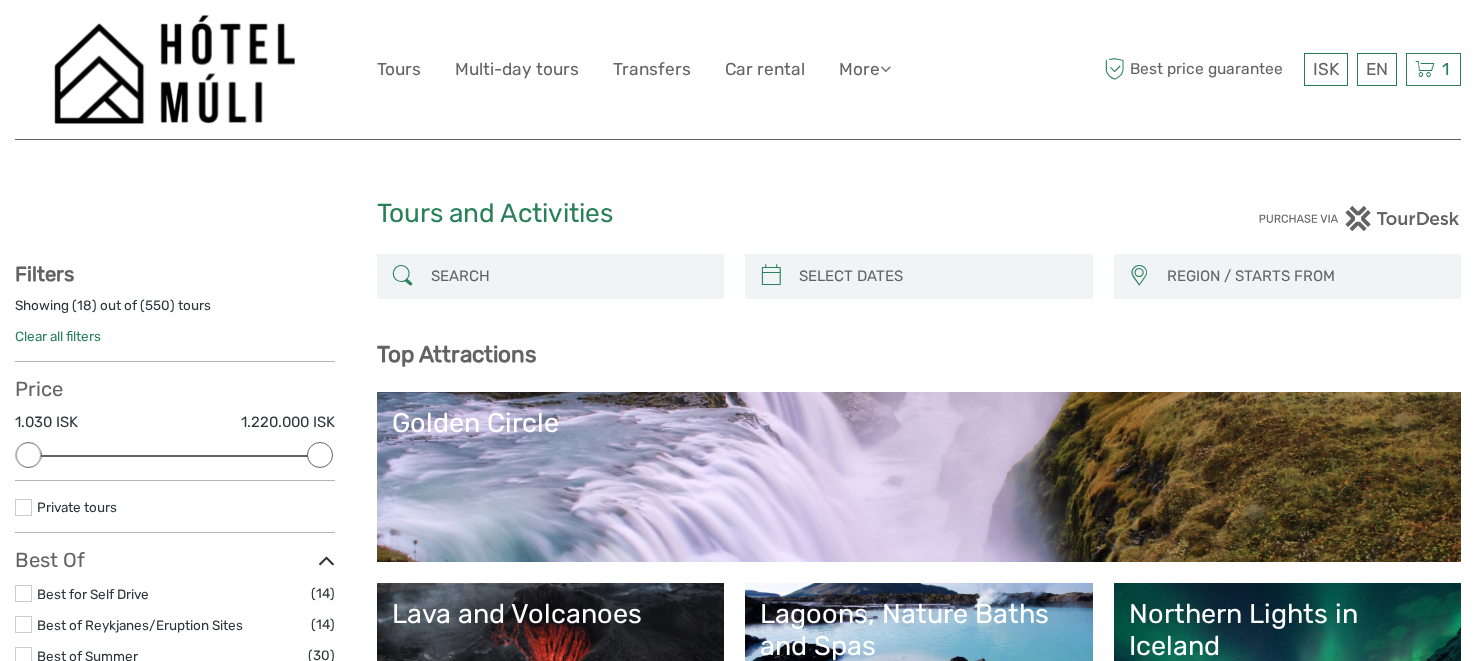 scroll, scrollTop: 0, scrollLeft: 0, axis: both 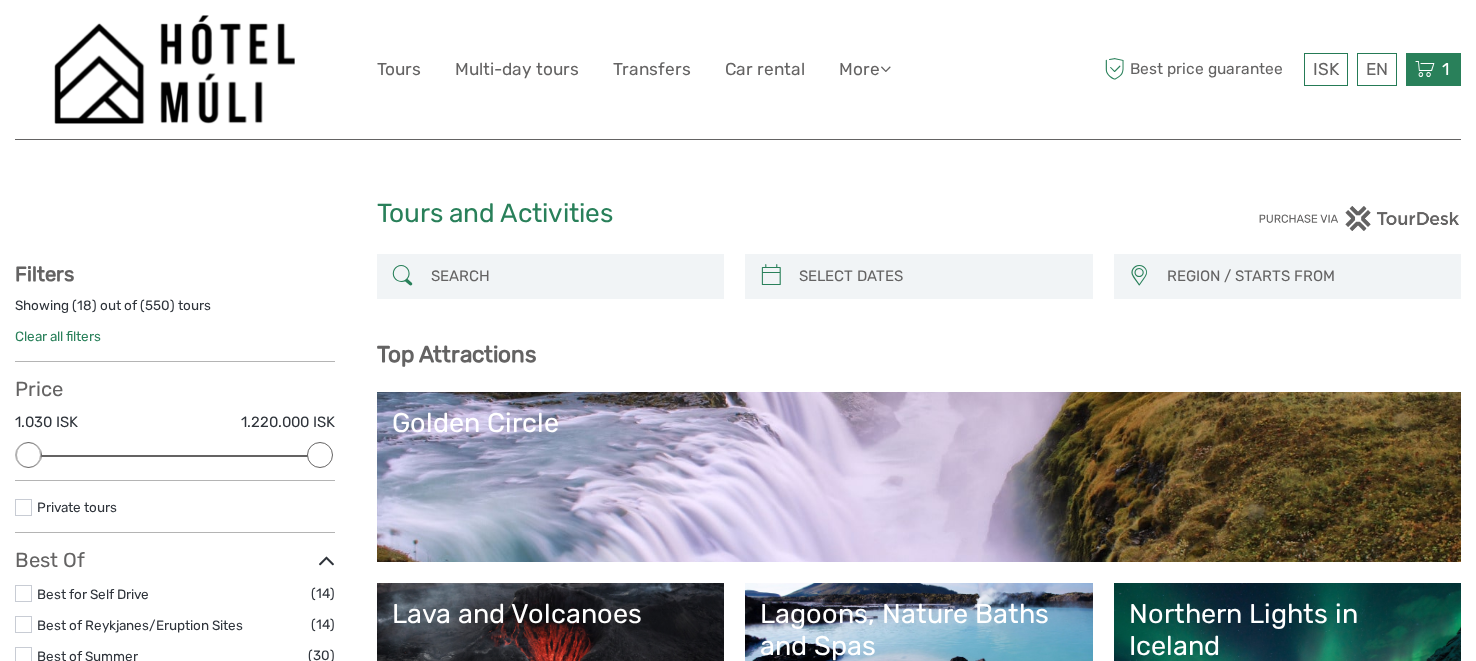 click at bounding box center [1425, 69] 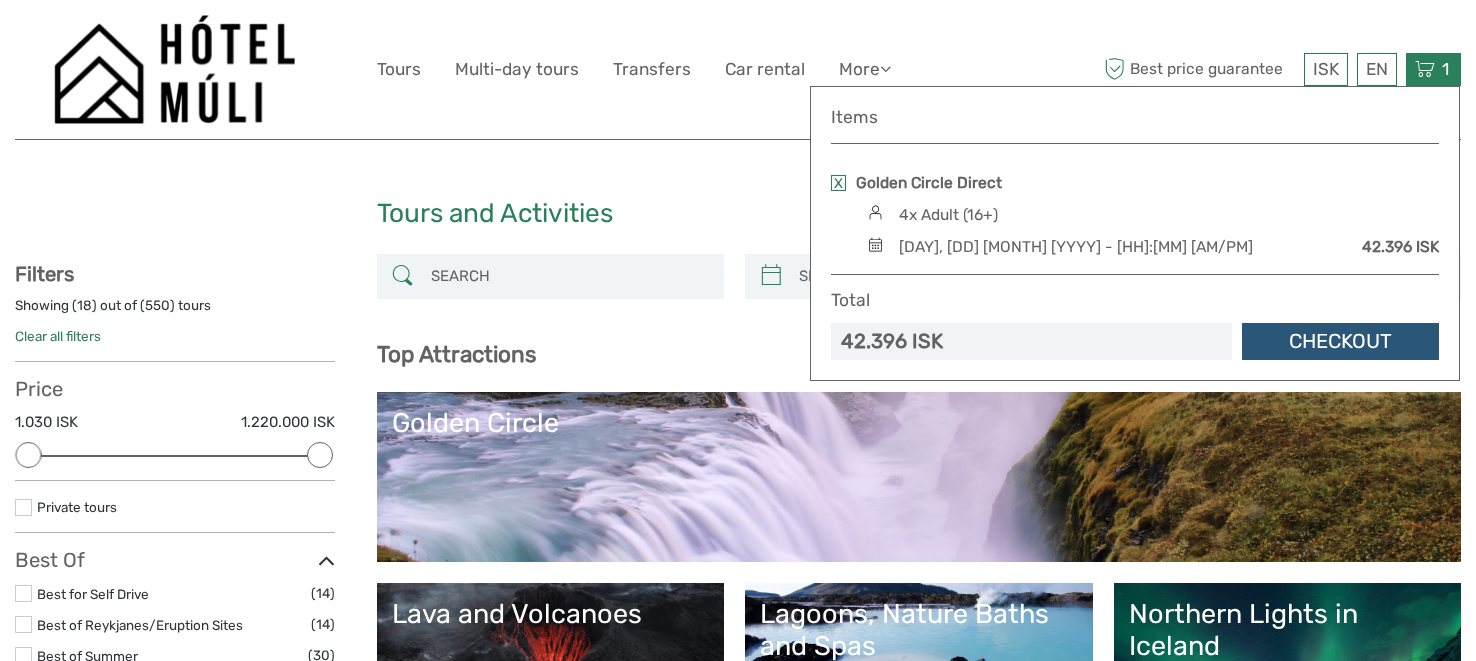 click at bounding box center [875, 244] 